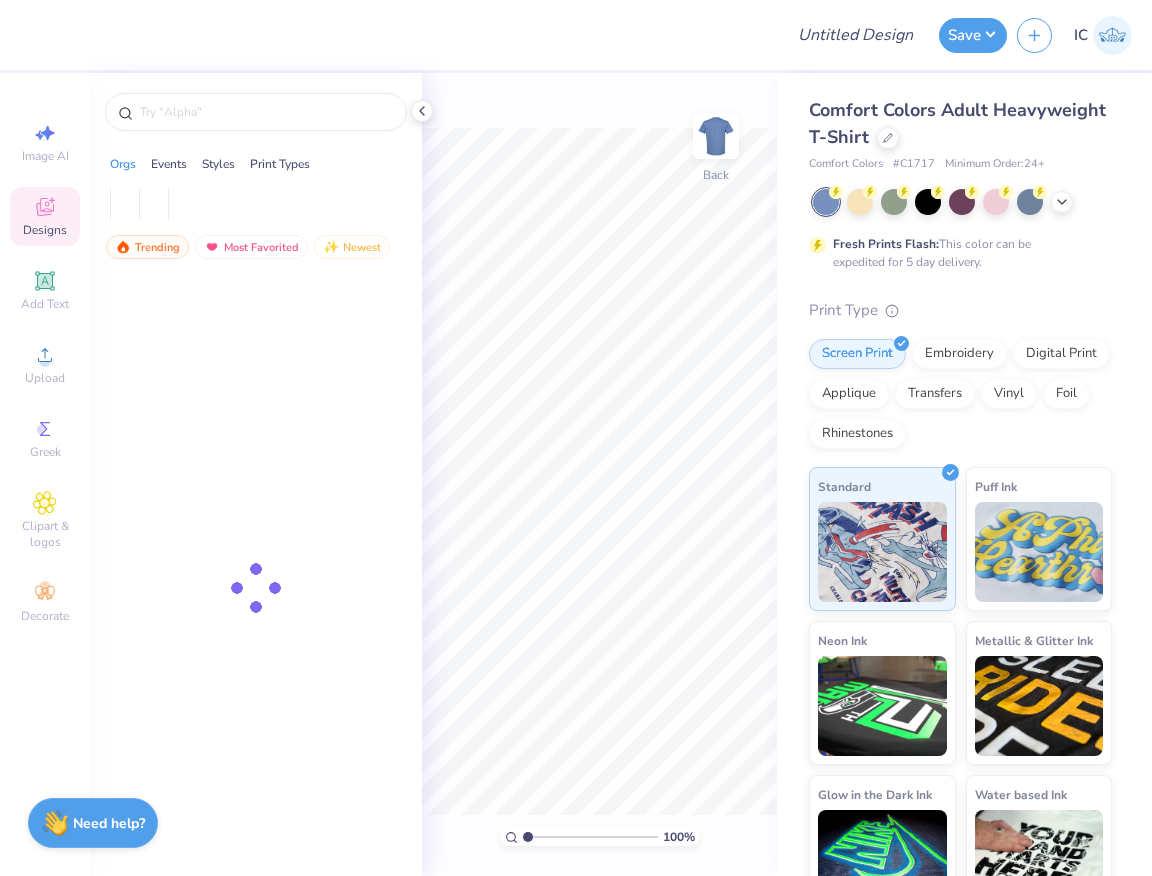 scroll, scrollTop: 0, scrollLeft: 0, axis: both 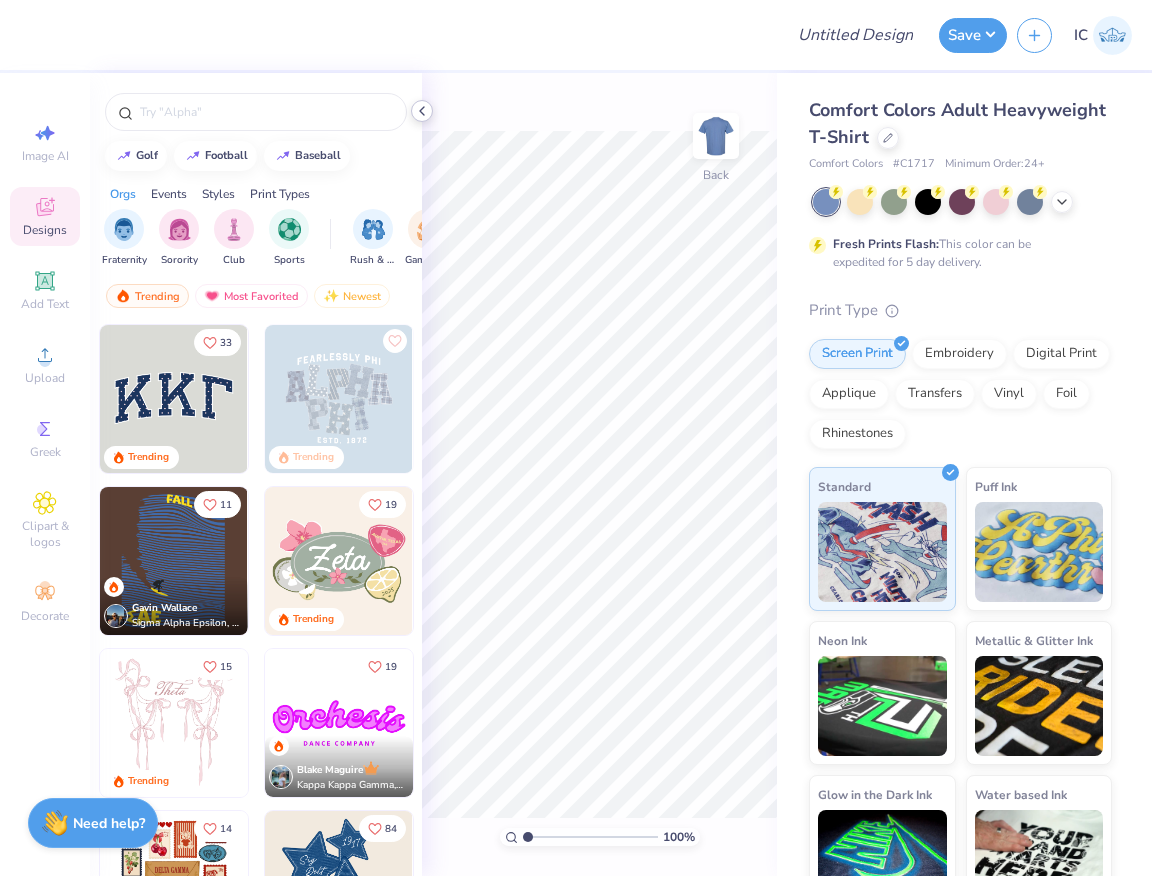 click 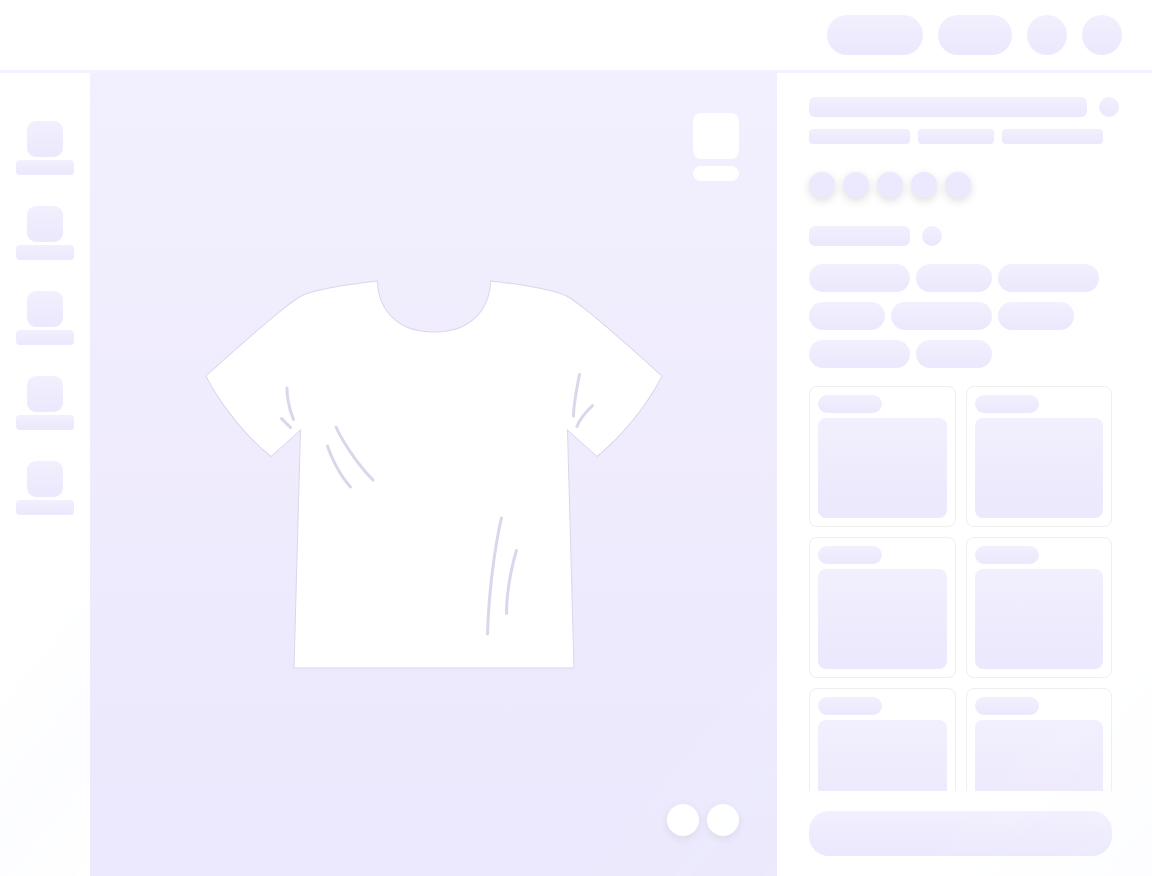 scroll, scrollTop: 0, scrollLeft: 0, axis: both 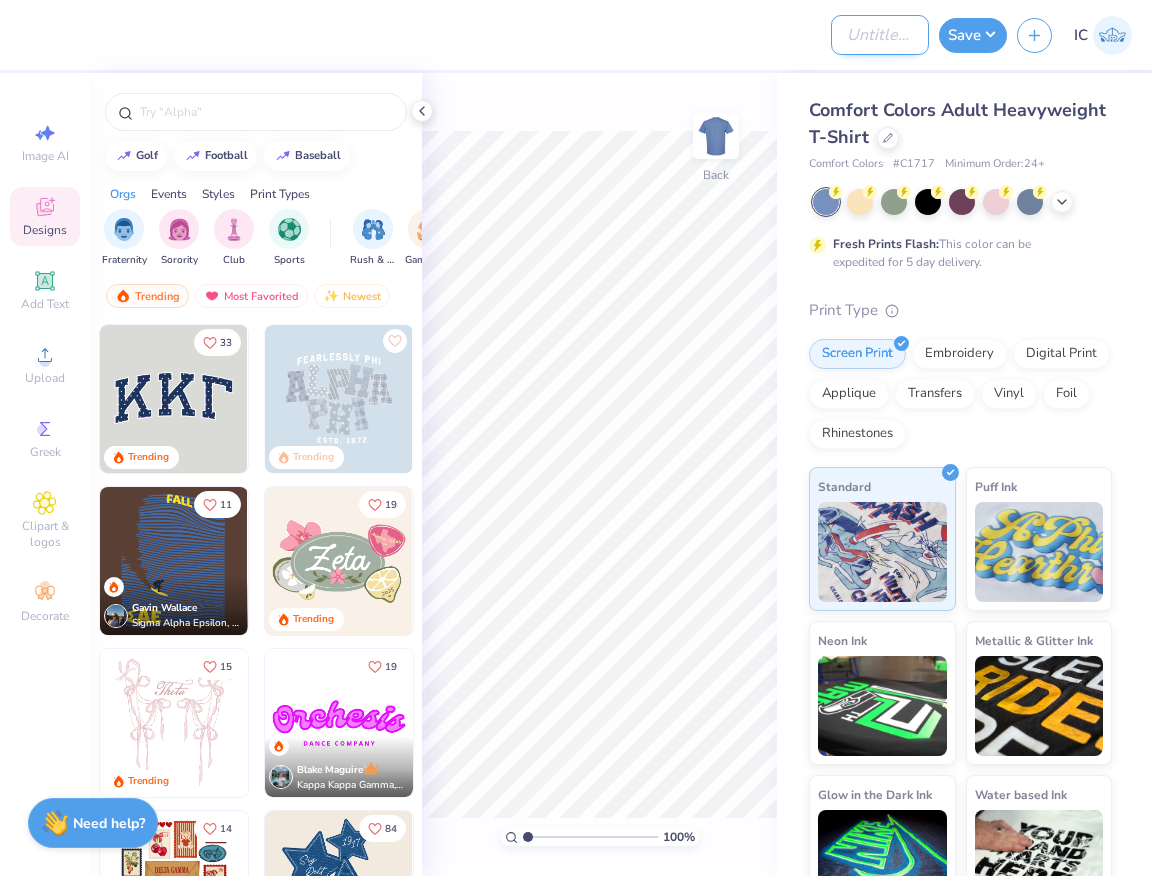 click on "Design Title" at bounding box center (880, 35) 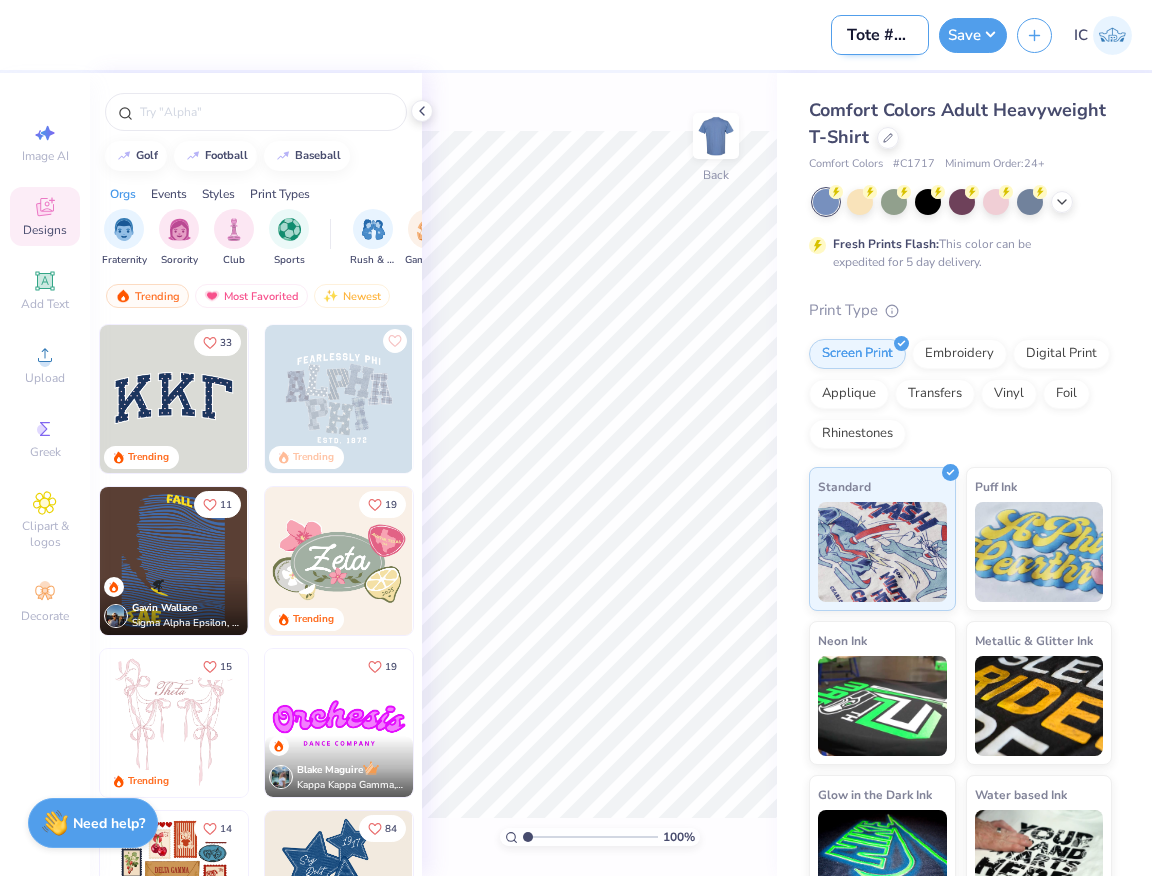 paste on "AΞΔ" 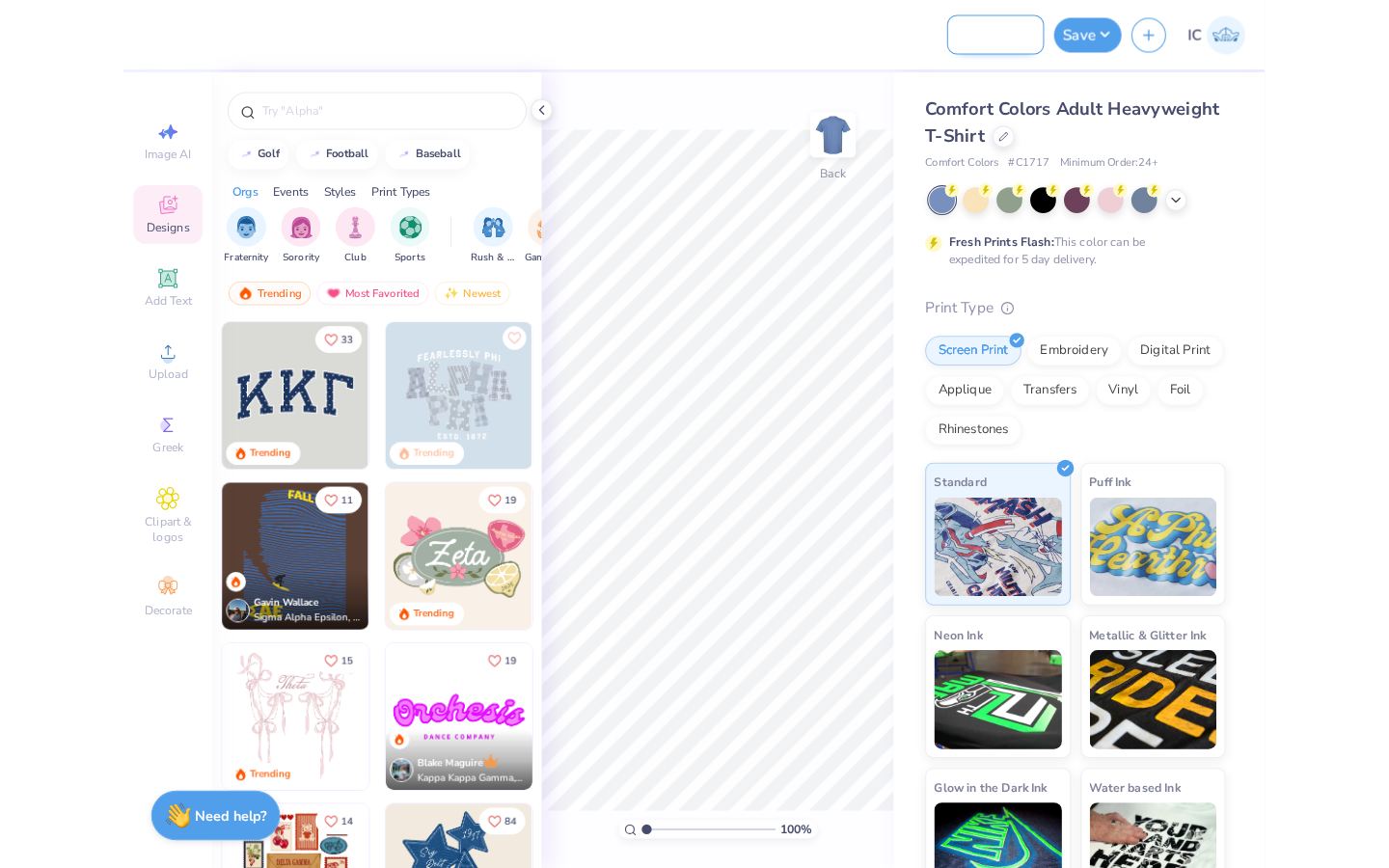 scroll, scrollTop: 0, scrollLeft: 138, axis: horizontal 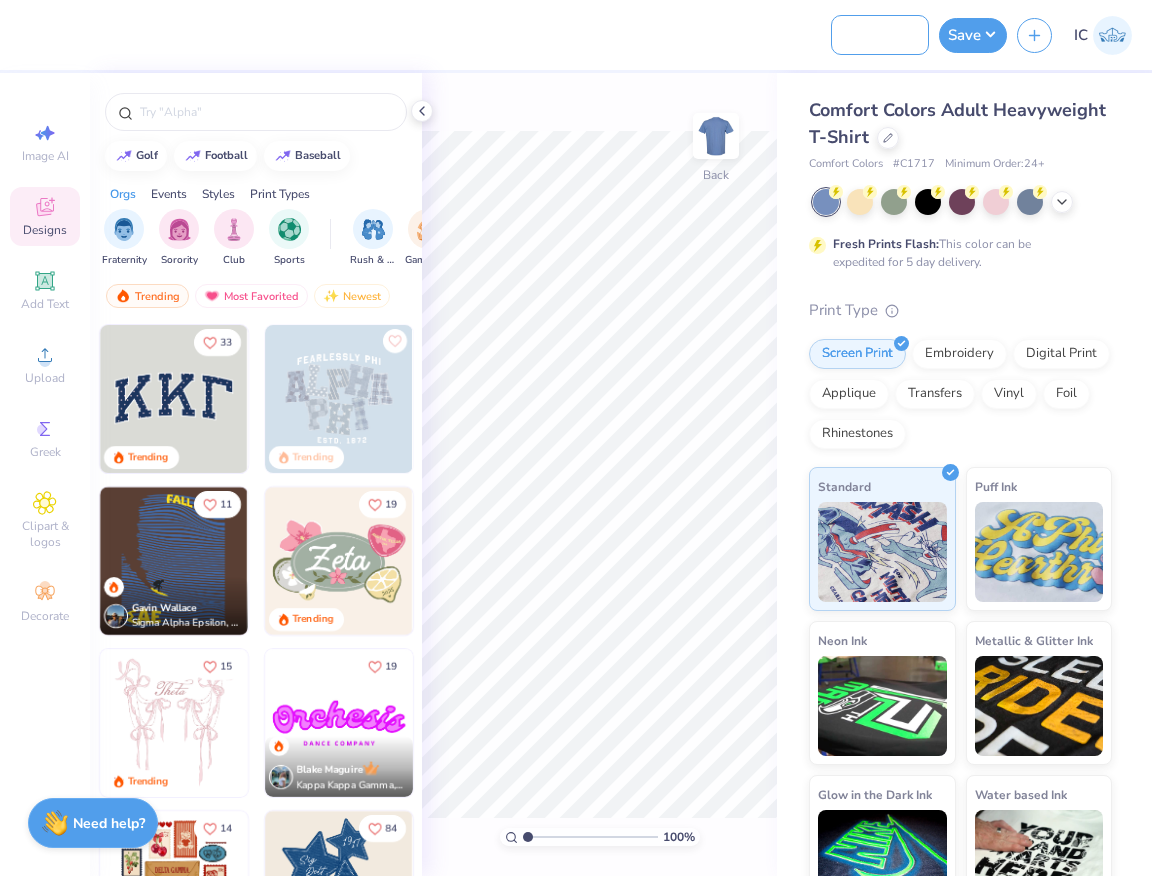 type on "Tote #1 (AΞΔ Bid Day 2025)" 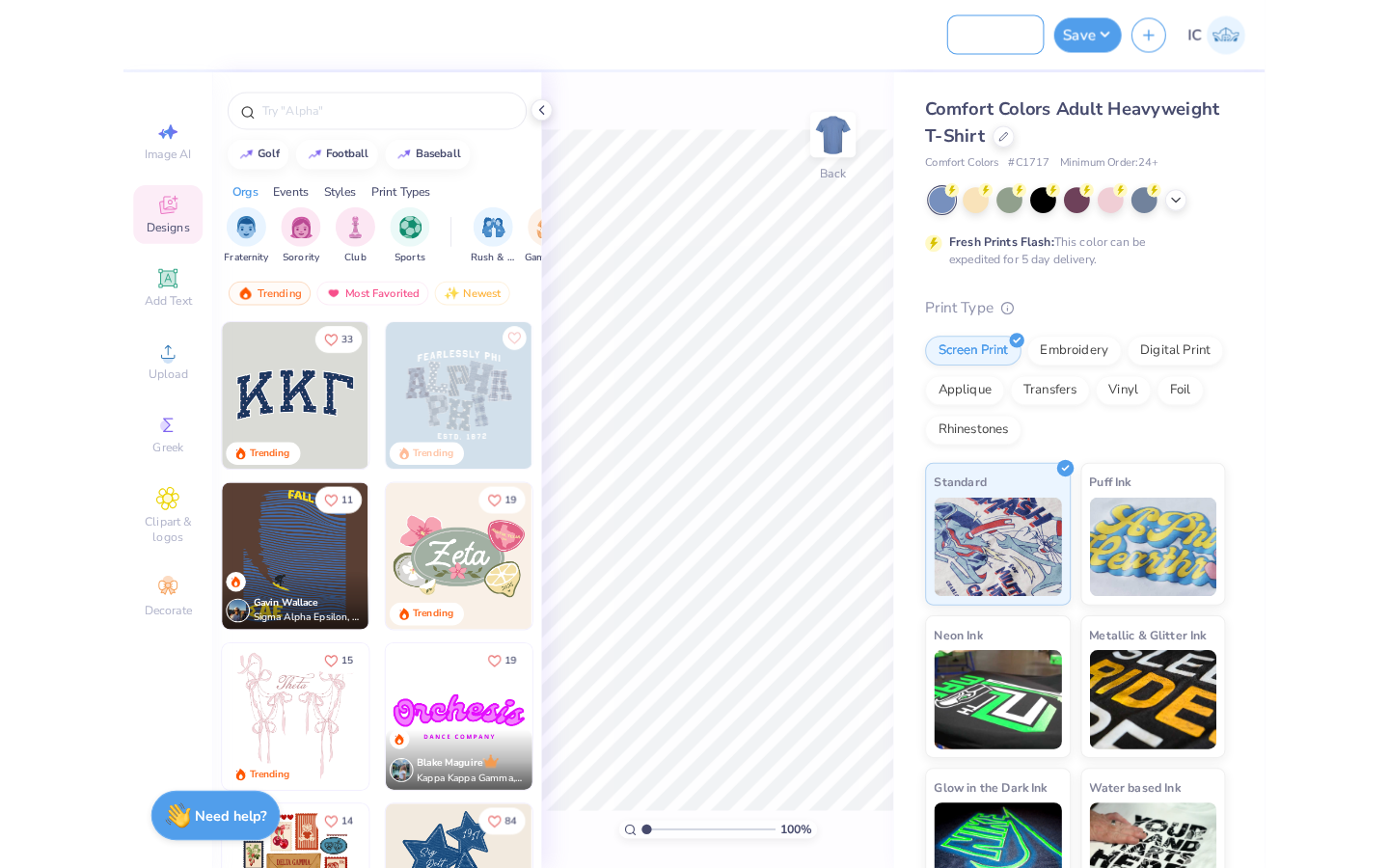 scroll, scrollTop: 0, scrollLeft: 0, axis: both 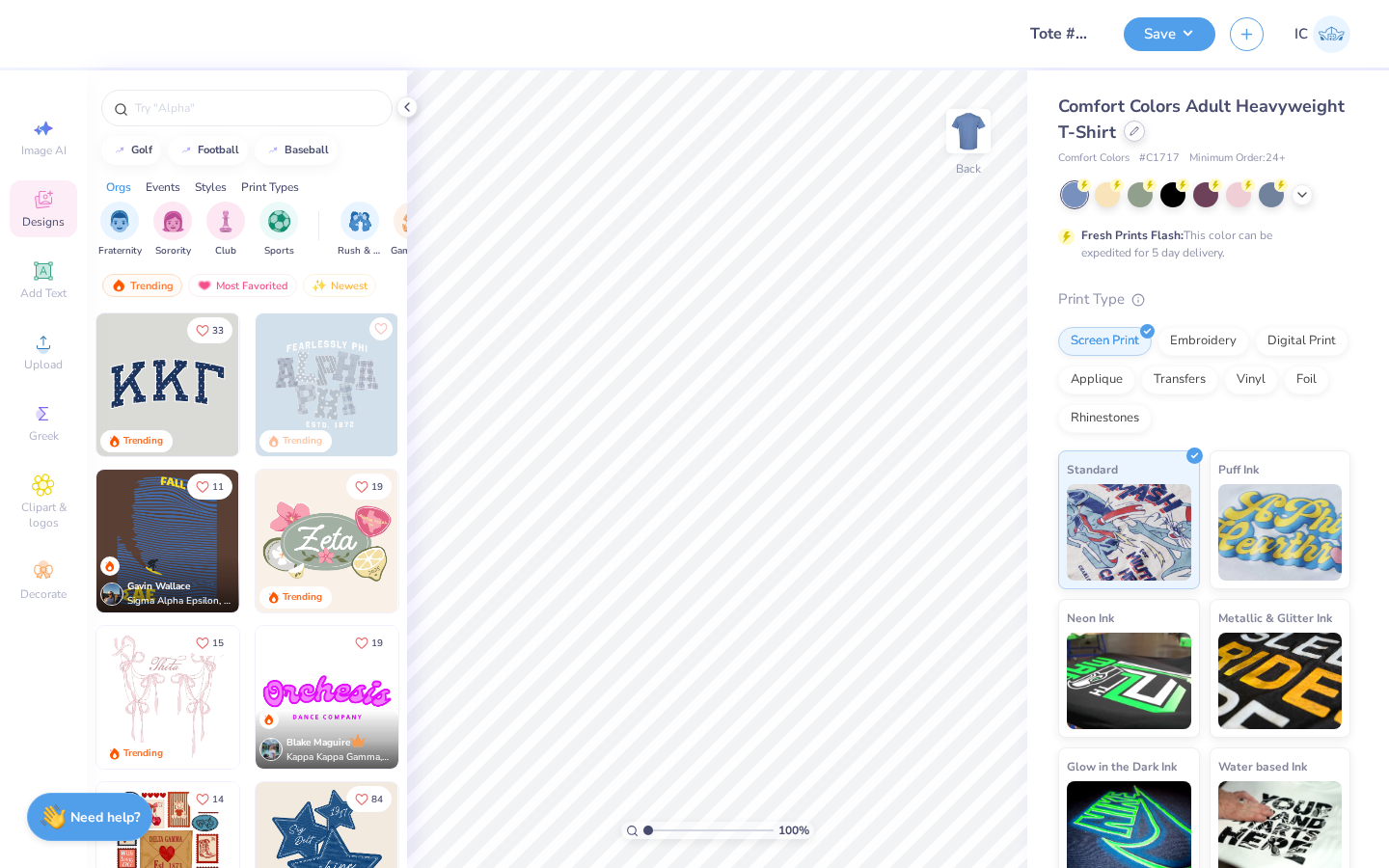 click 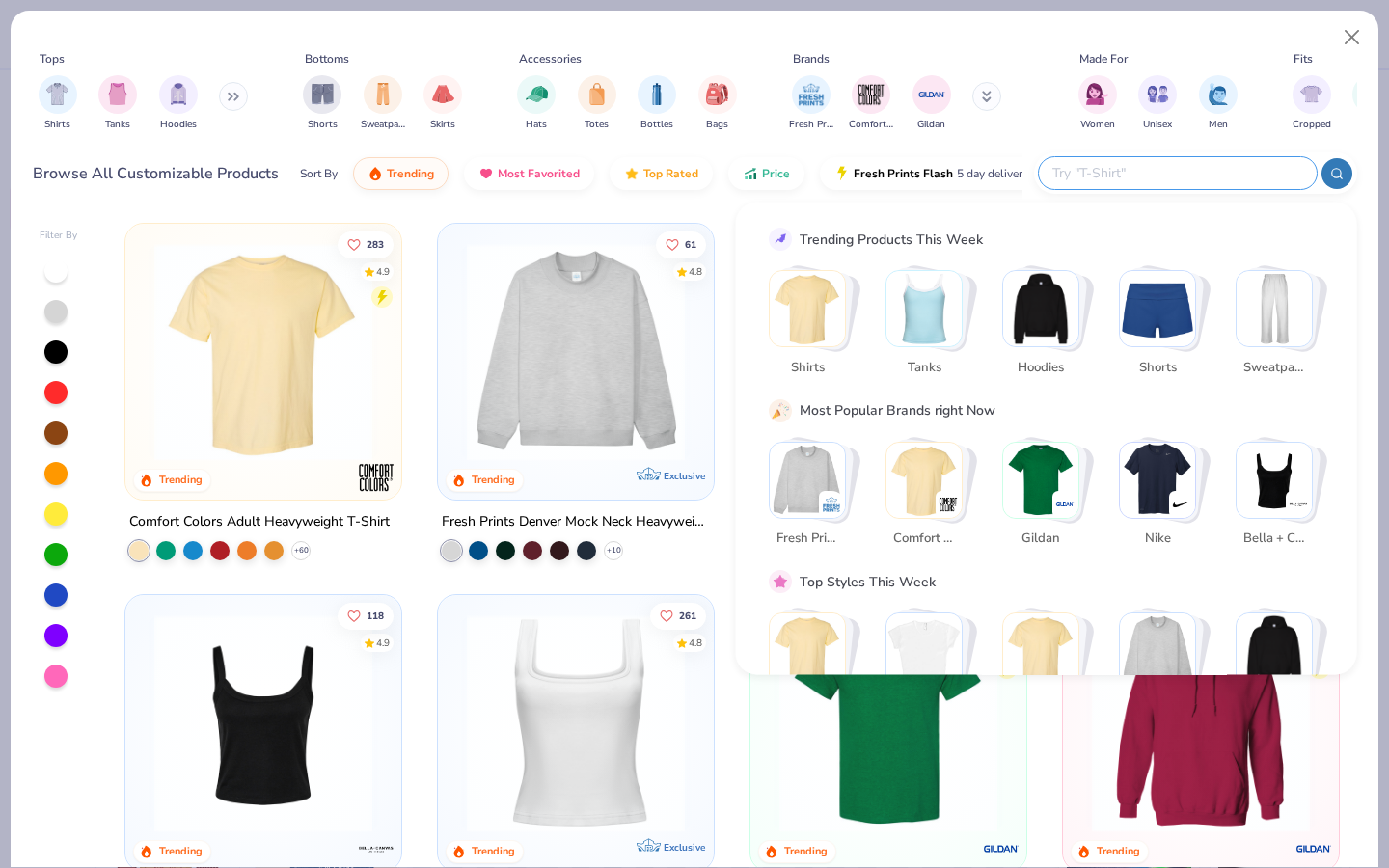 click at bounding box center [1177, 173] 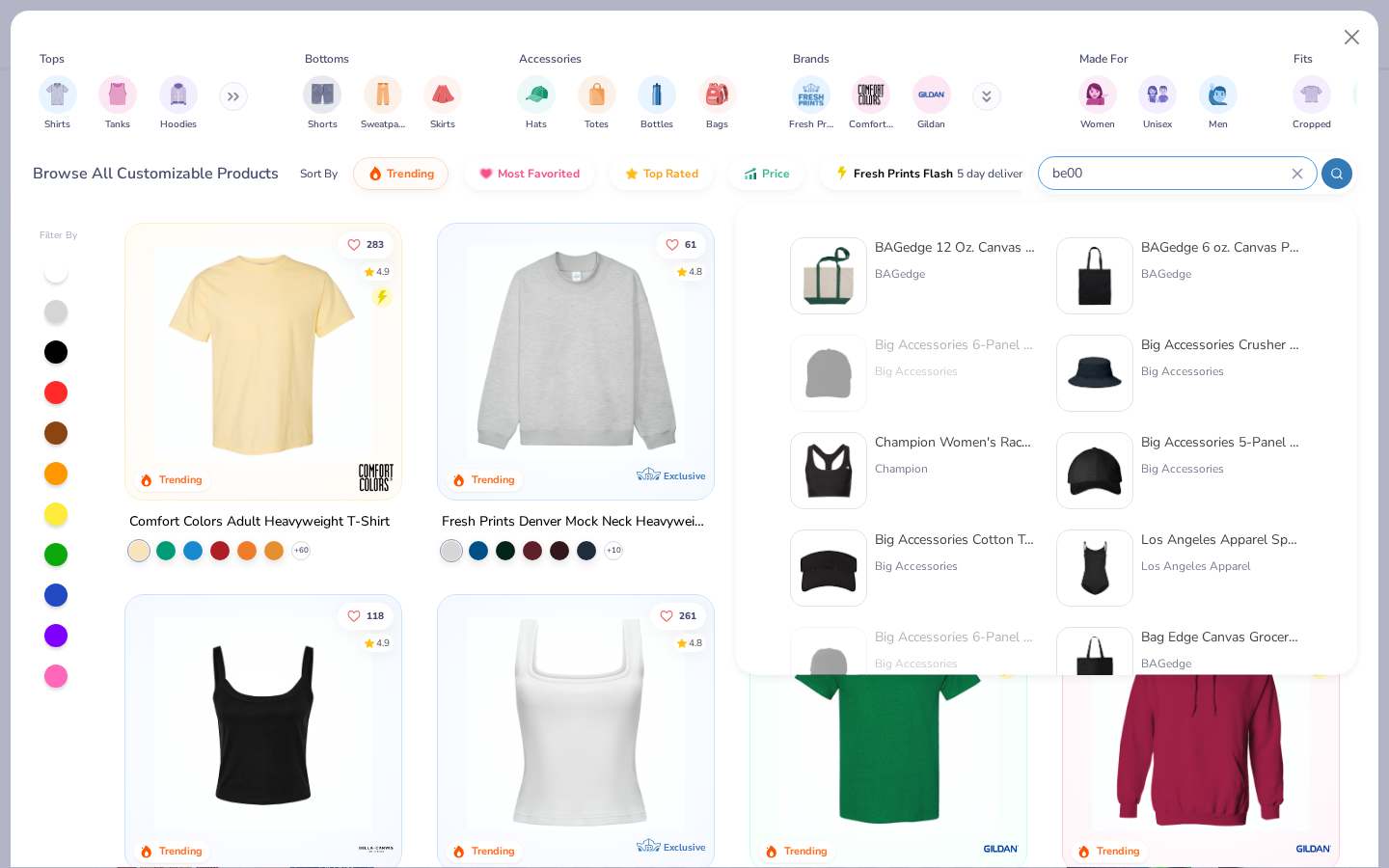 type on "be00" 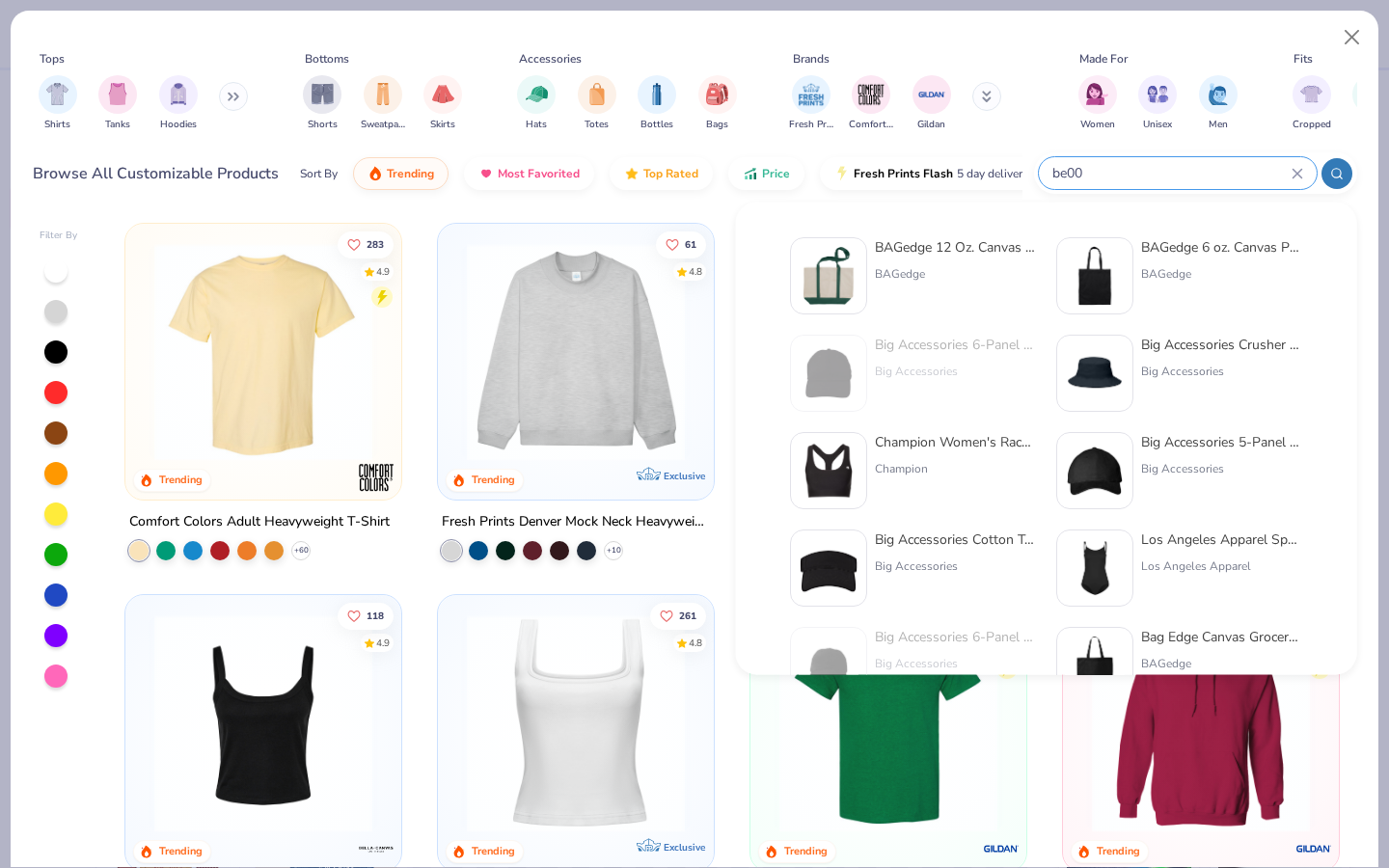 click on "BAGedge 12 Oz. Canvas Boat Tote" at bounding box center [956, 247] 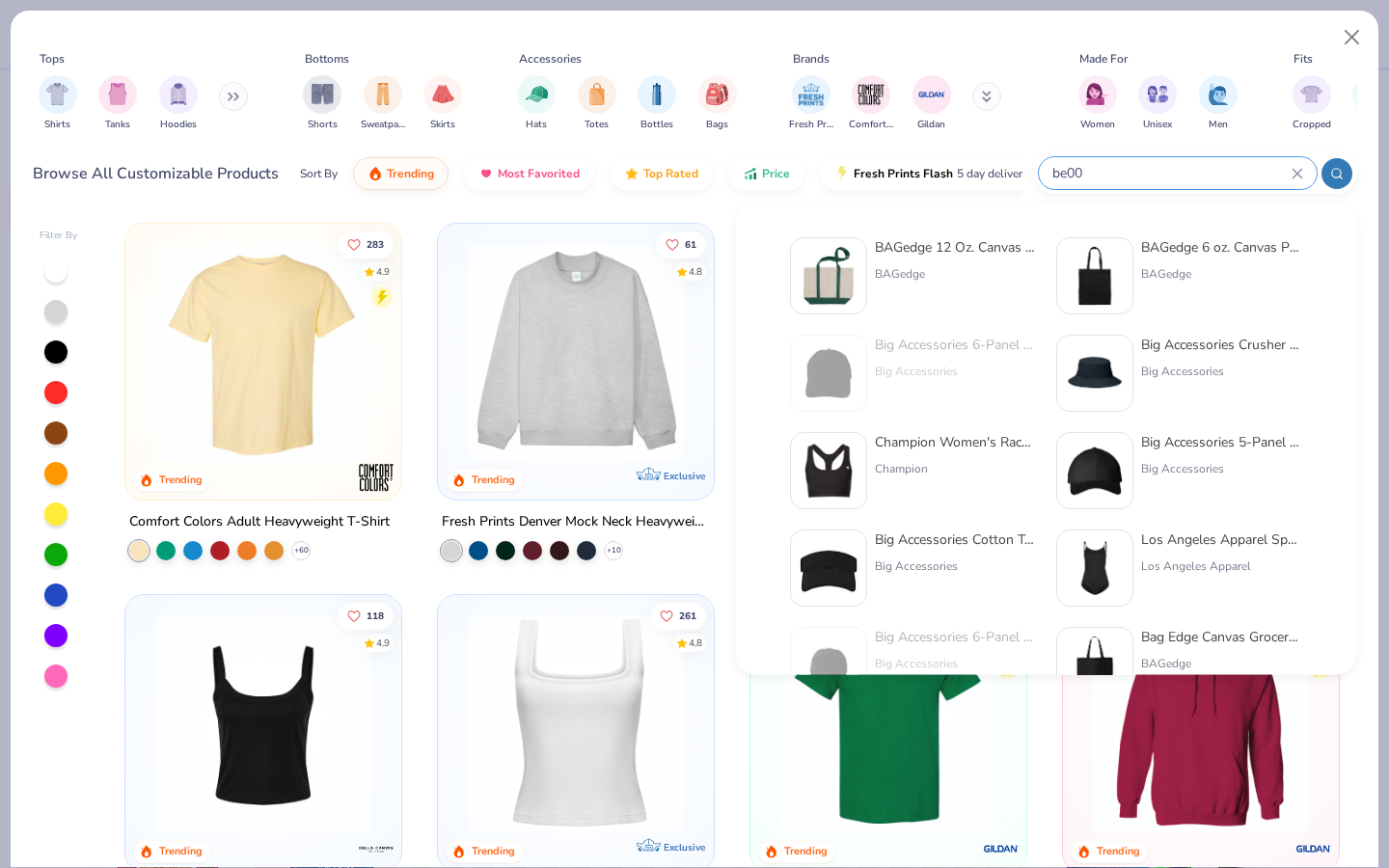 type 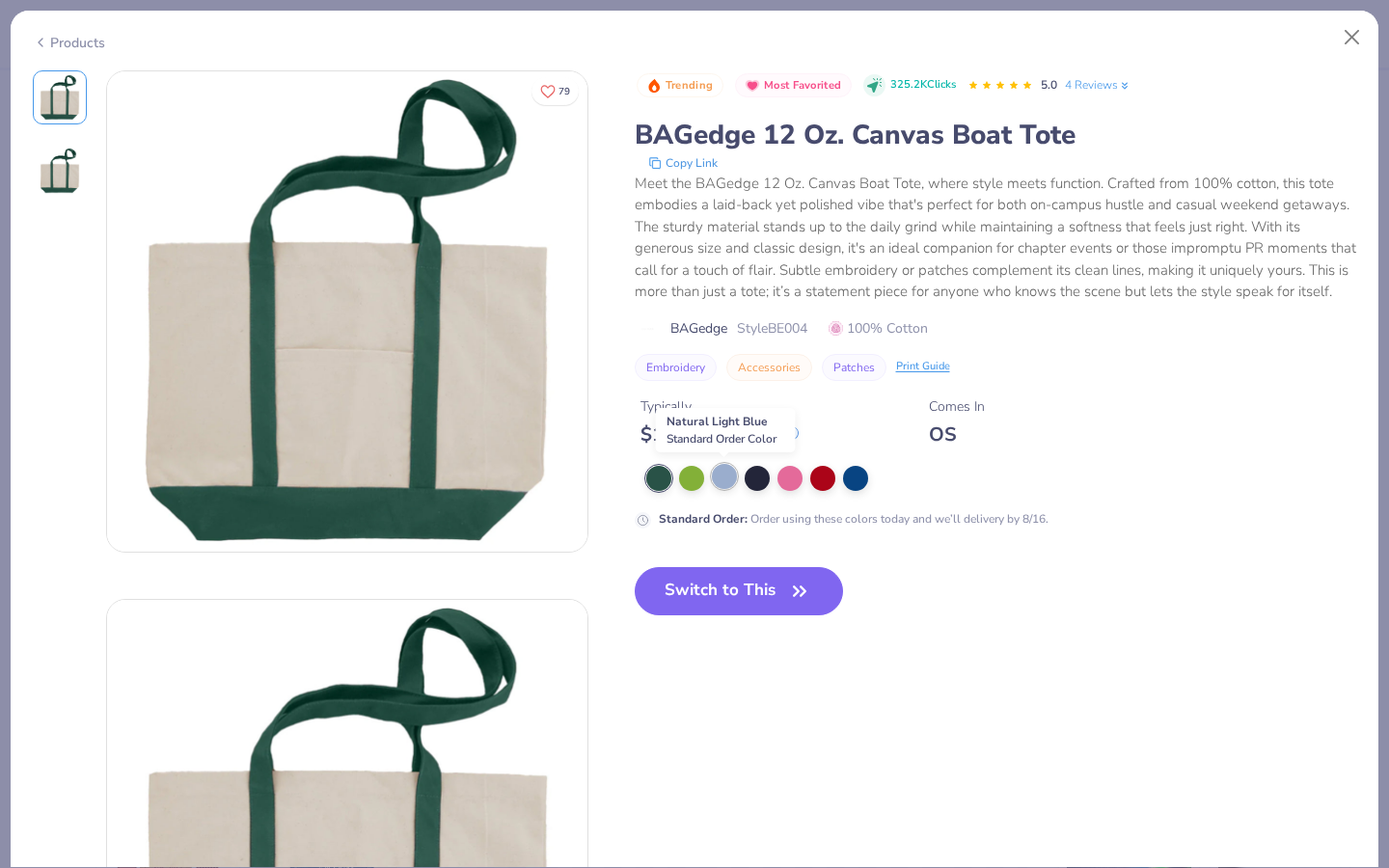 click at bounding box center (724, 476) 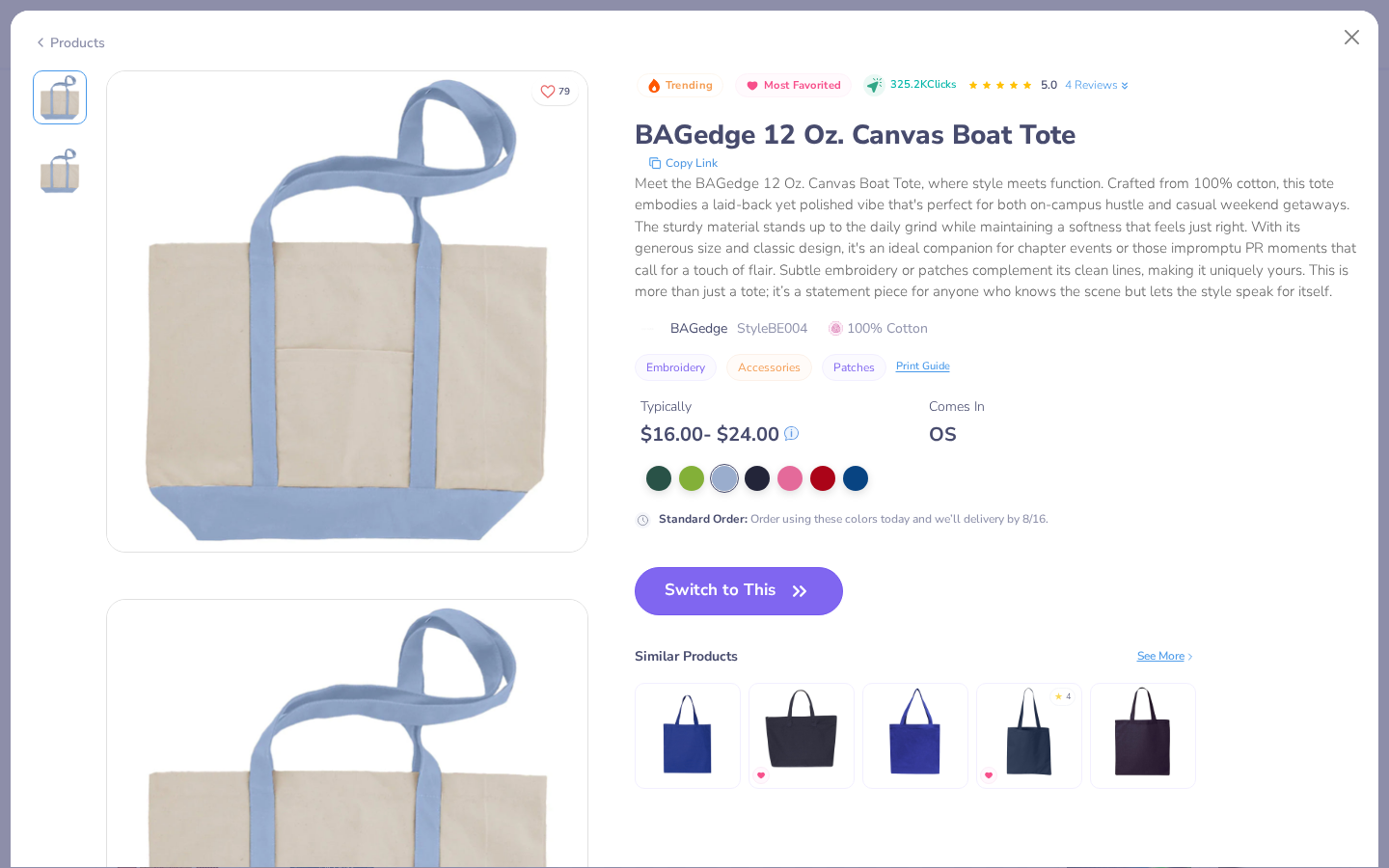 click on "Switch to This" at bounding box center (739, 591) 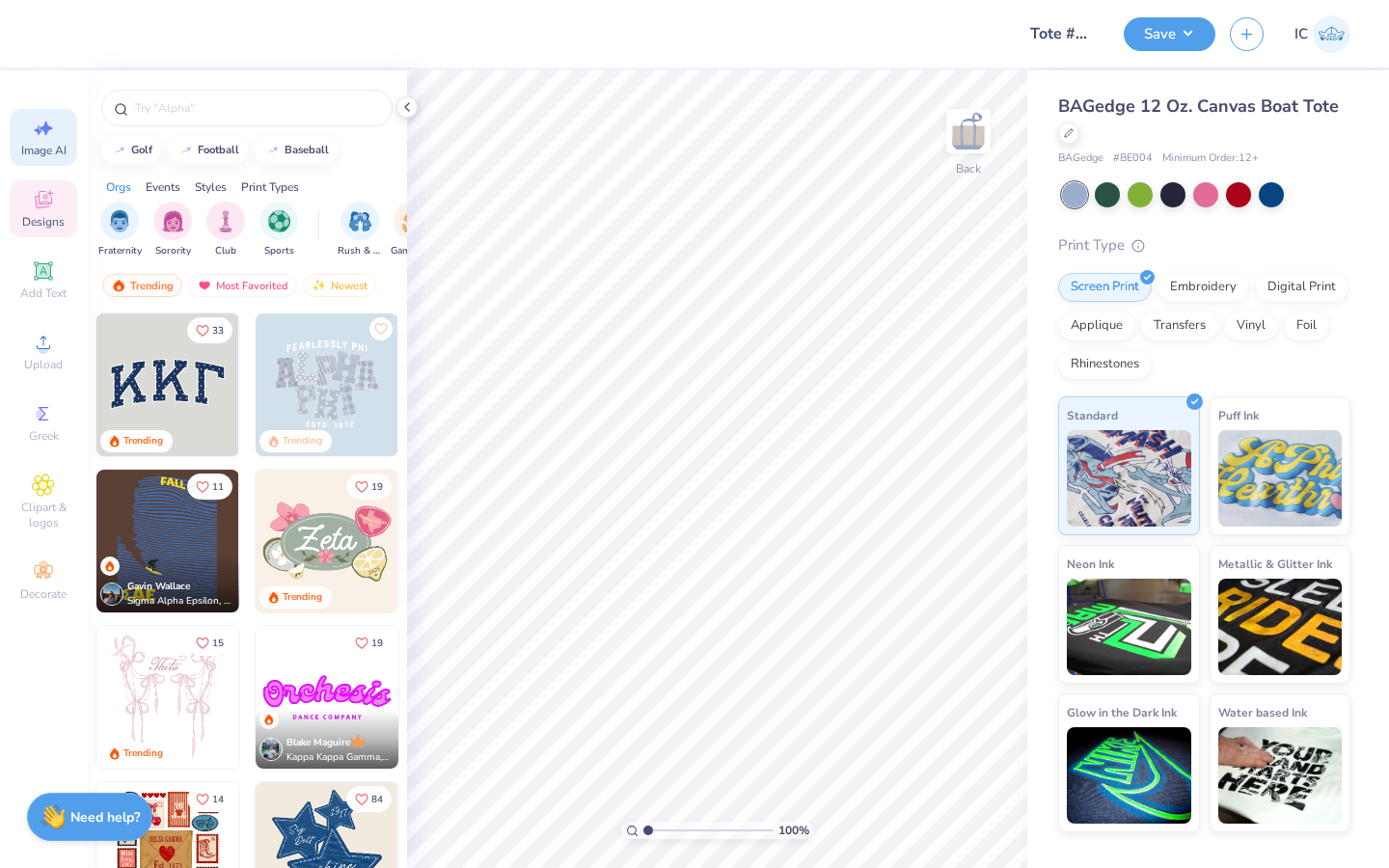 click 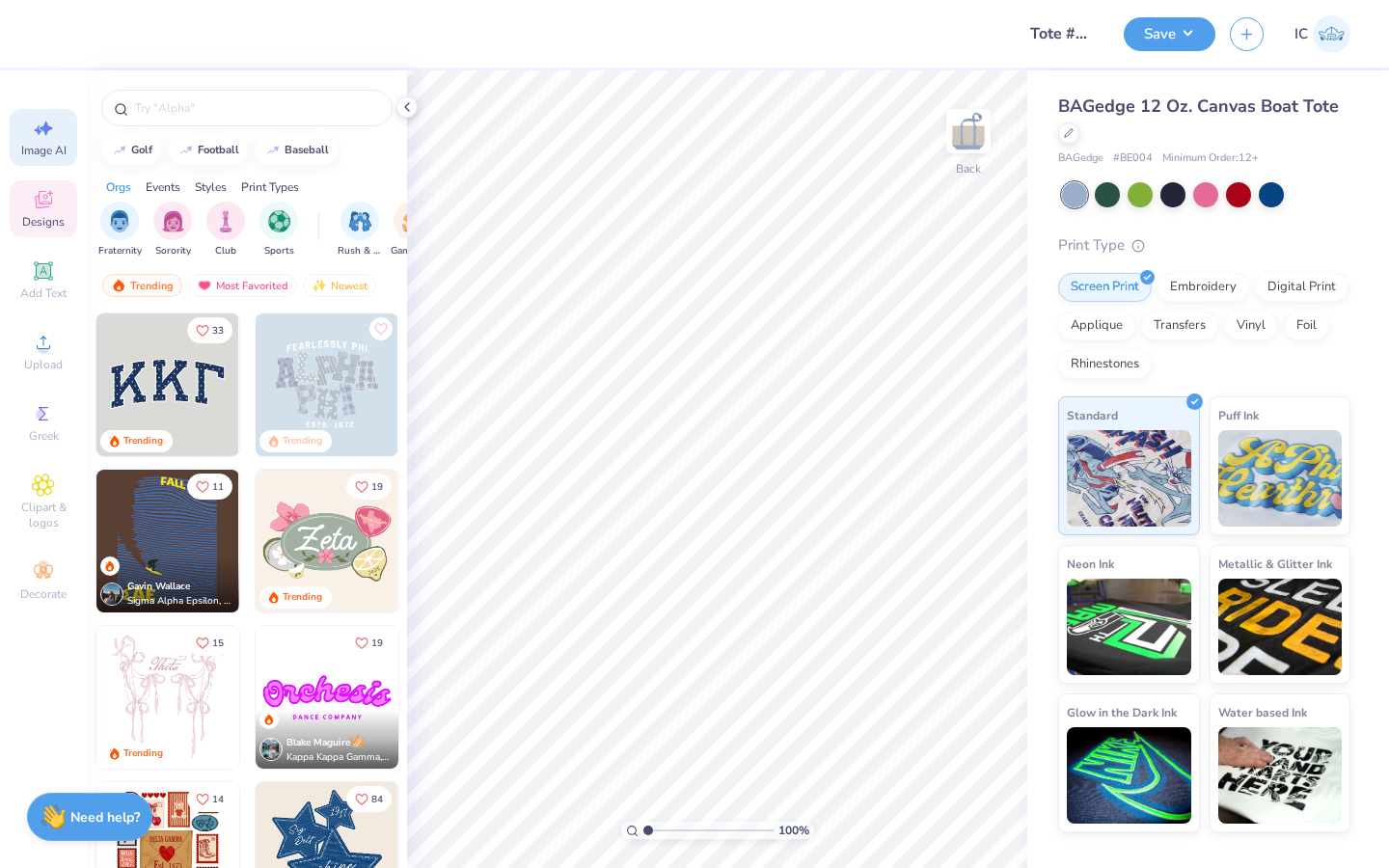 select on "4" 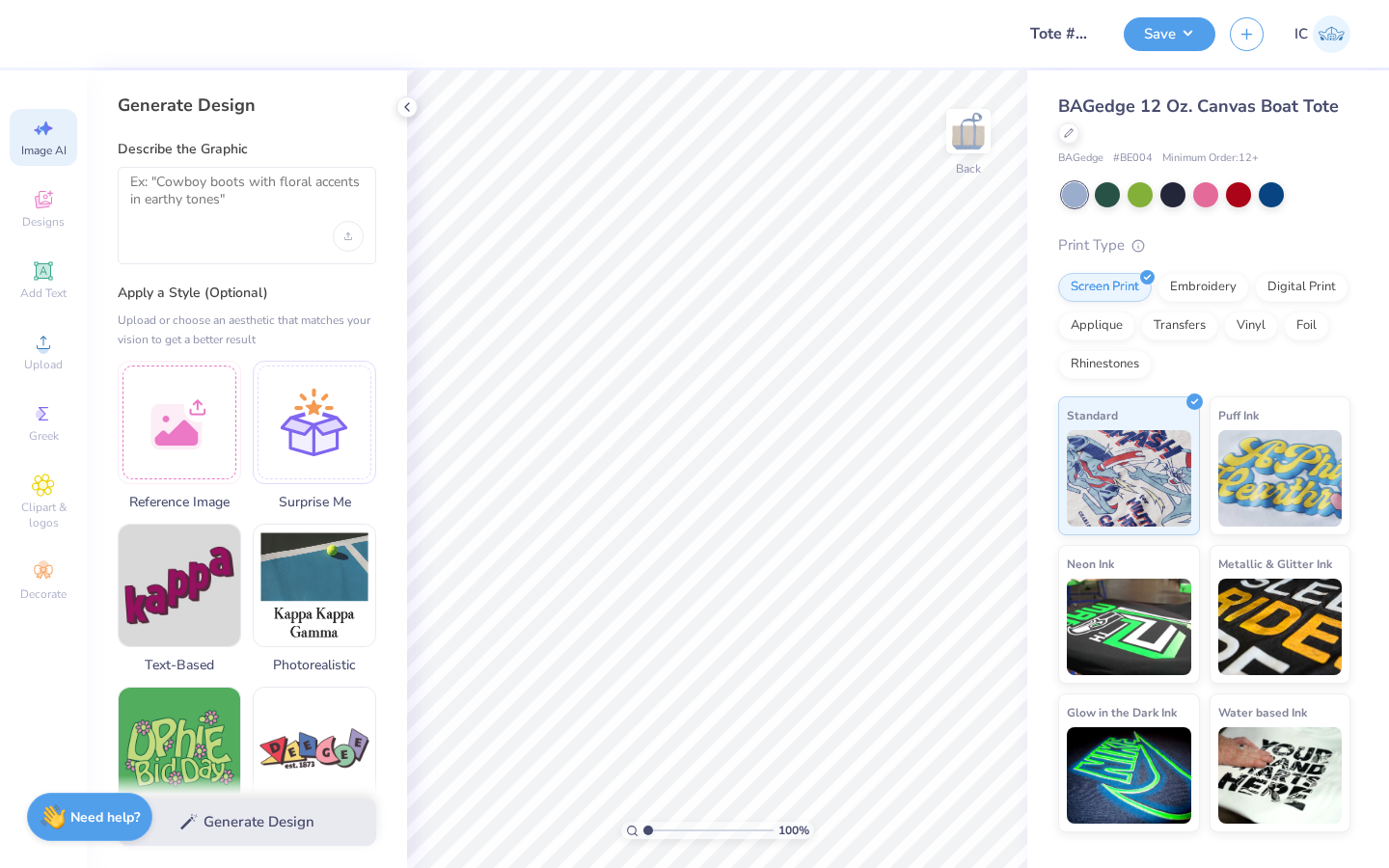 click at bounding box center [247, 215] 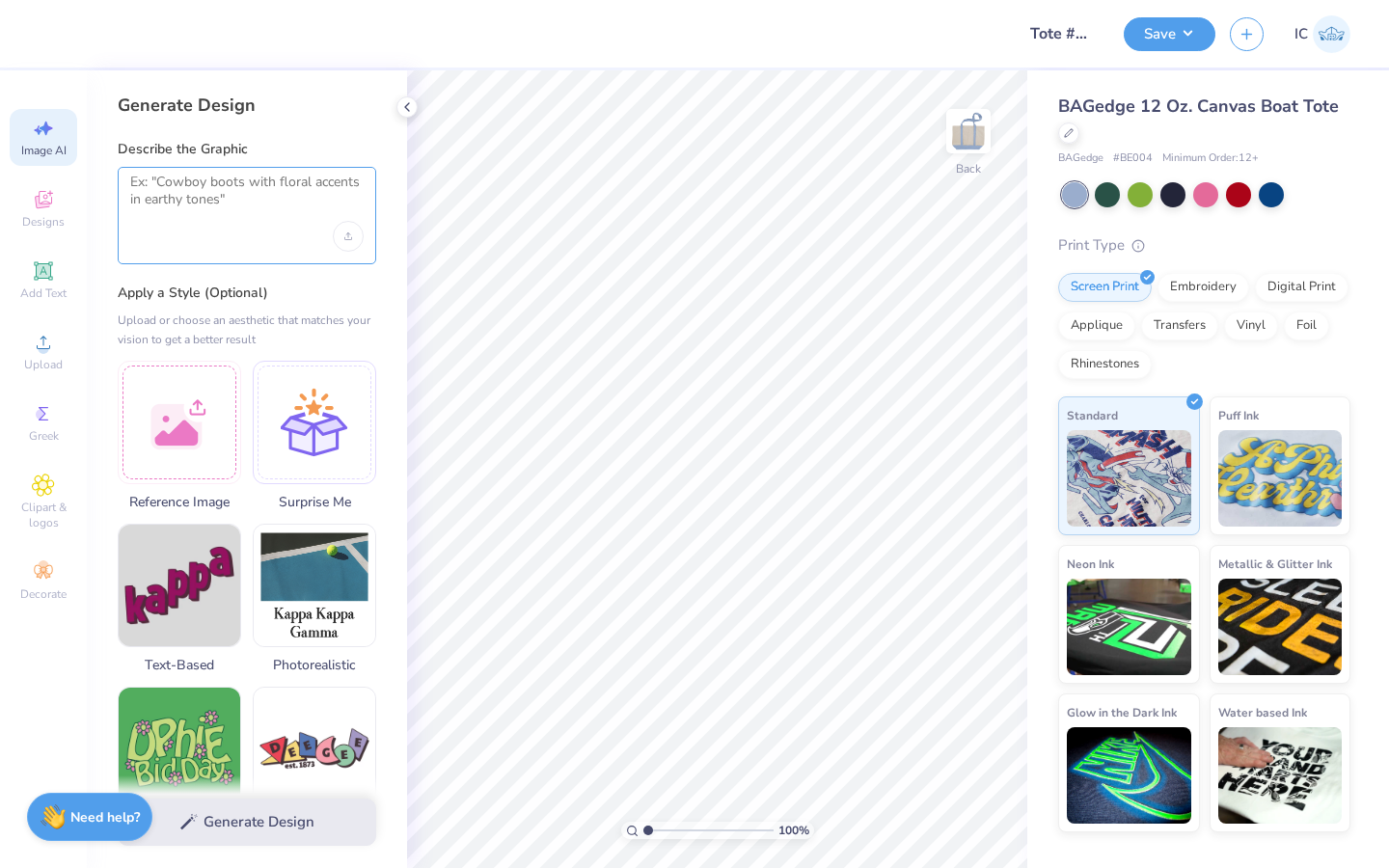 click at bounding box center (247, 198) 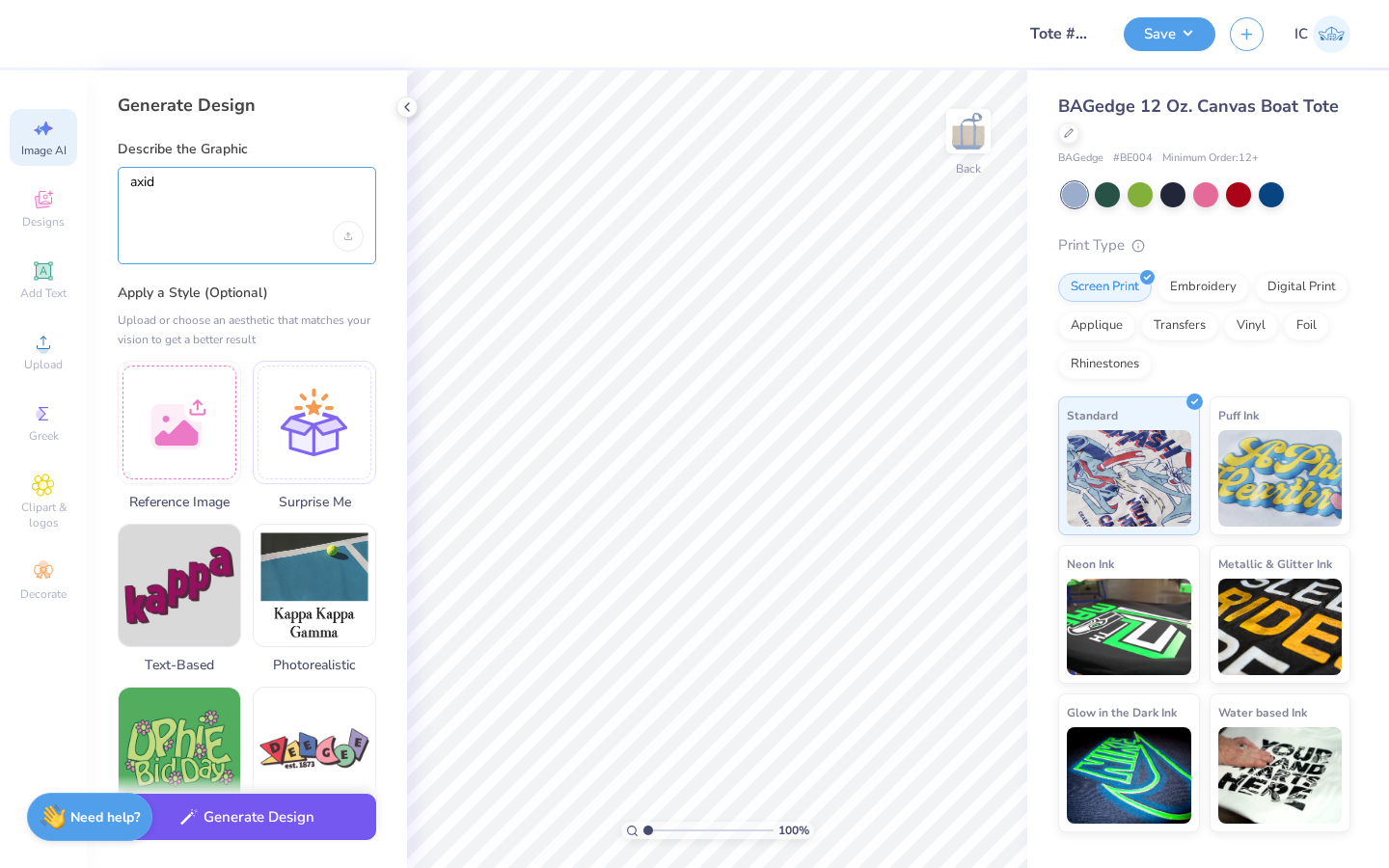 type on "axid" 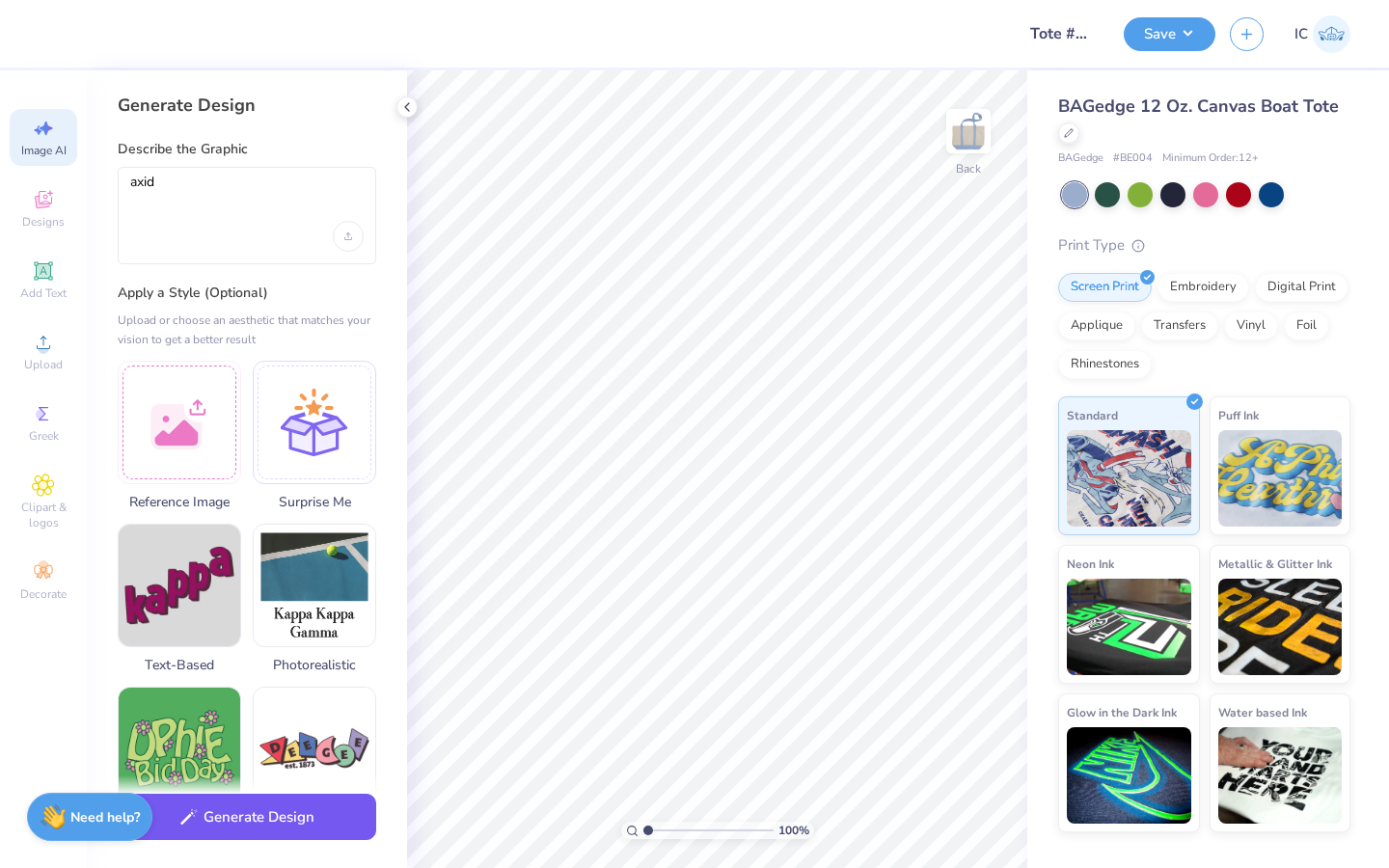 click on "Generate Design" at bounding box center [247, 817] 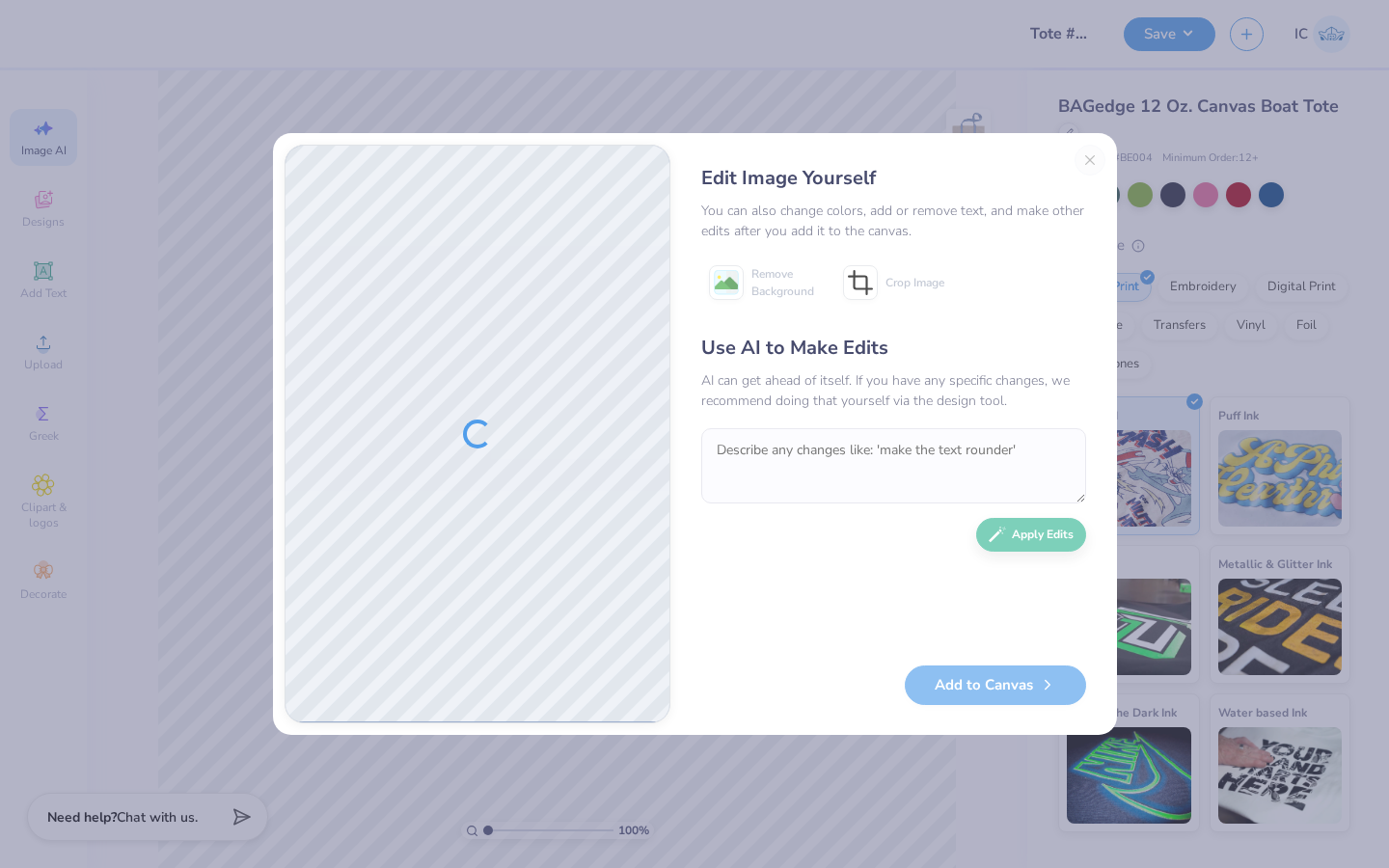 click on "Edit Image Yourself You can also change colors, add or remove text, and make other edits after you add it to the canvas. Remove Background Crop Image Use AI to Make Edits AI can get ahead of itself. If you have any specific changes, we recommend doing that yourself via the design tool. Apply Edits Add to Canvas" at bounding box center (893, 434) 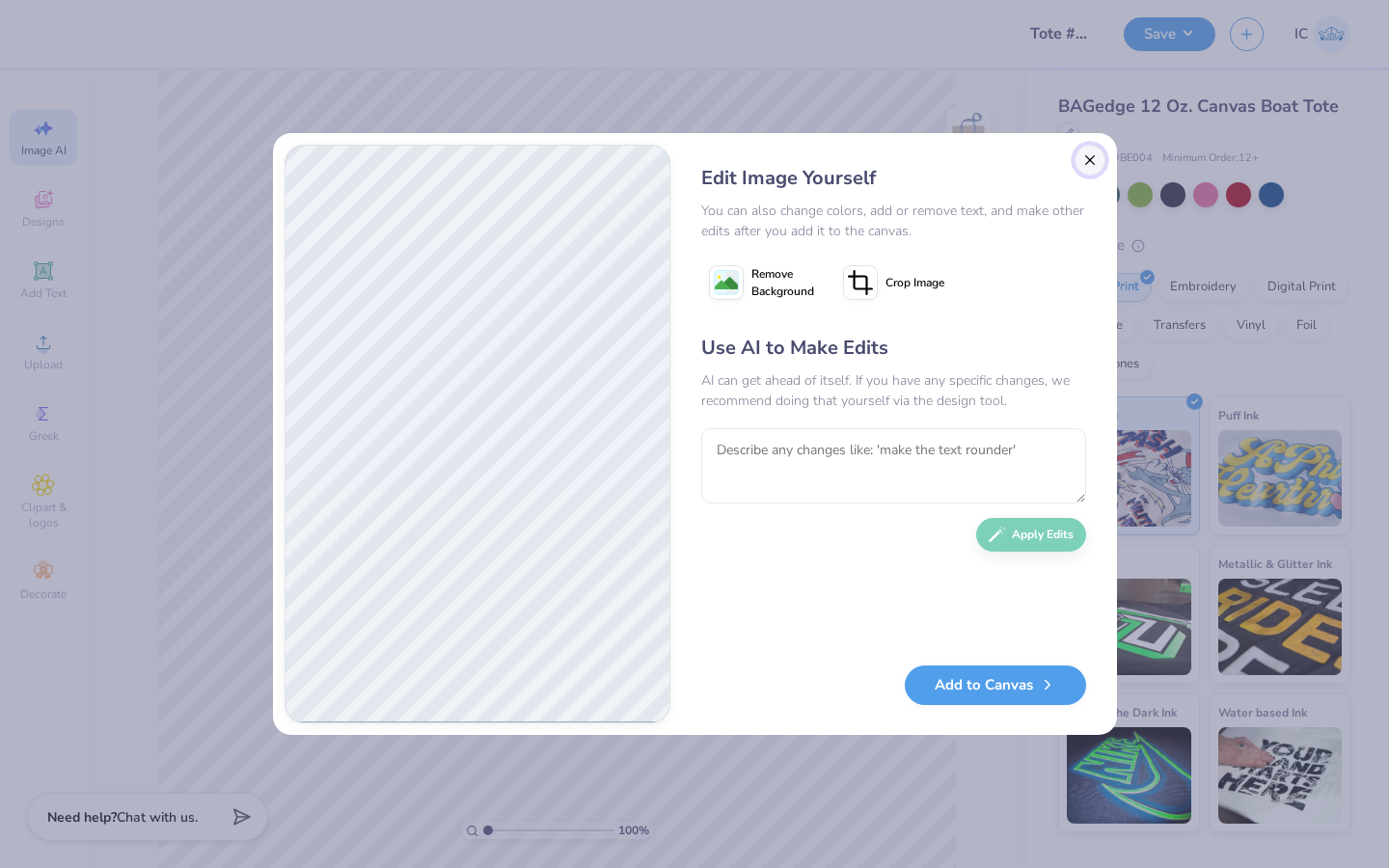 click at bounding box center (1090, 160) 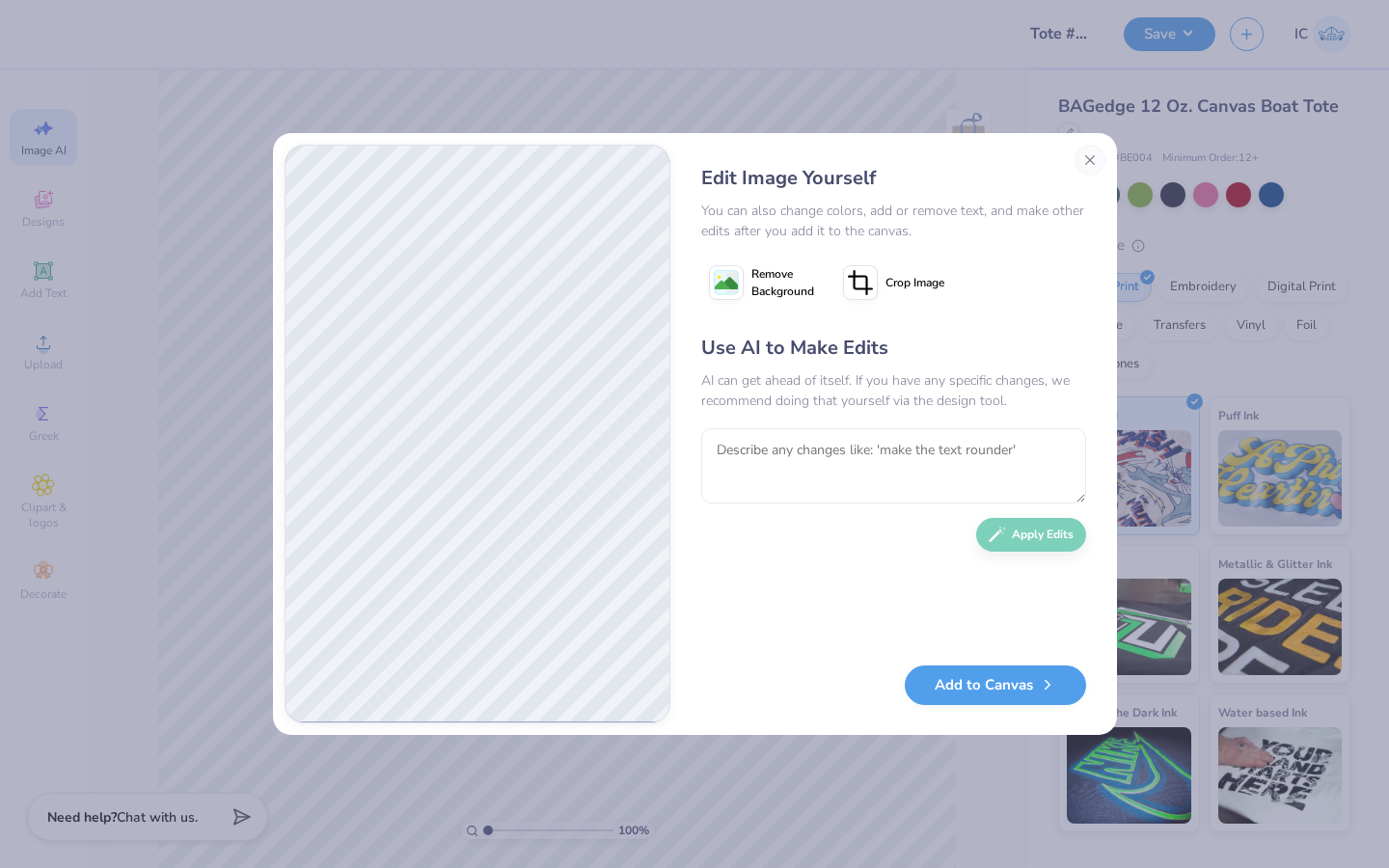 scroll, scrollTop: 0, scrollLeft: 43, axis: horizontal 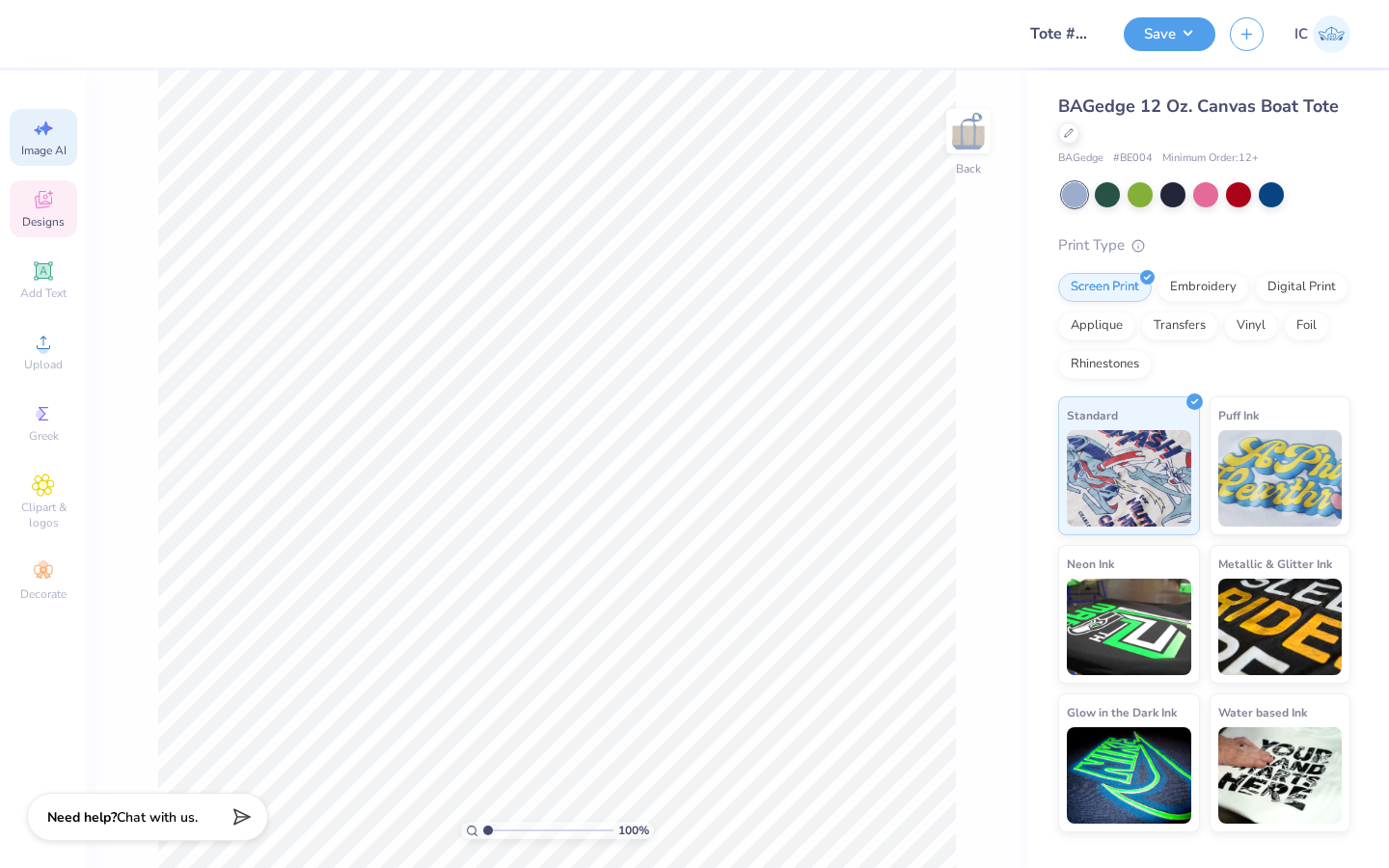 click on "Designs" at bounding box center [43, 222] 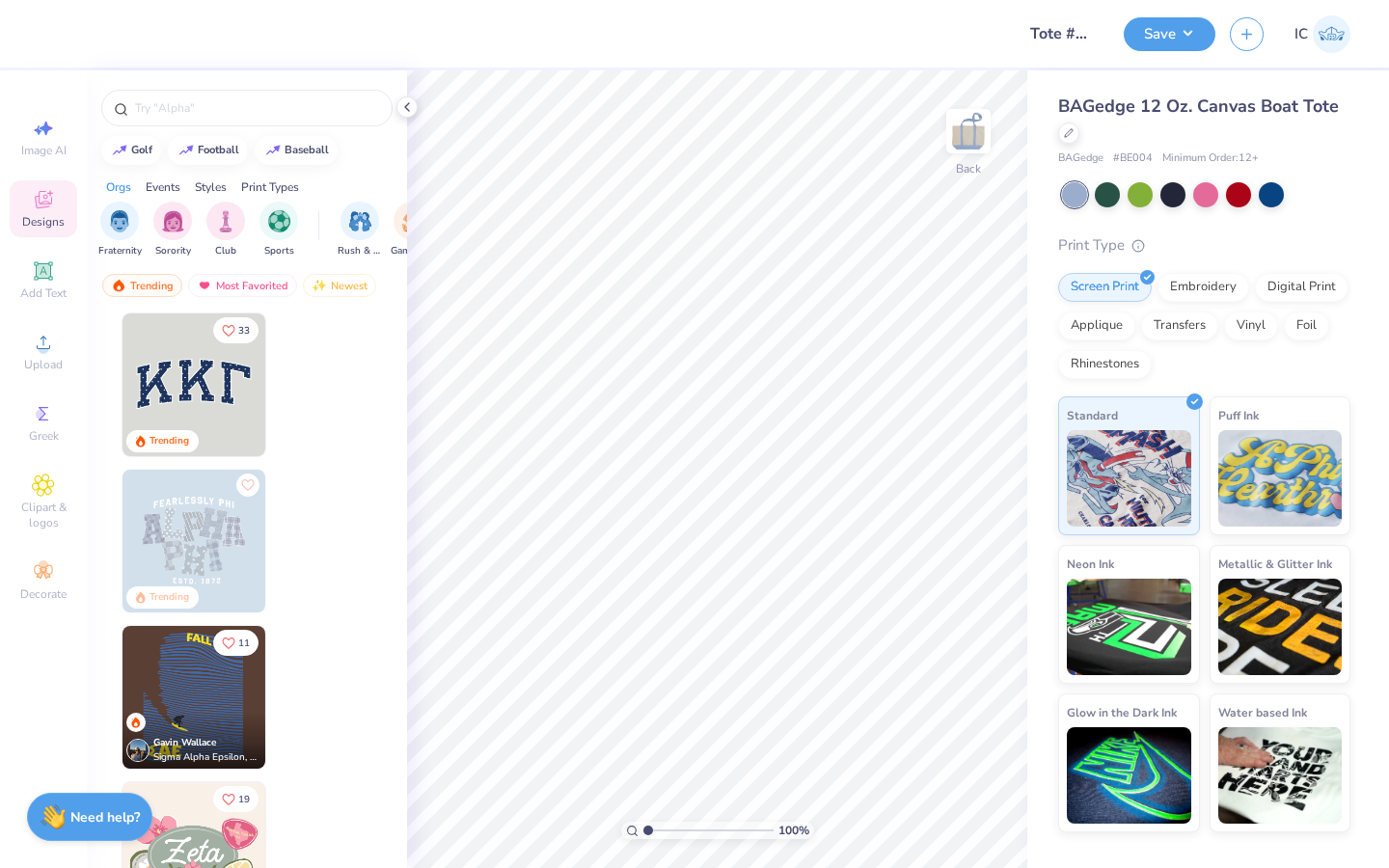 scroll, scrollTop: 0, scrollLeft: 0, axis: both 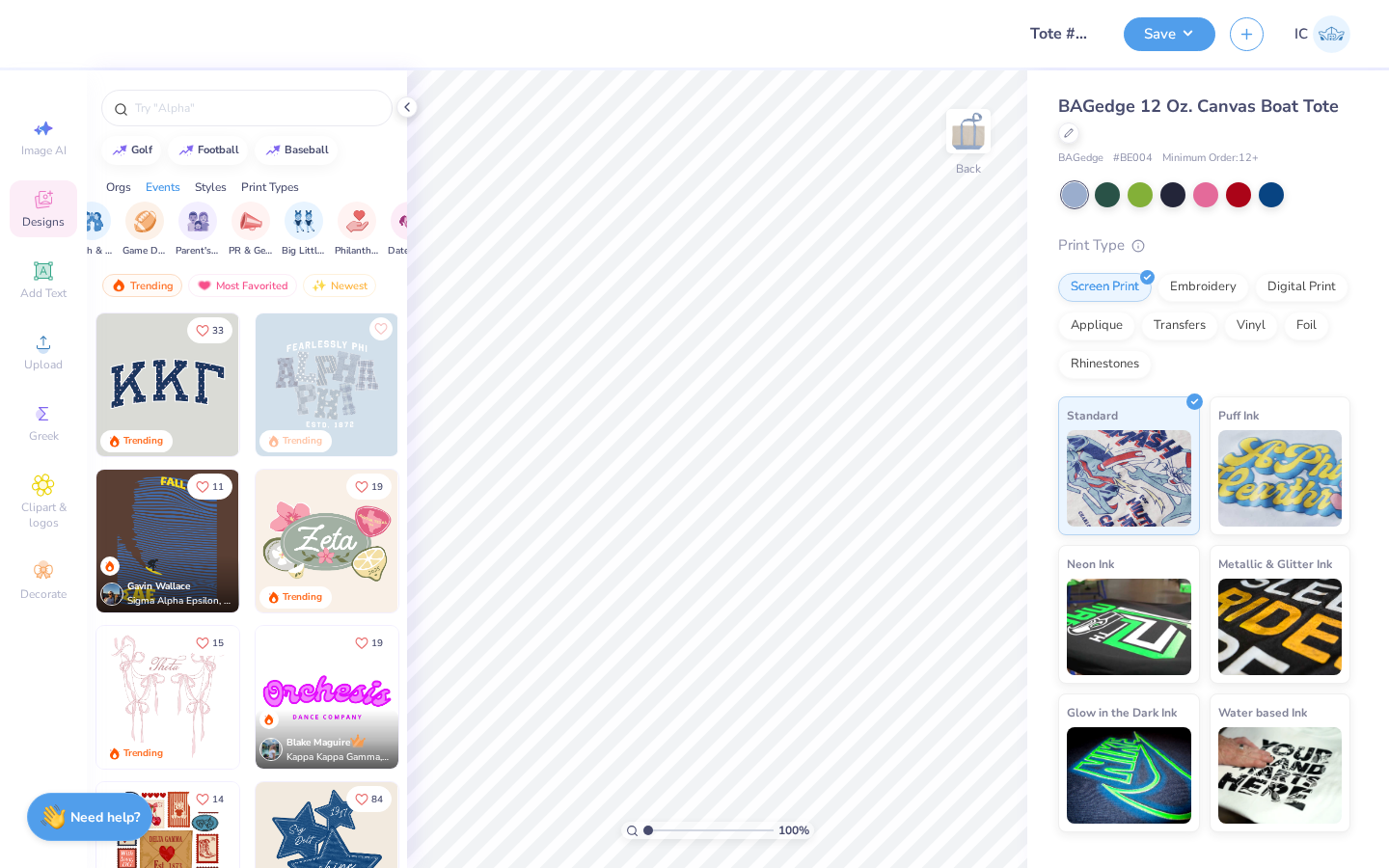 click on "Orgs" at bounding box center [119, 187] 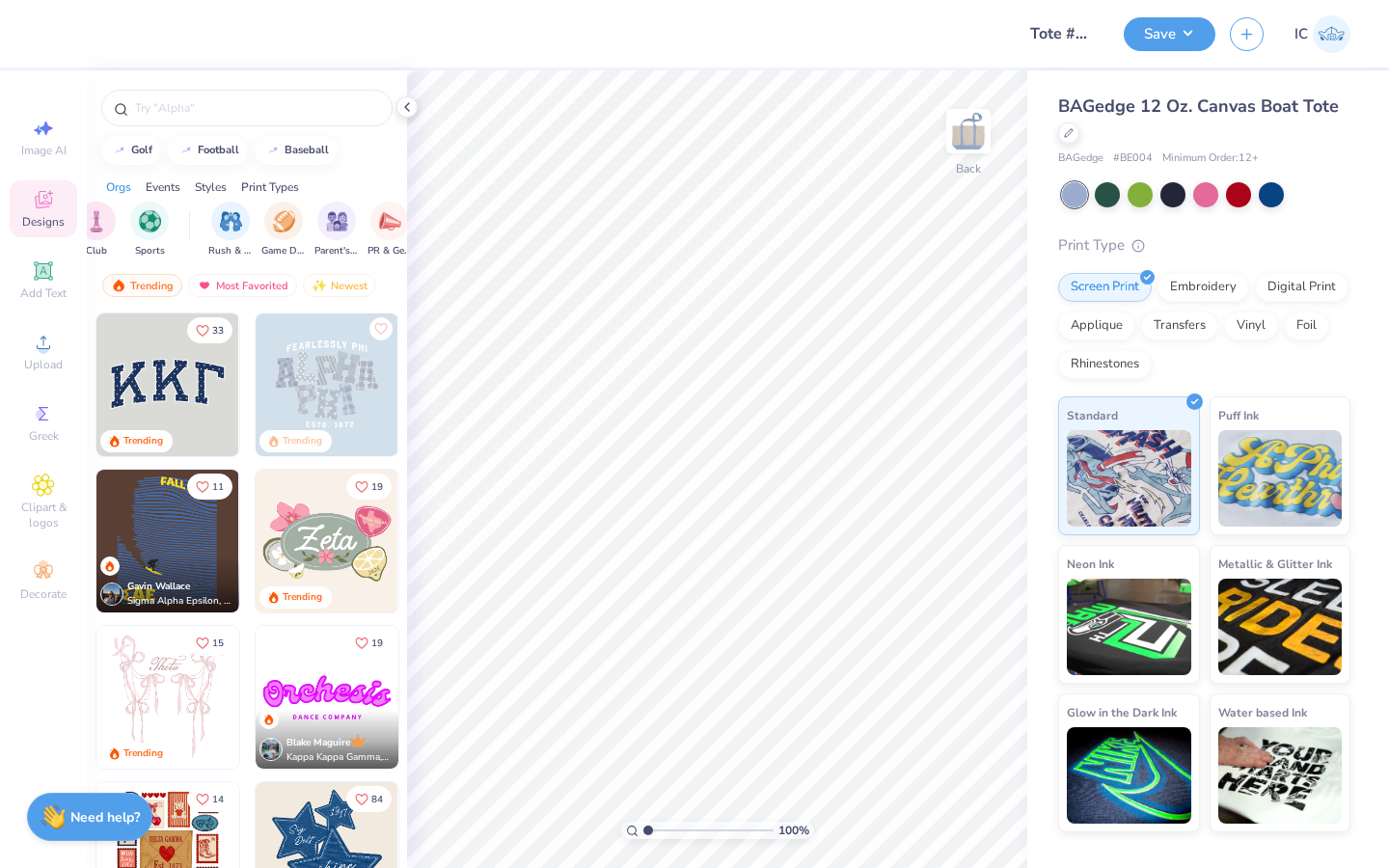 scroll, scrollTop: 0, scrollLeft: 0, axis: both 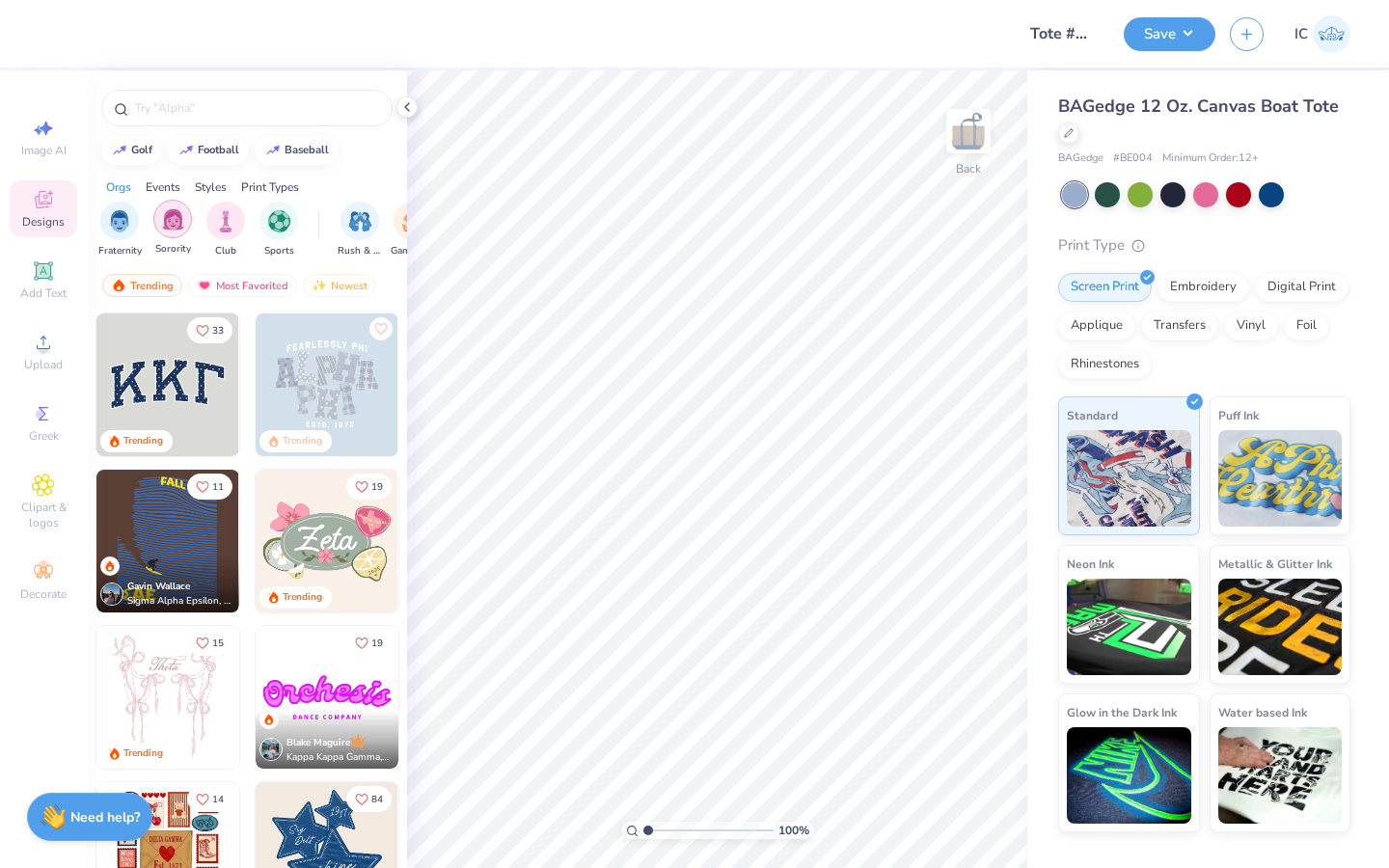 click at bounding box center (173, 219) 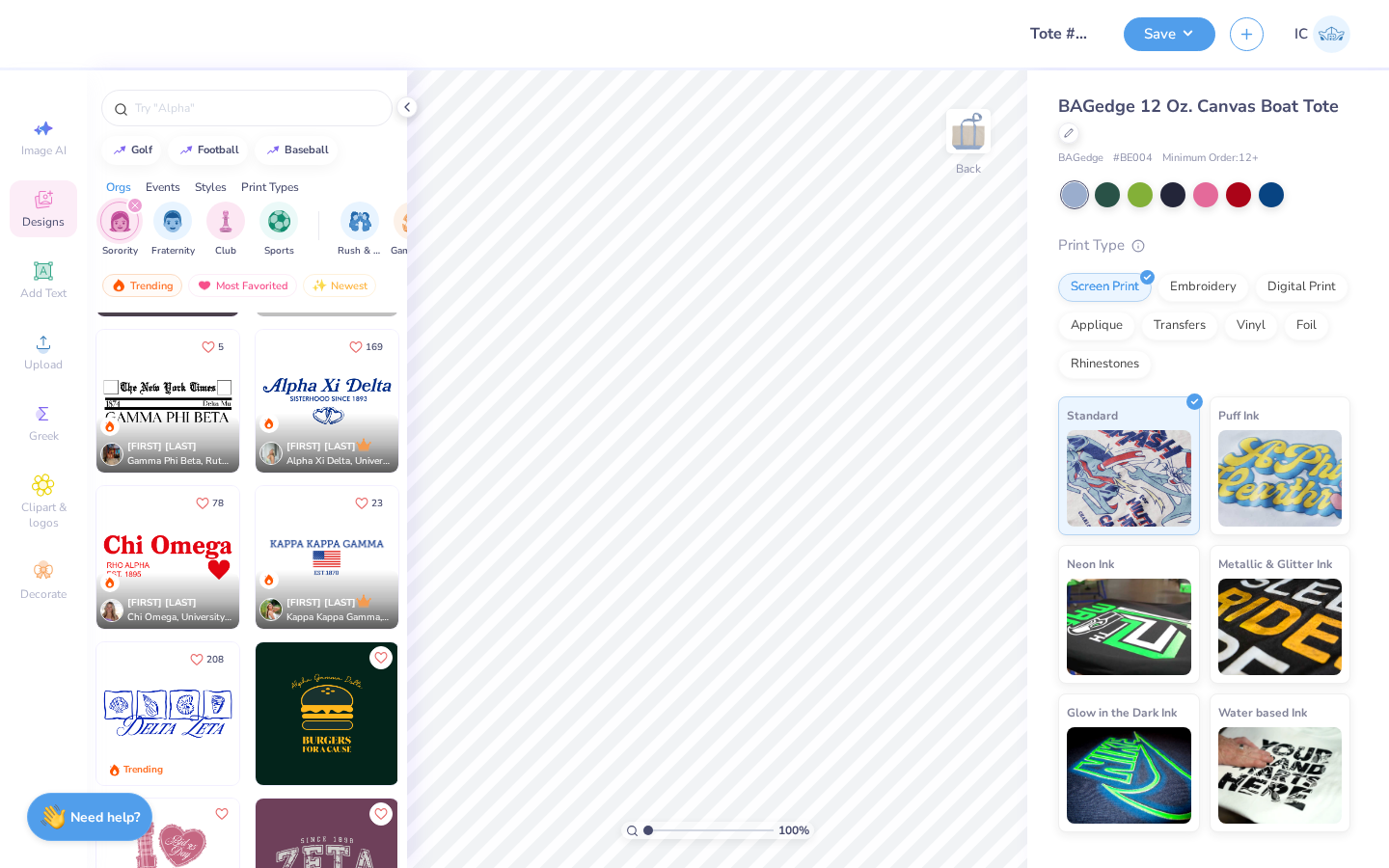 scroll, scrollTop: 4828, scrollLeft: 0, axis: vertical 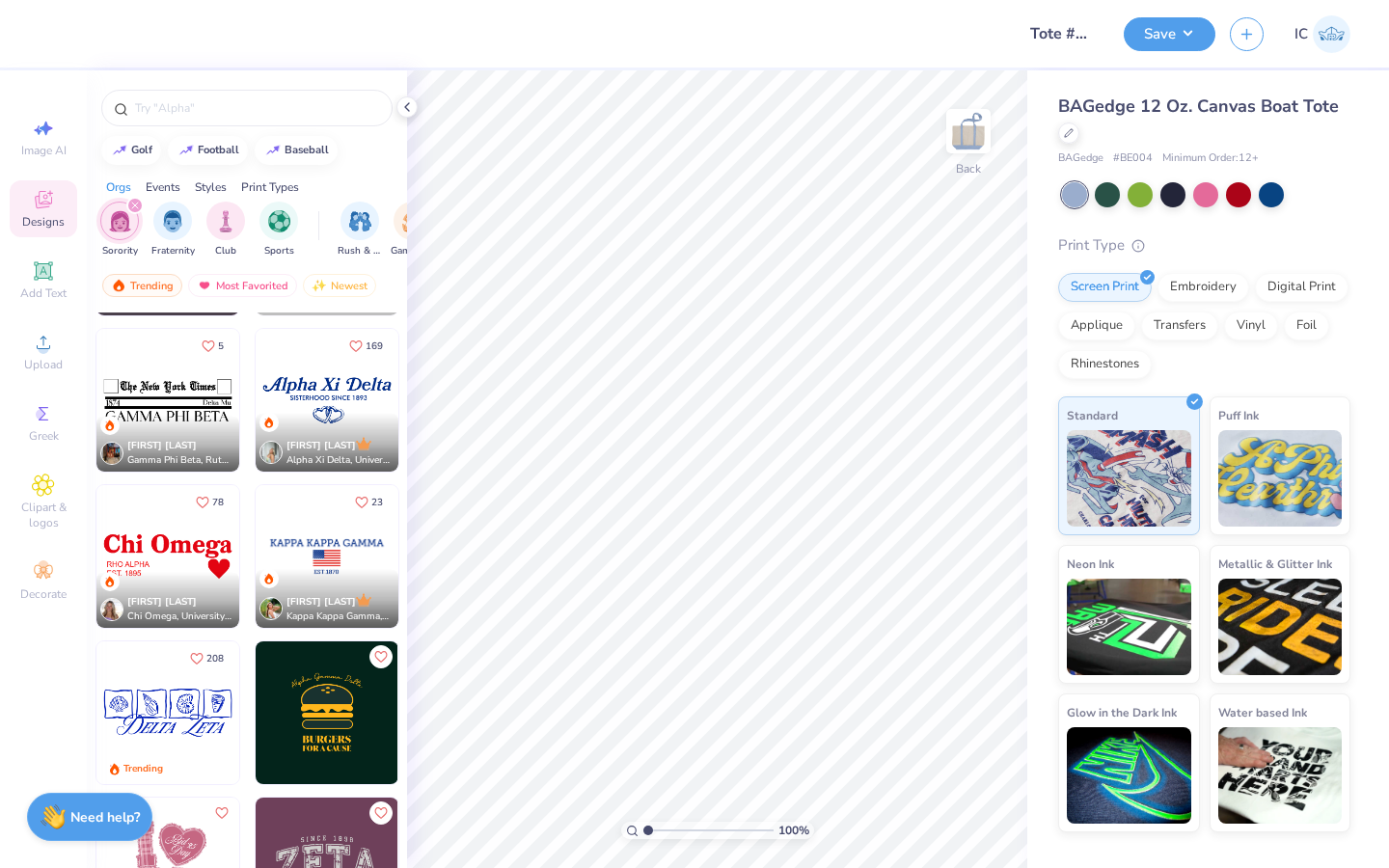 click at bounding box center (327, 400) 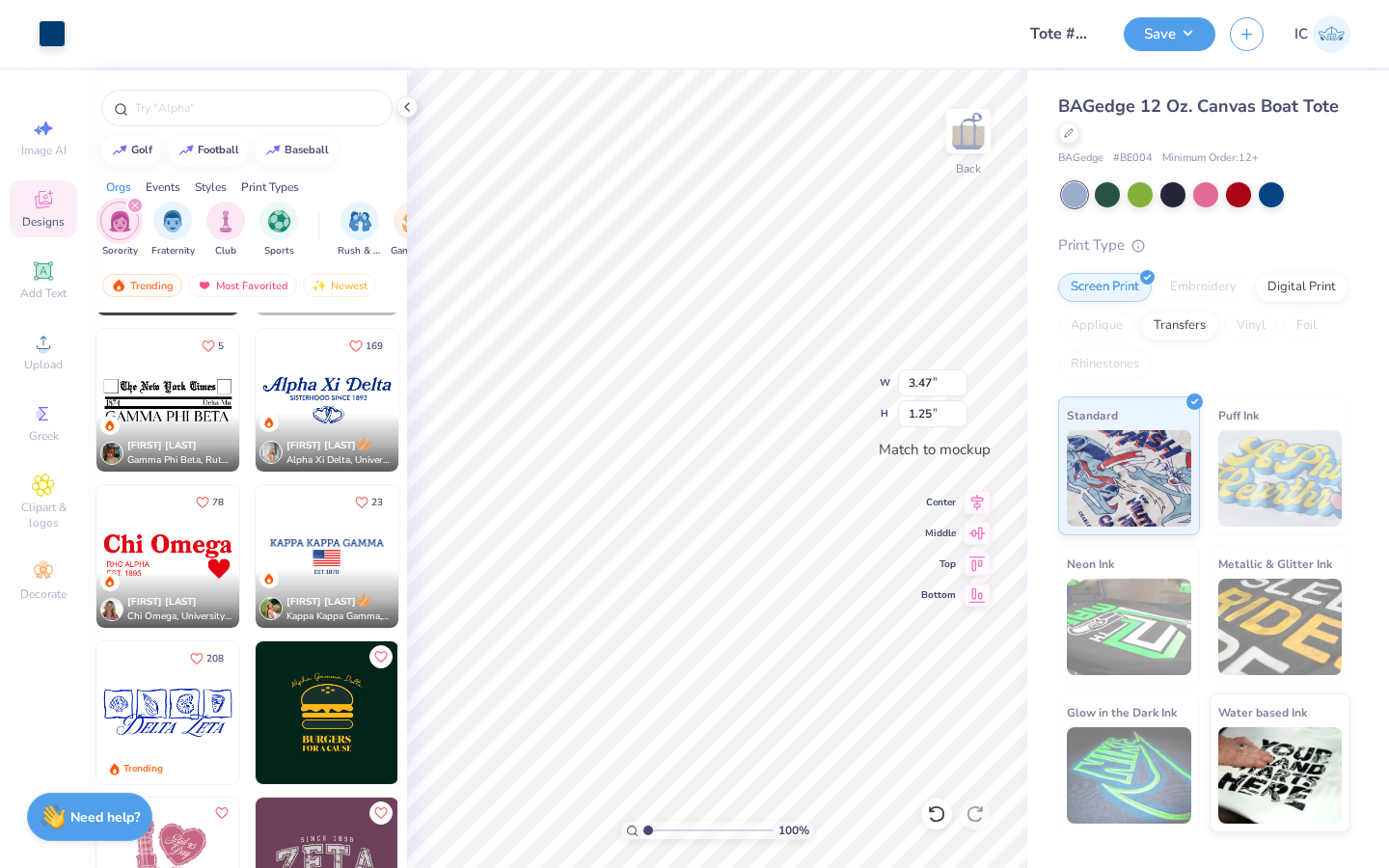 type on "3.47" 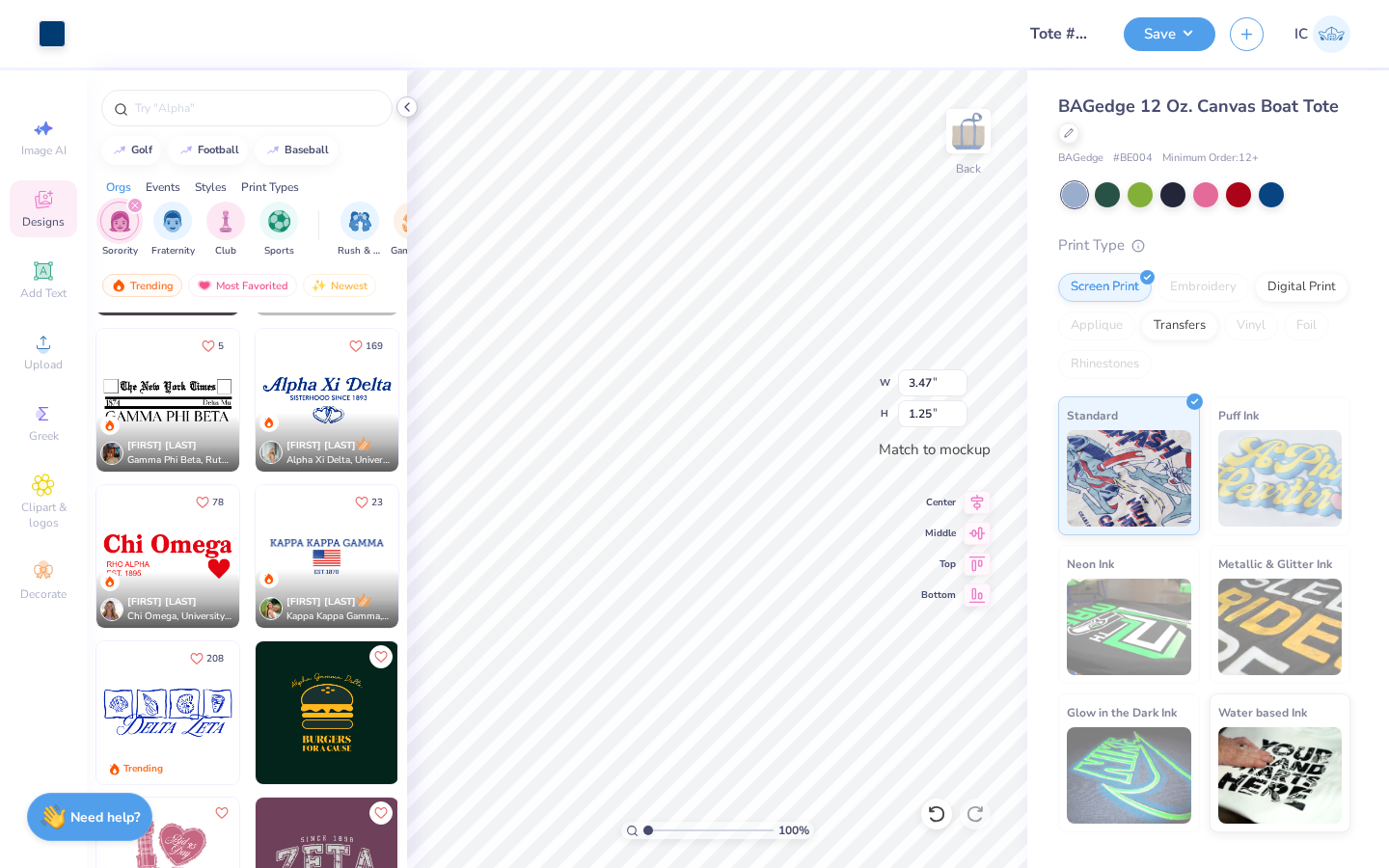 click 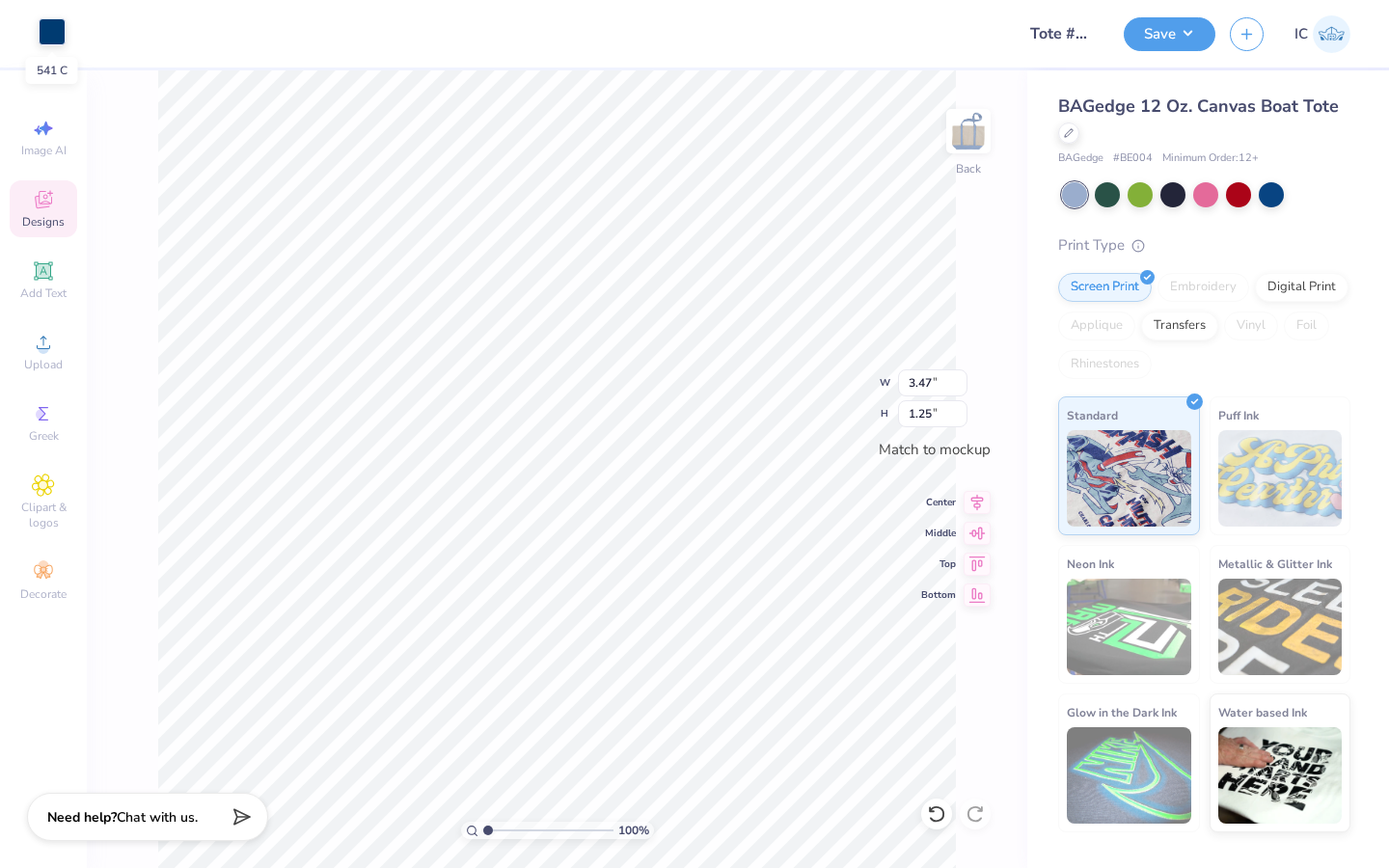 click at bounding box center [52, 32] 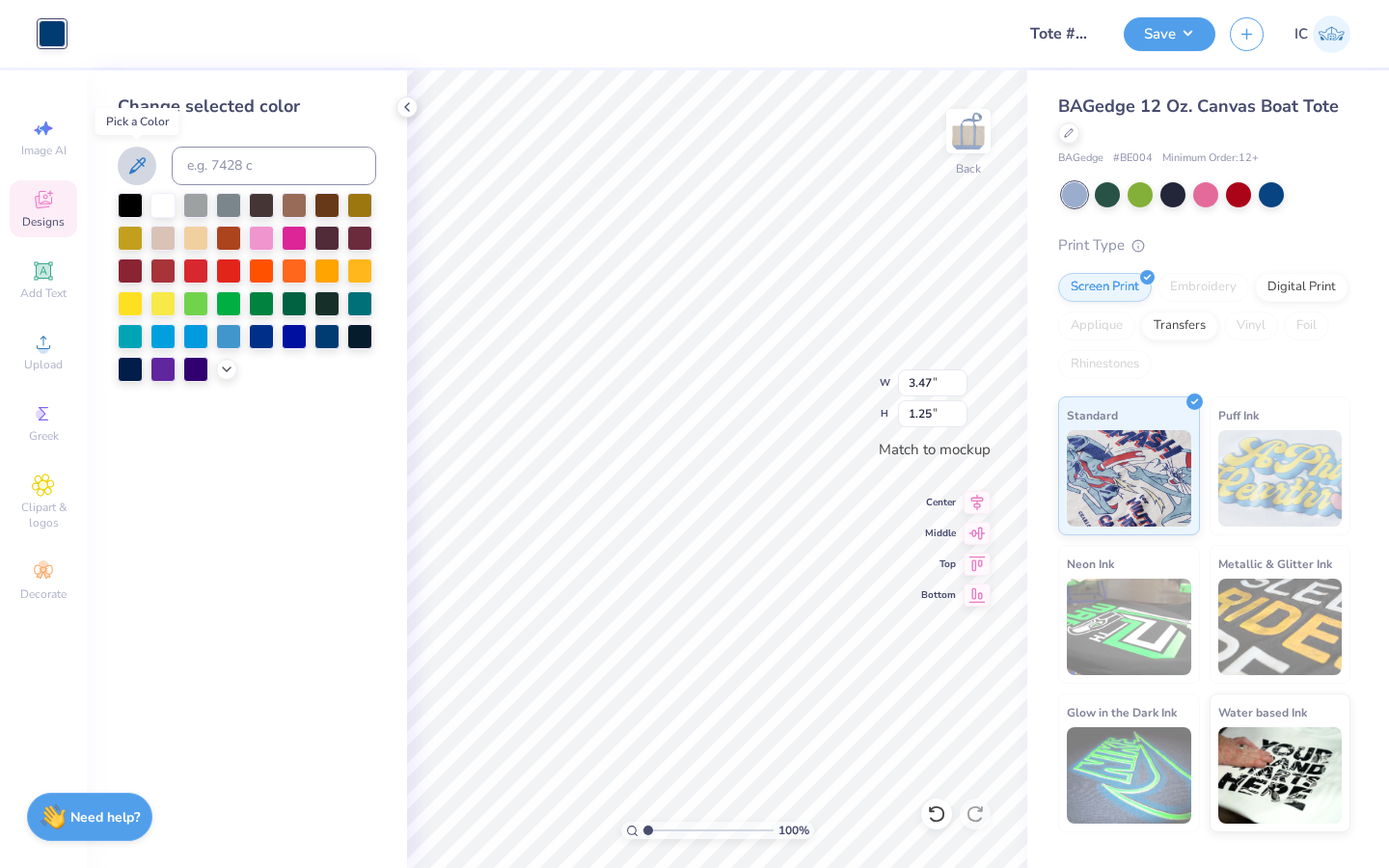 click 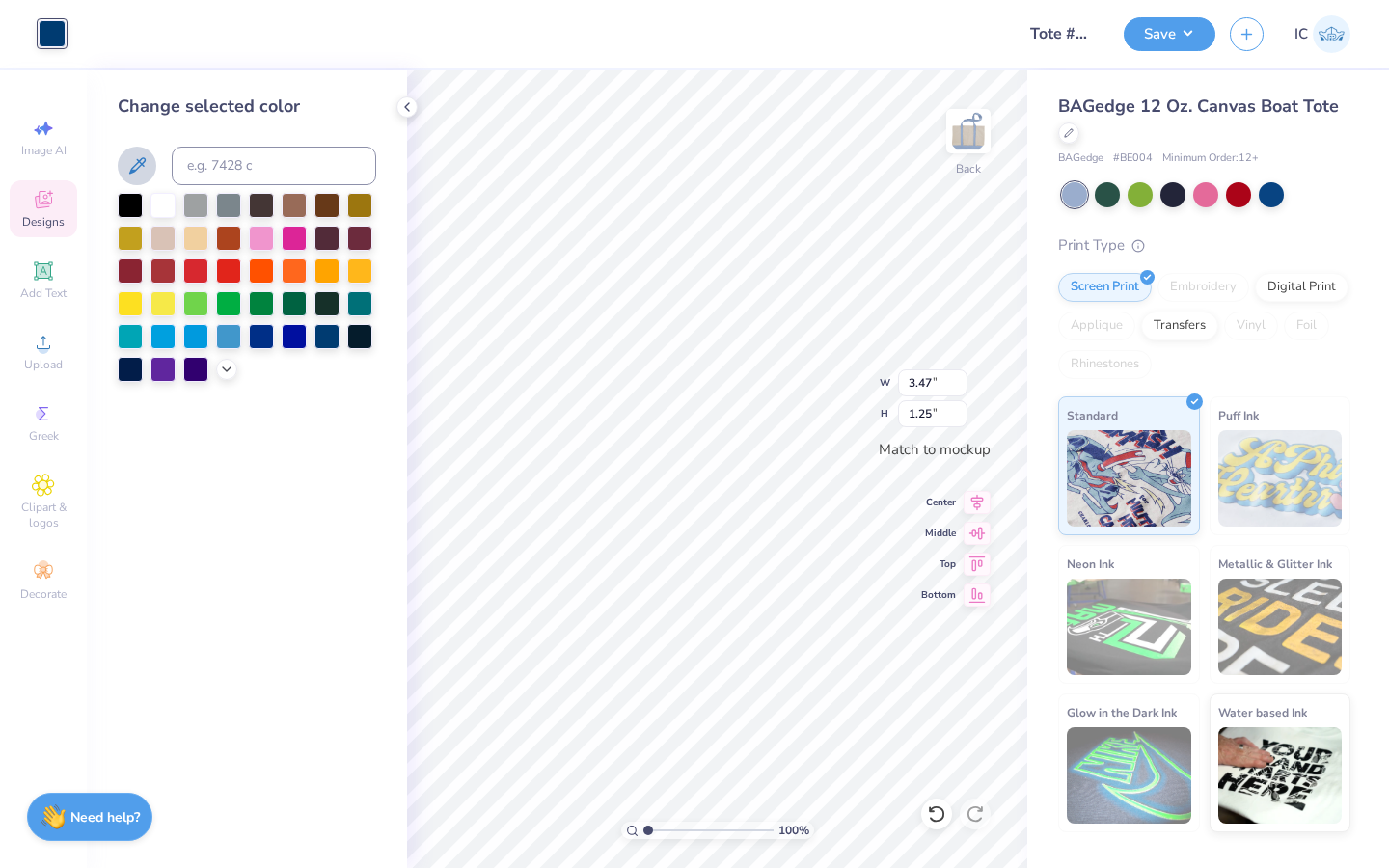 click 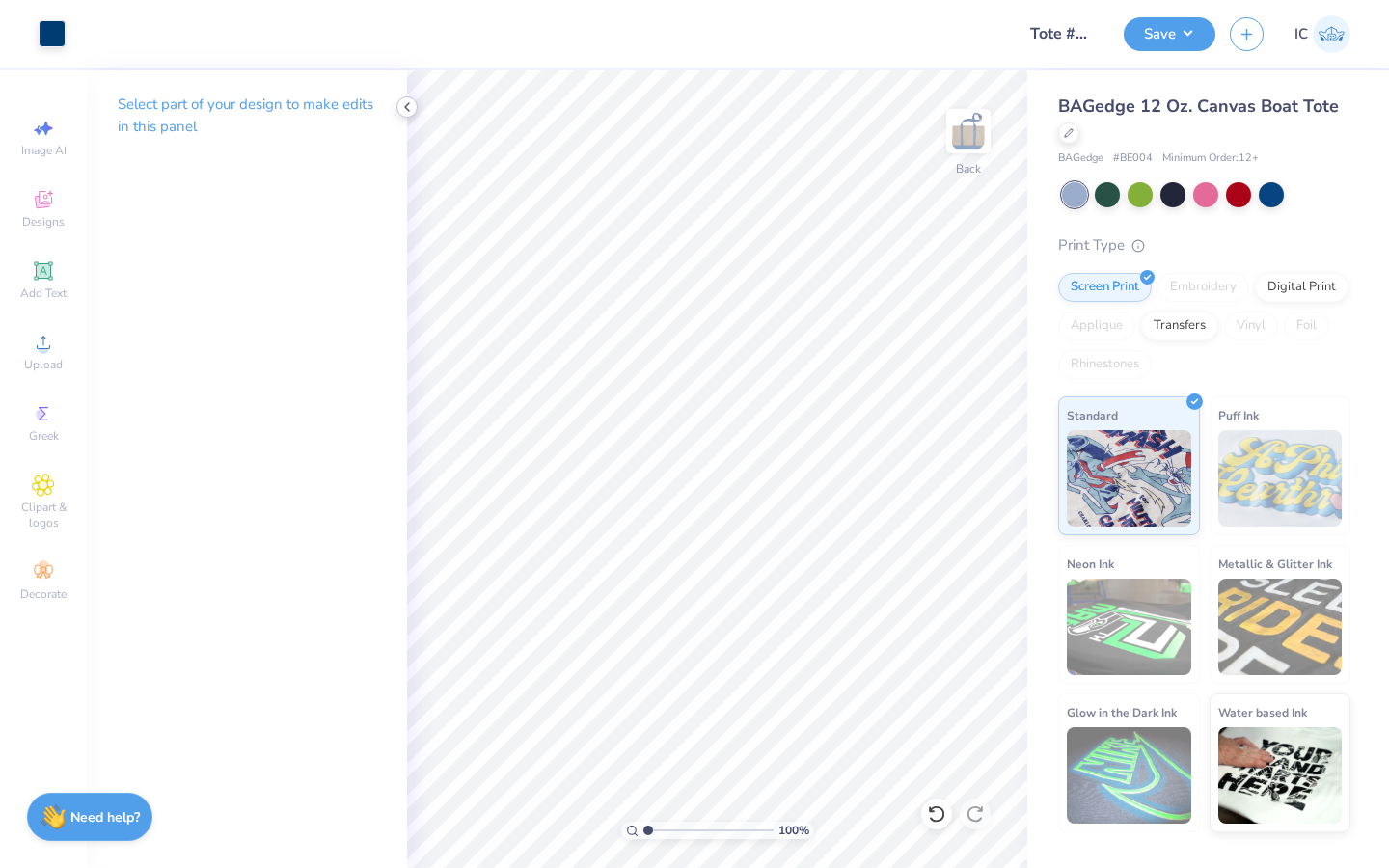click 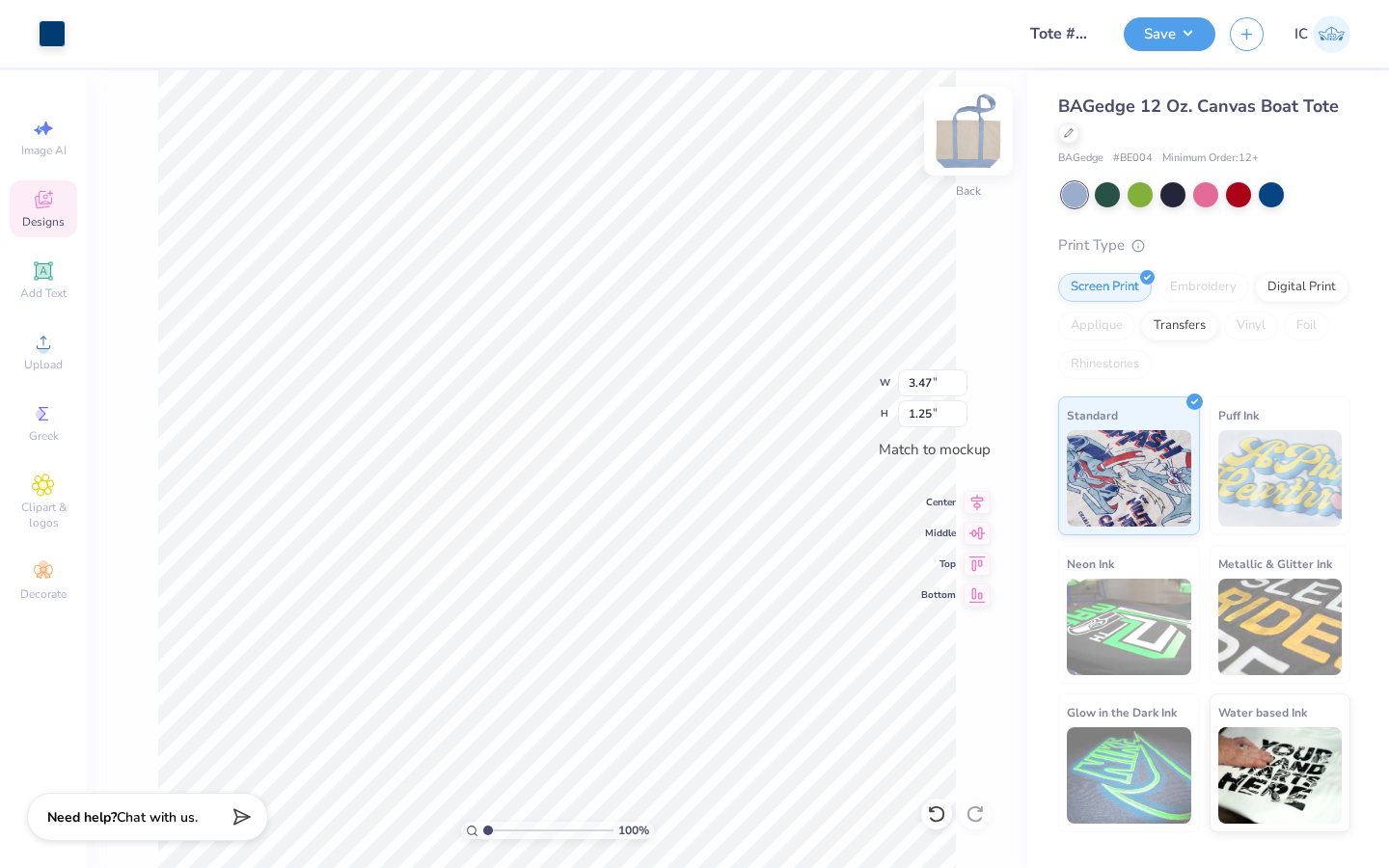 click at bounding box center (968, 131) 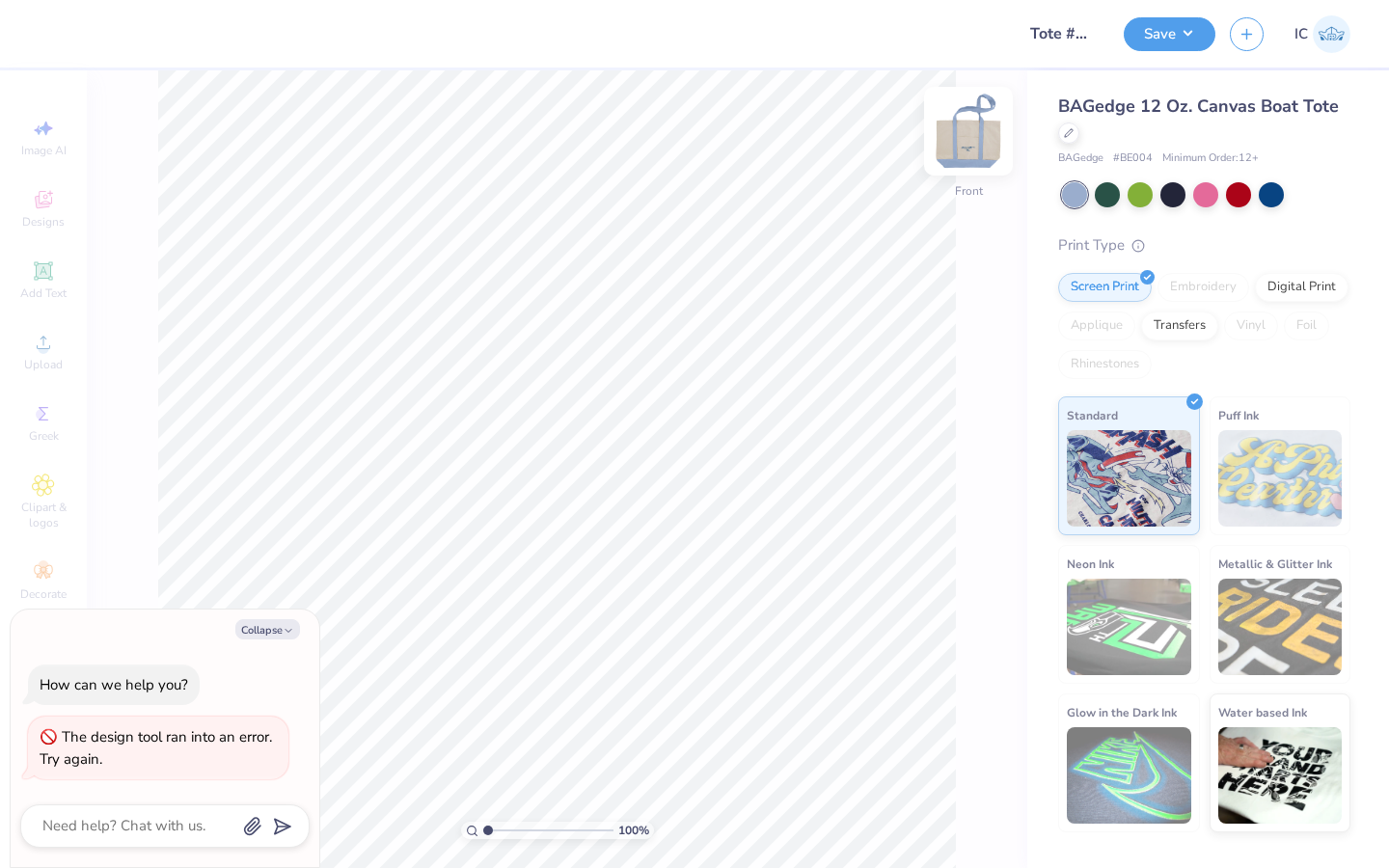 click at bounding box center [968, 131] 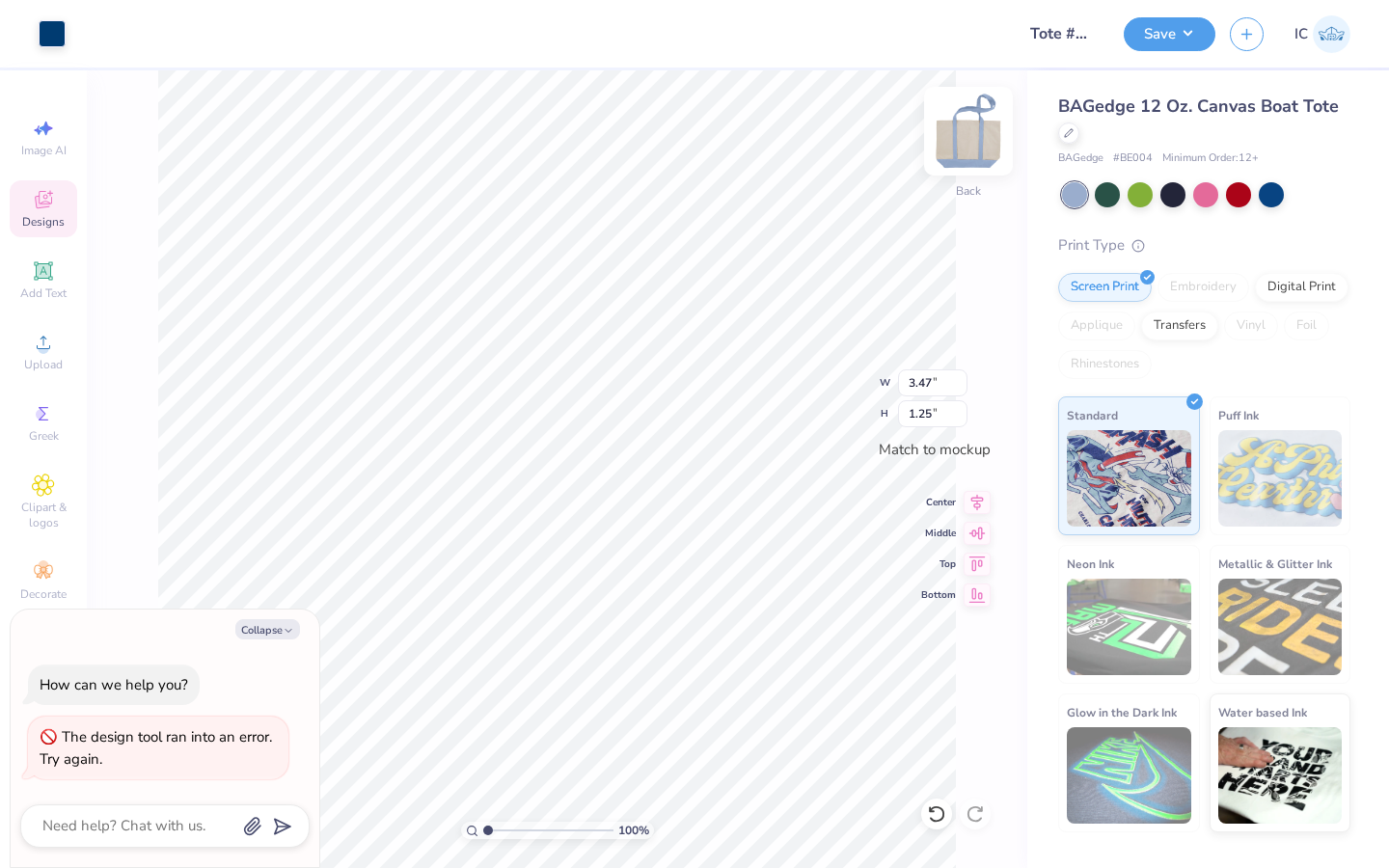 click at bounding box center [968, 131] 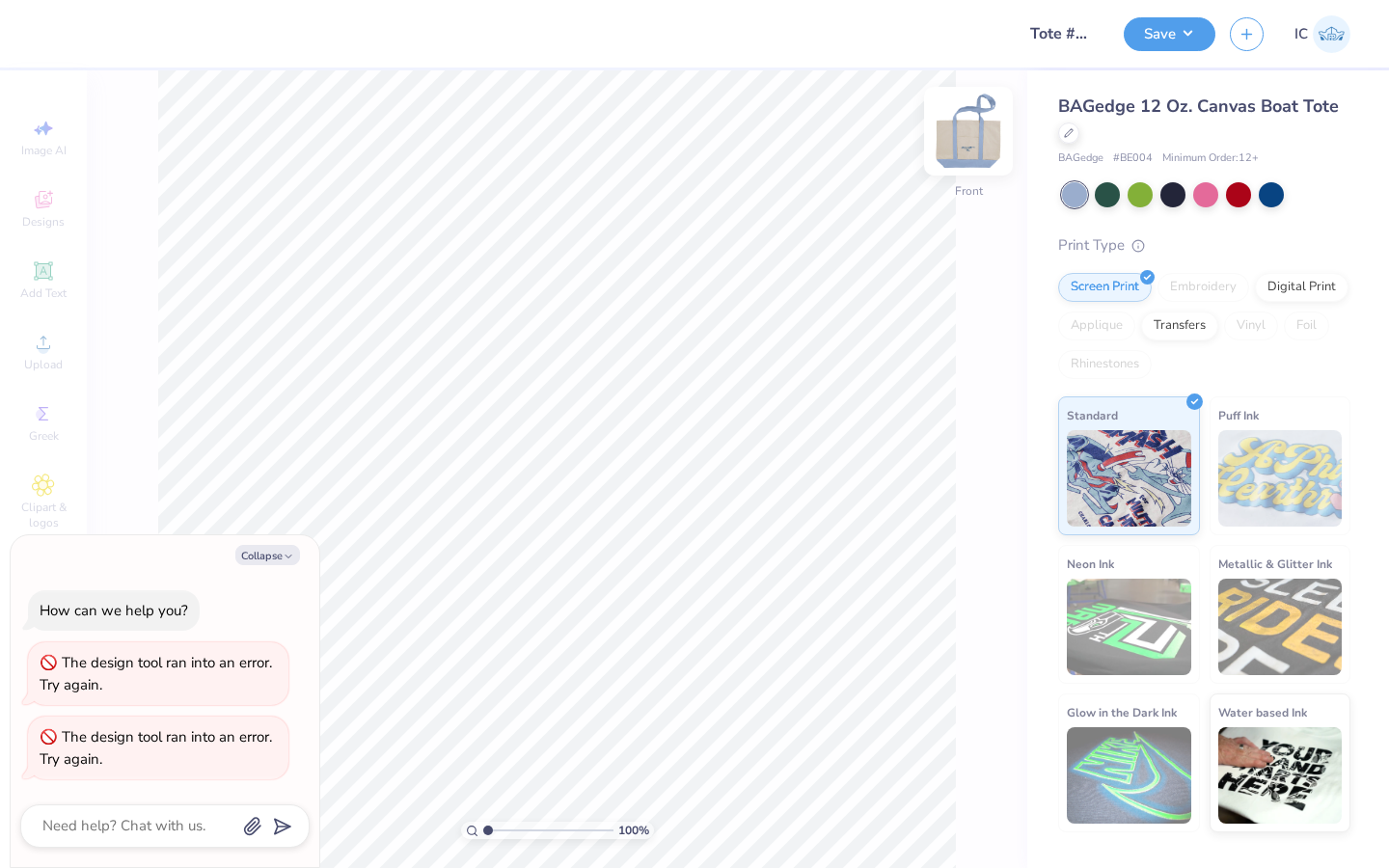 click at bounding box center [968, 131] 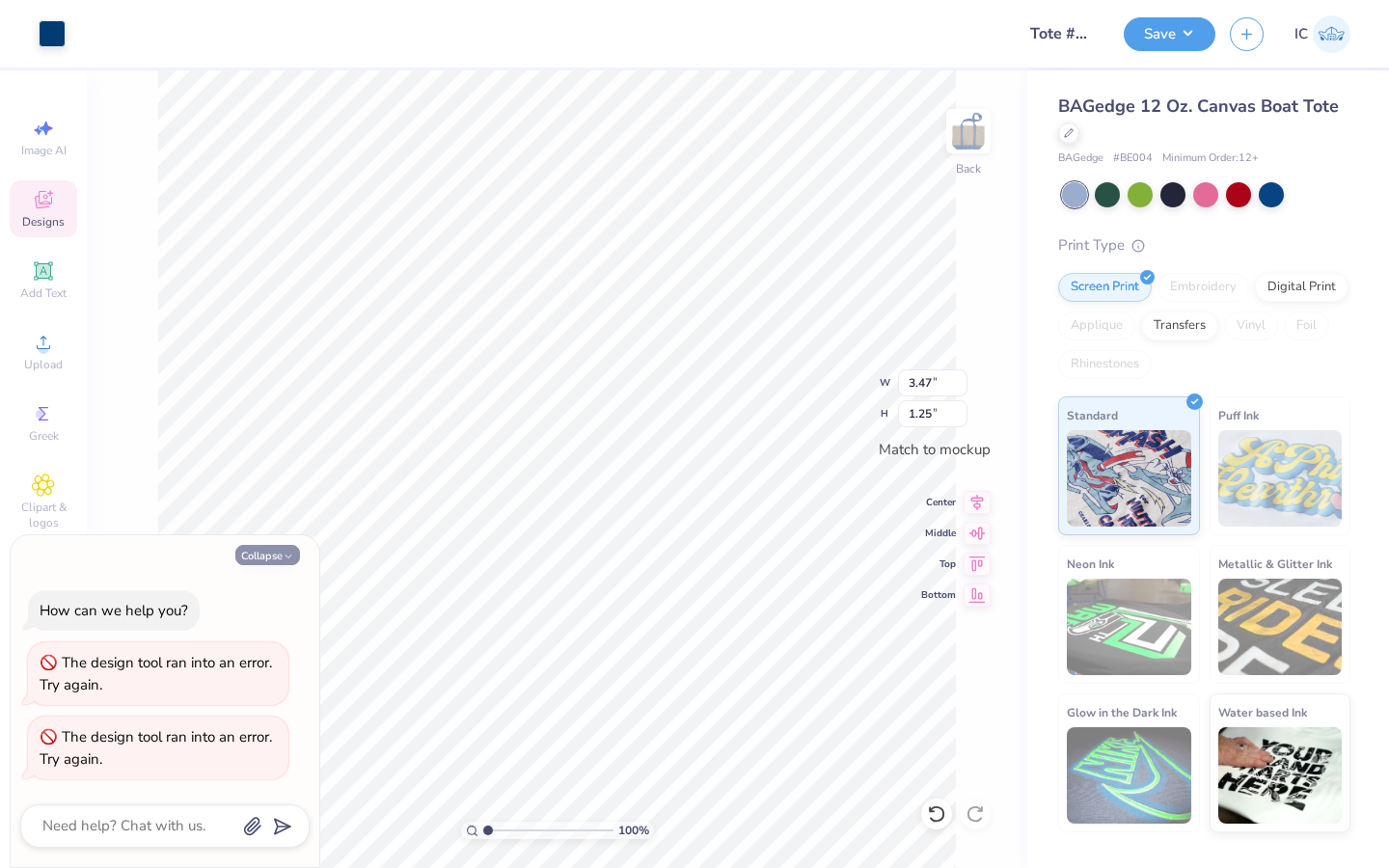 click 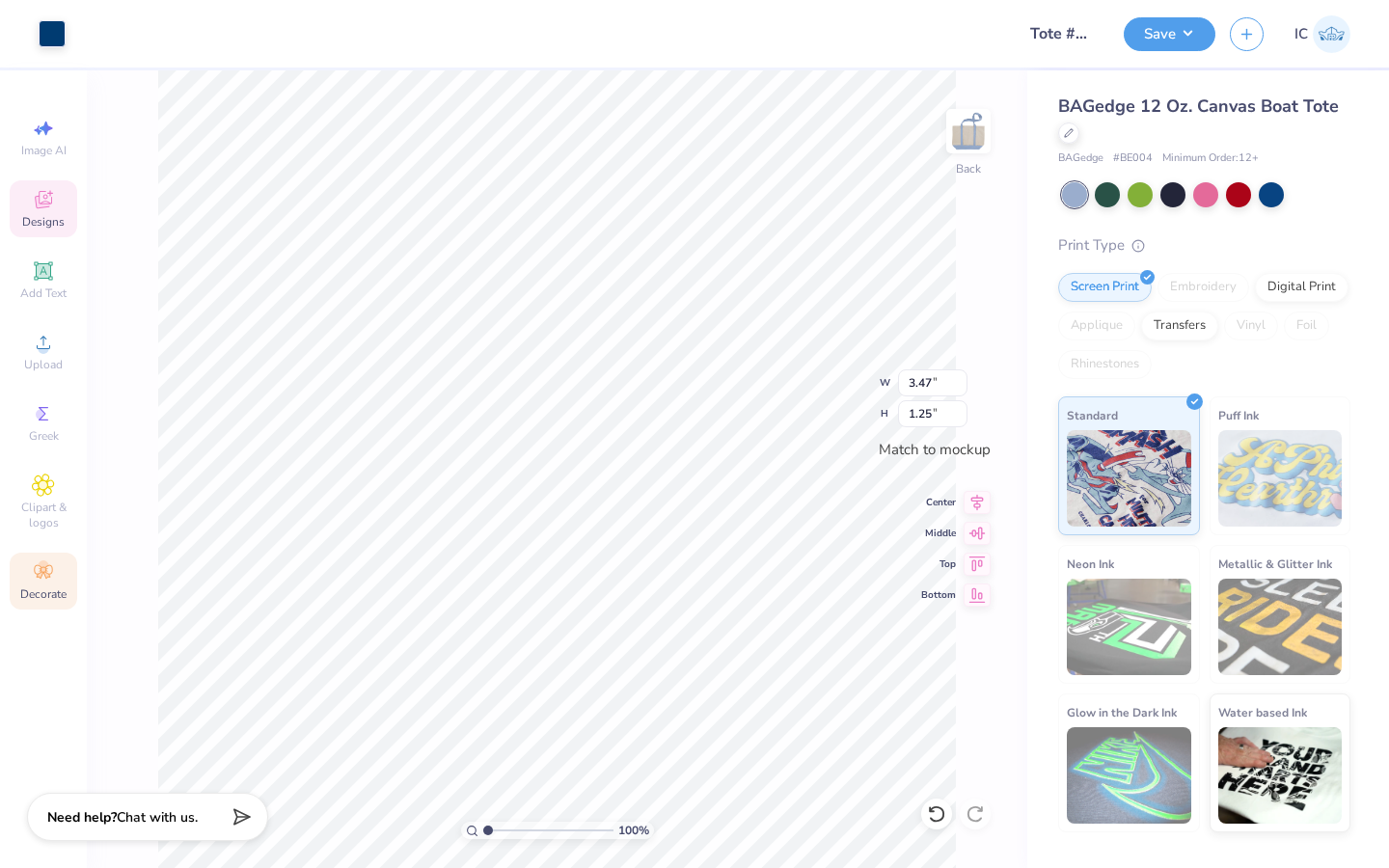 click 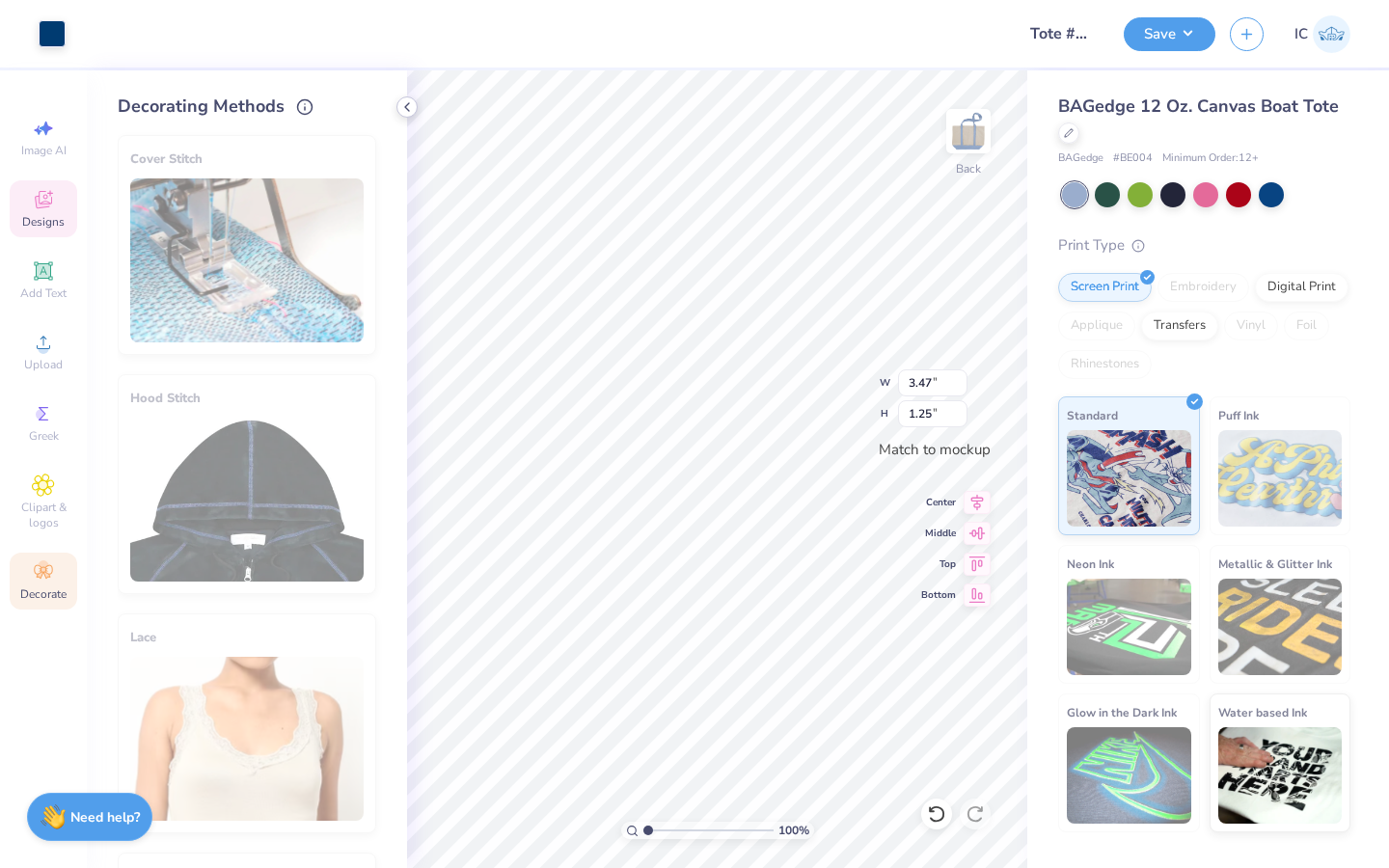 click 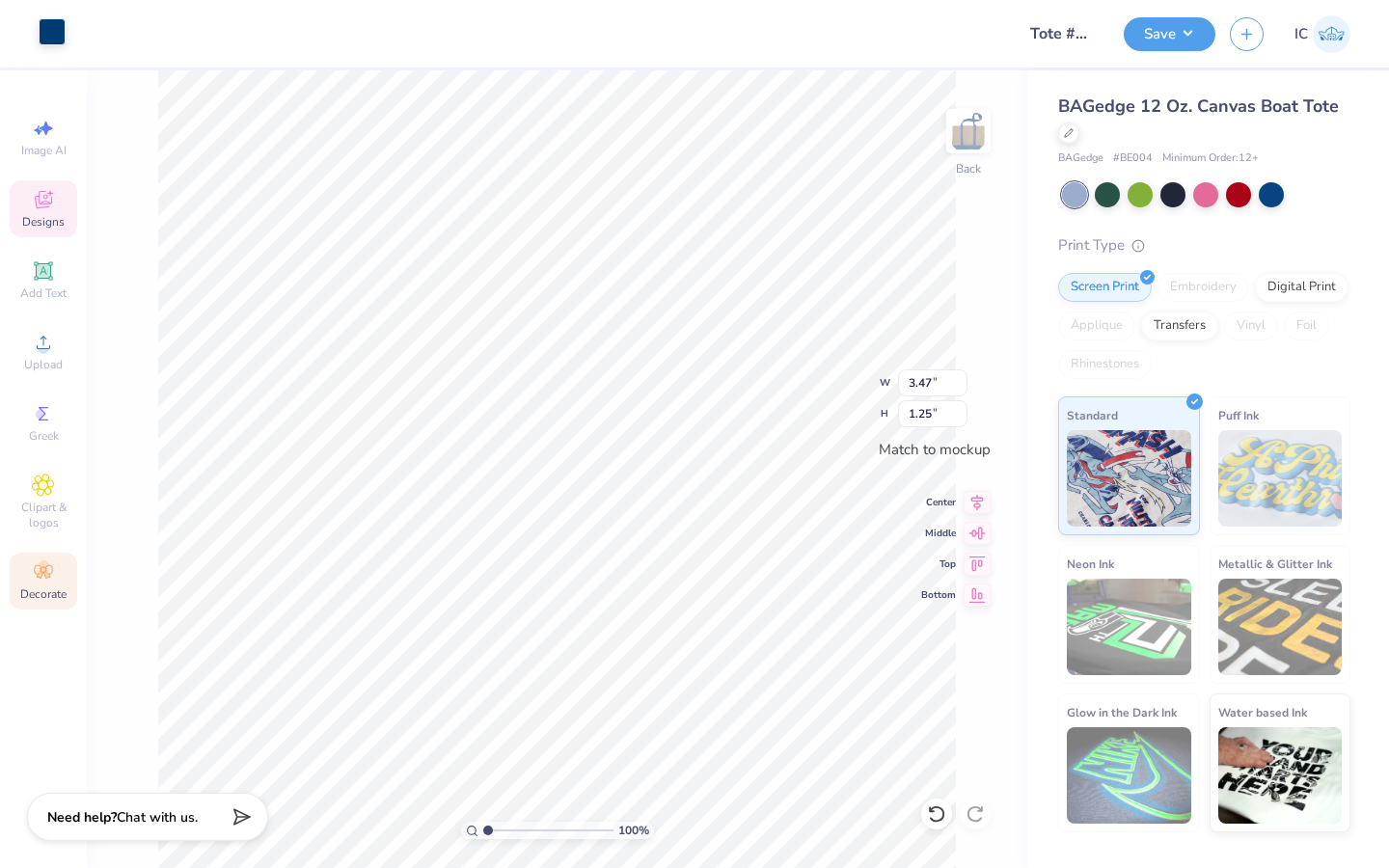 click at bounding box center [52, 32] 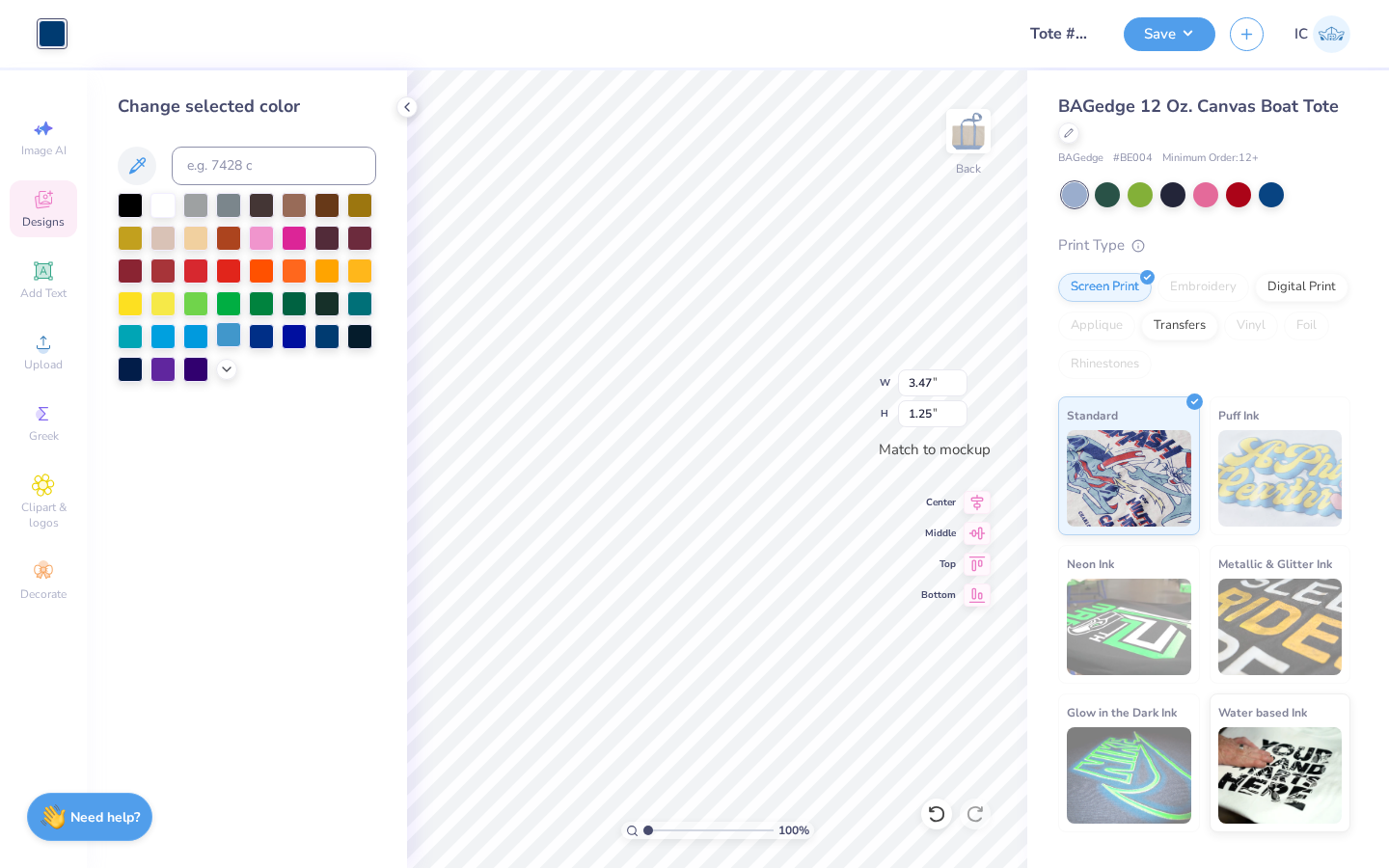 click at bounding box center (229, 335) 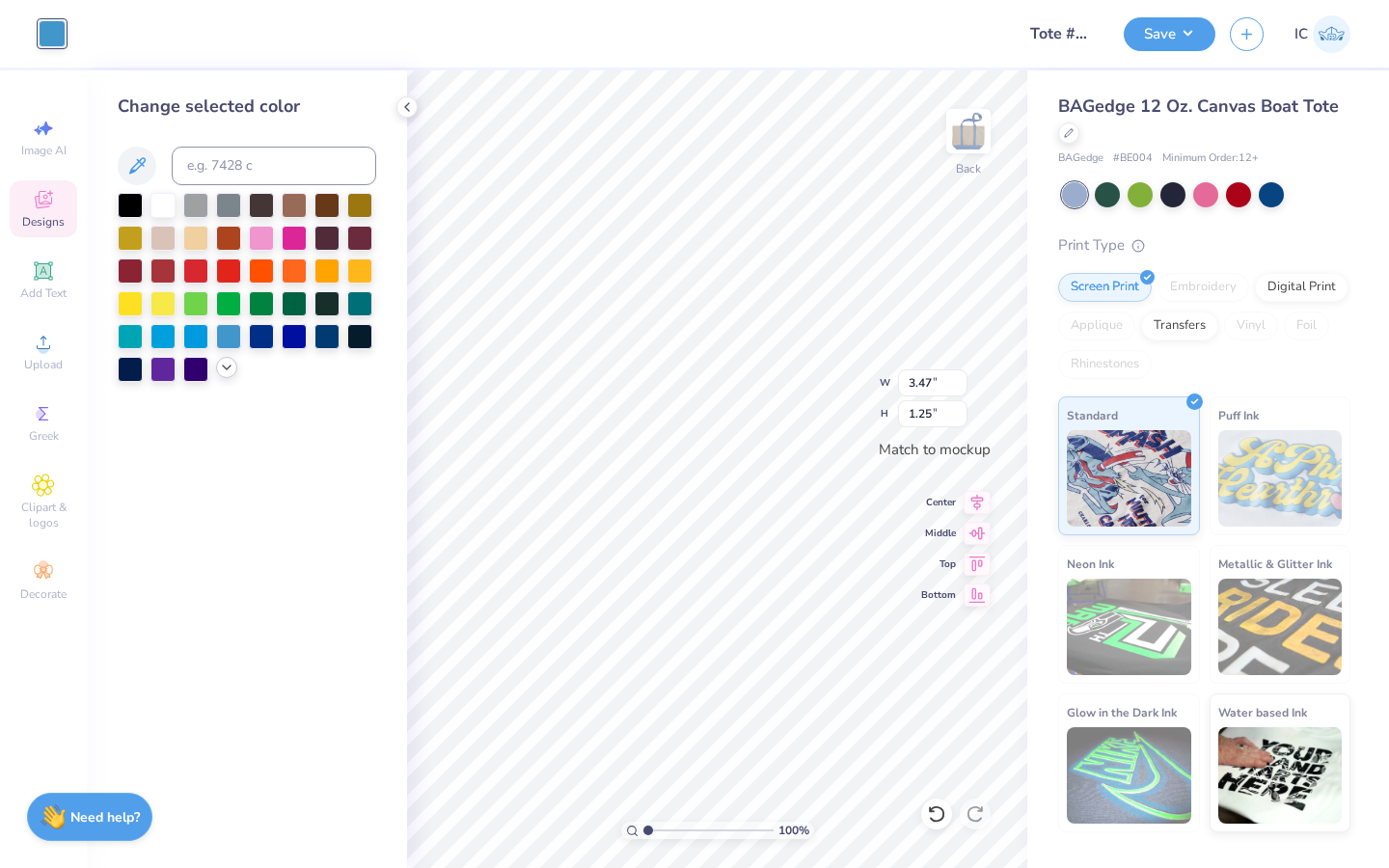 click 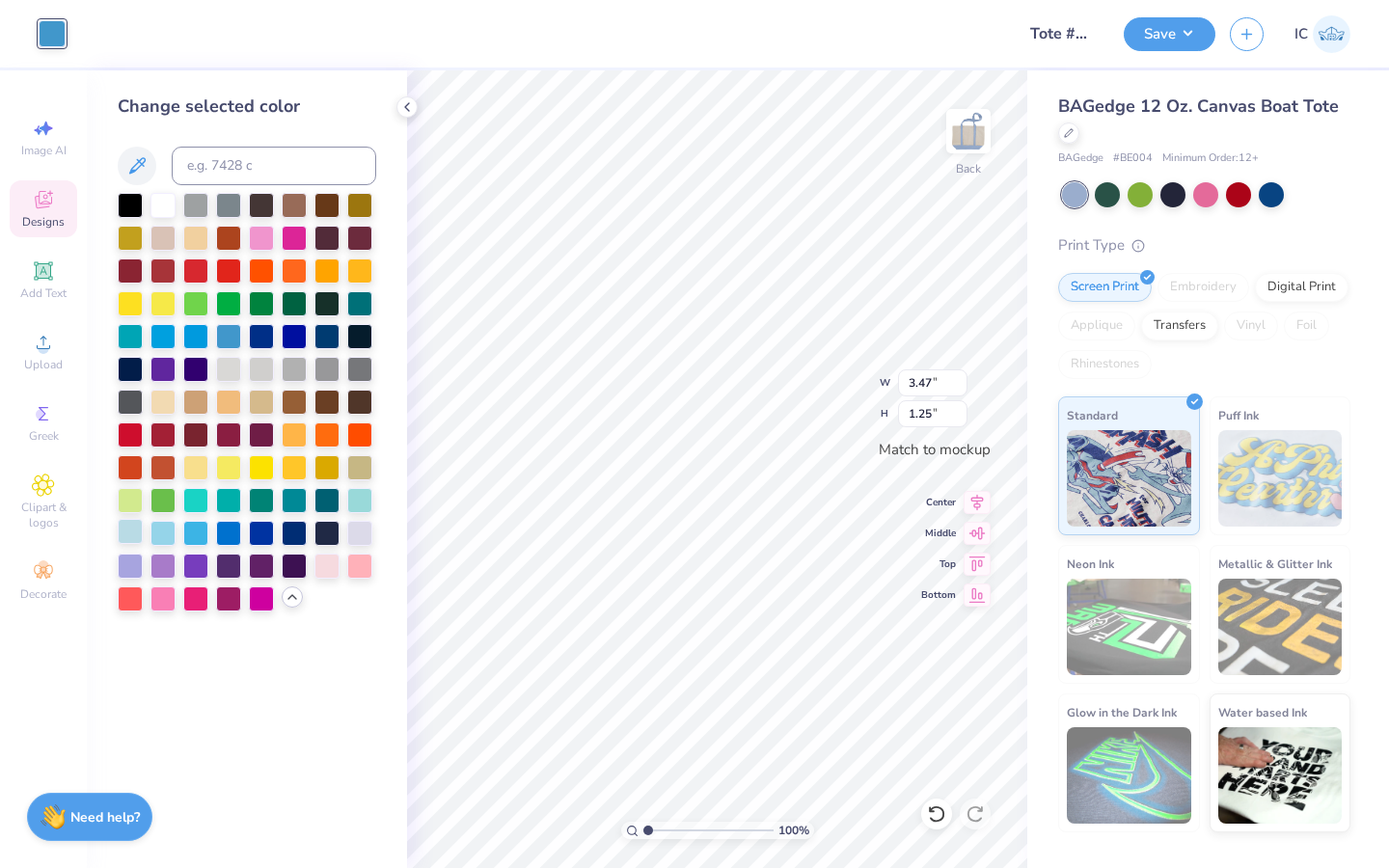 click at bounding box center (130, 531) 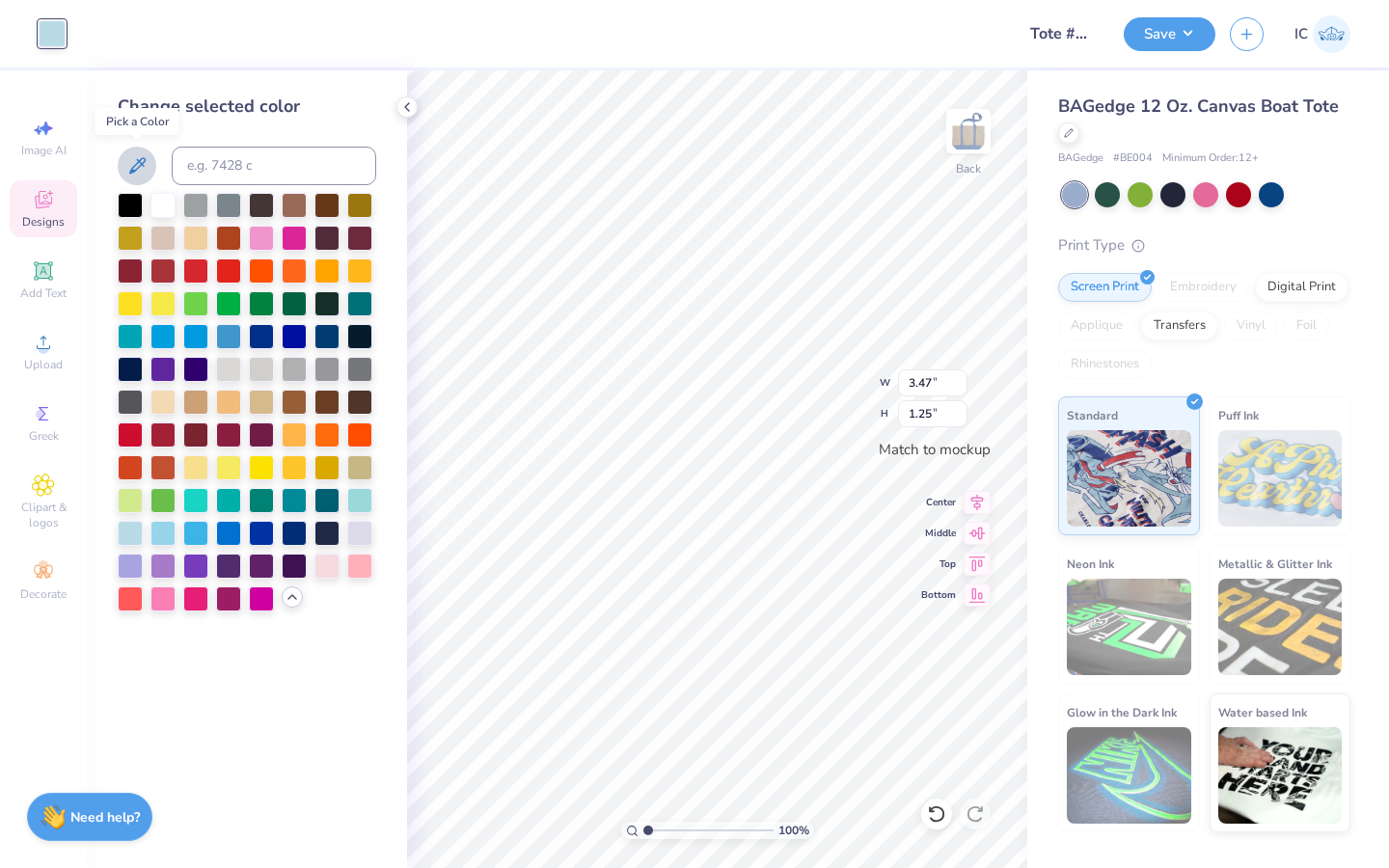 click 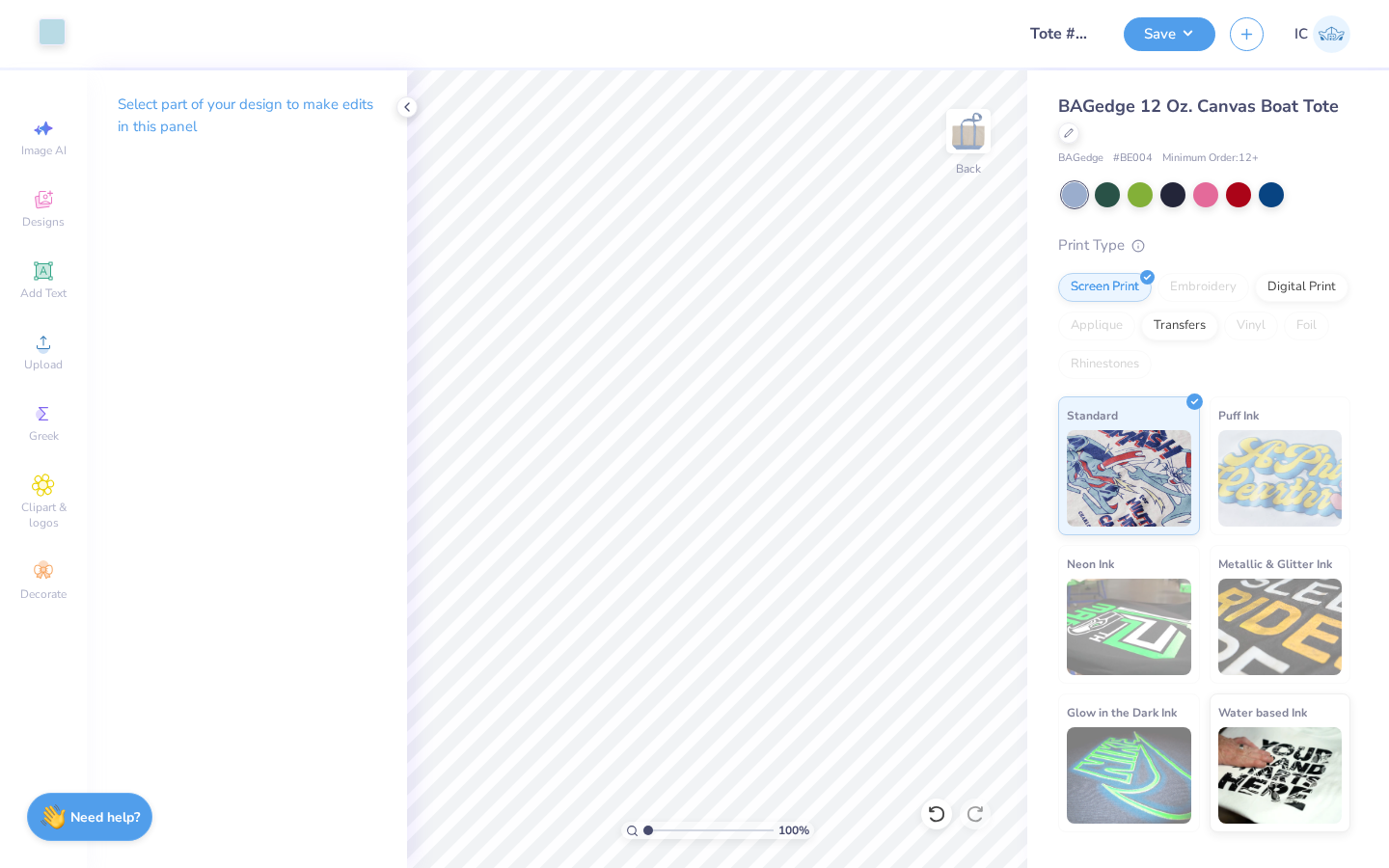 click at bounding box center (52, 32) 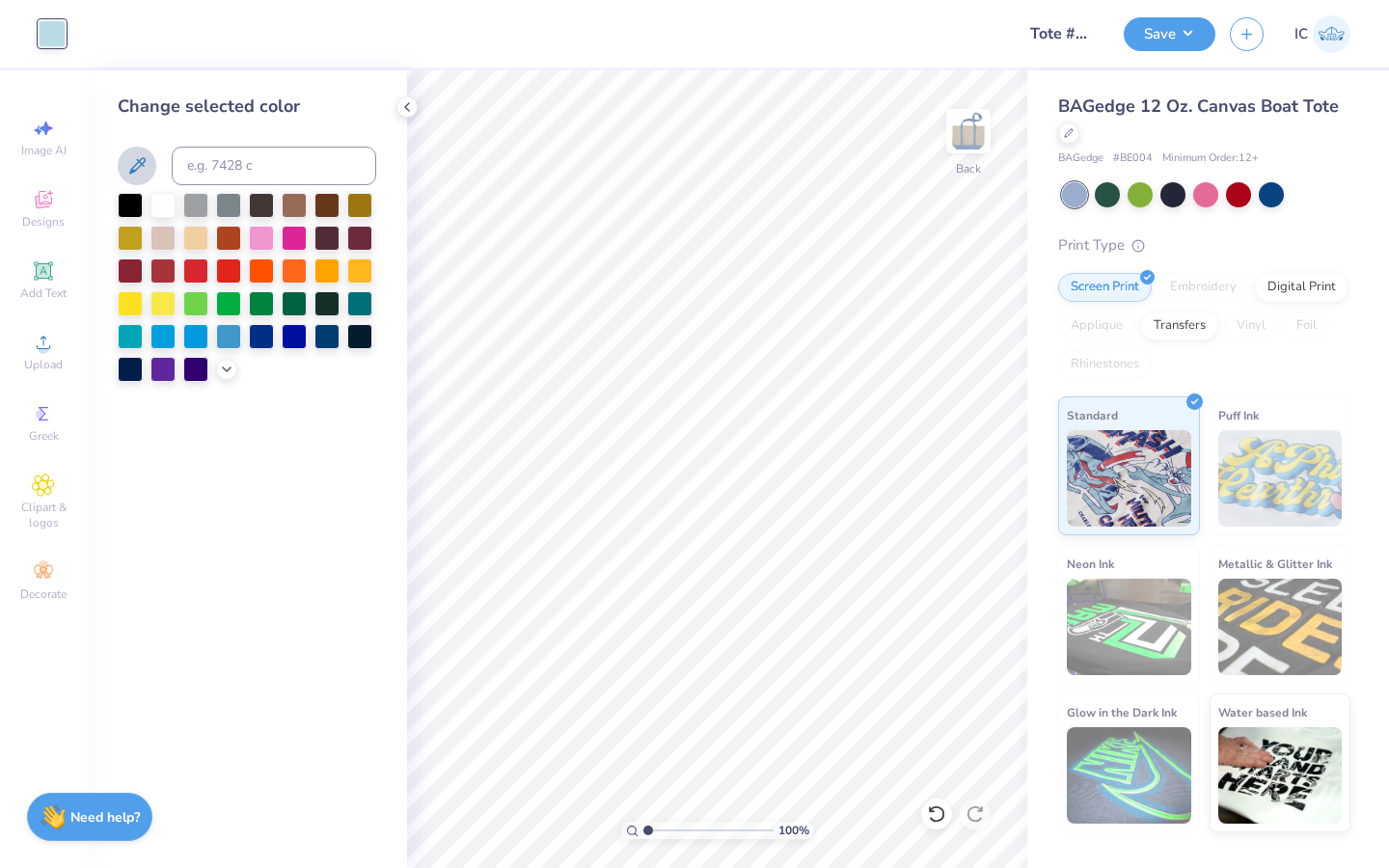click 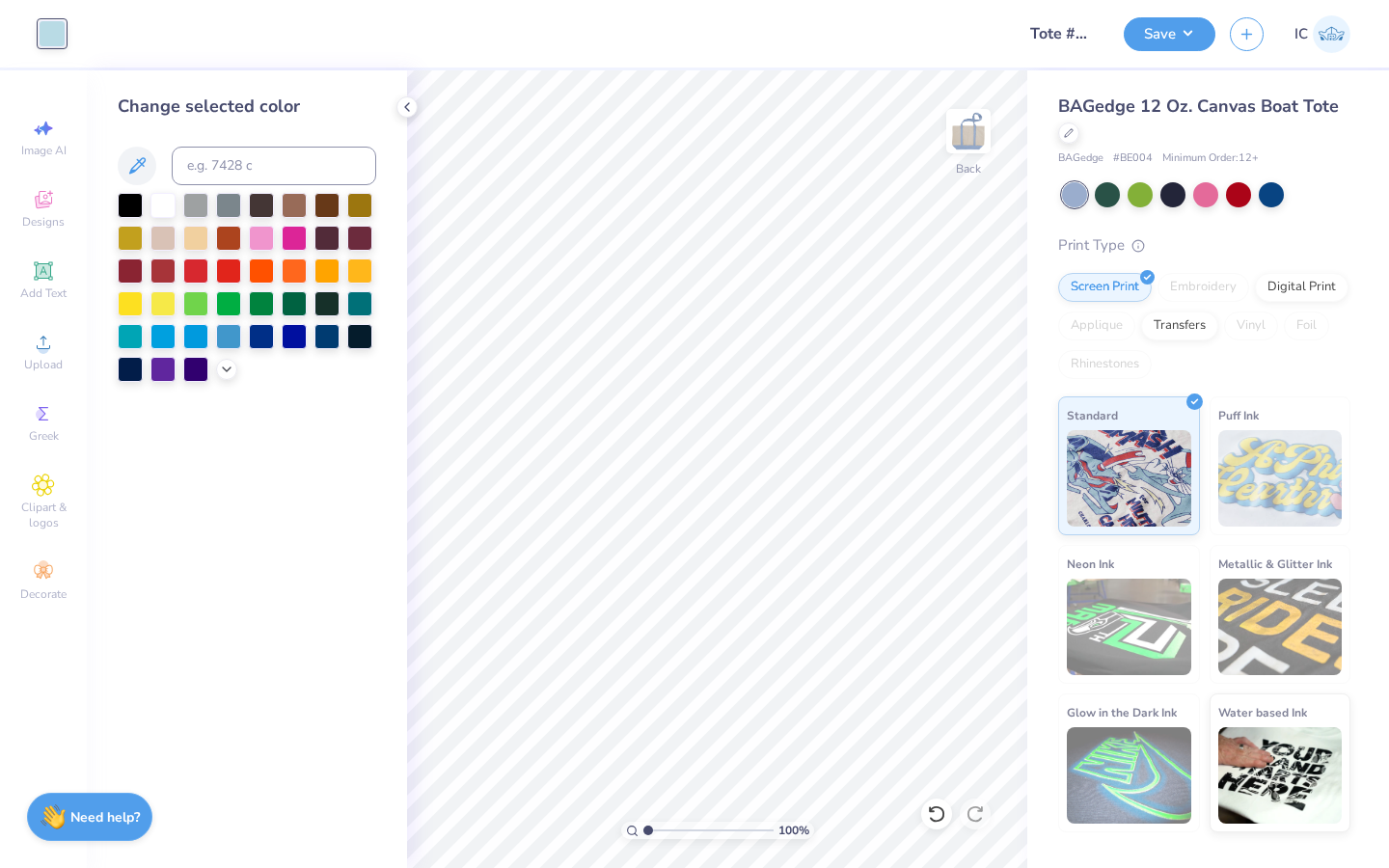 click at bounding box center [52, 34] 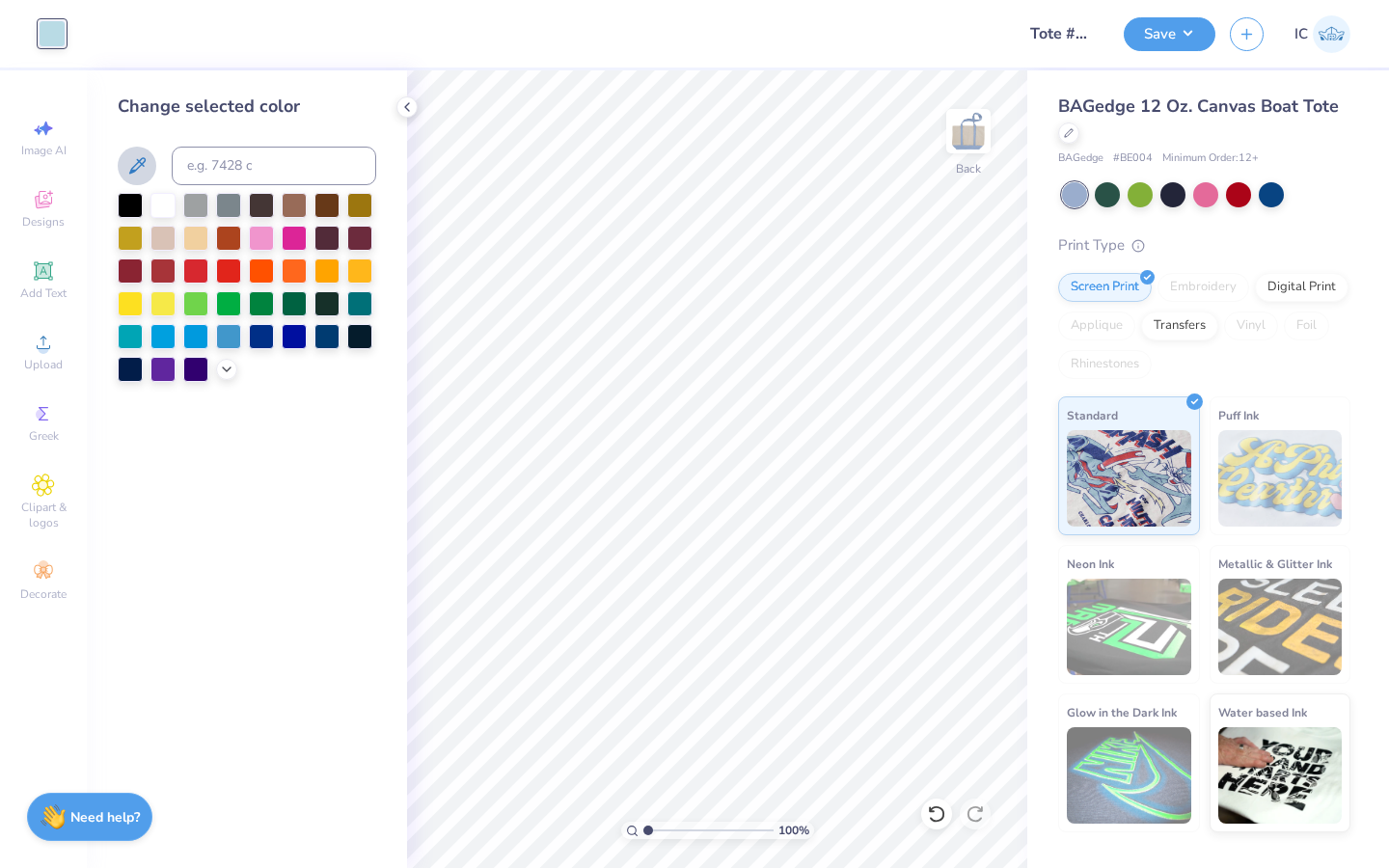 click 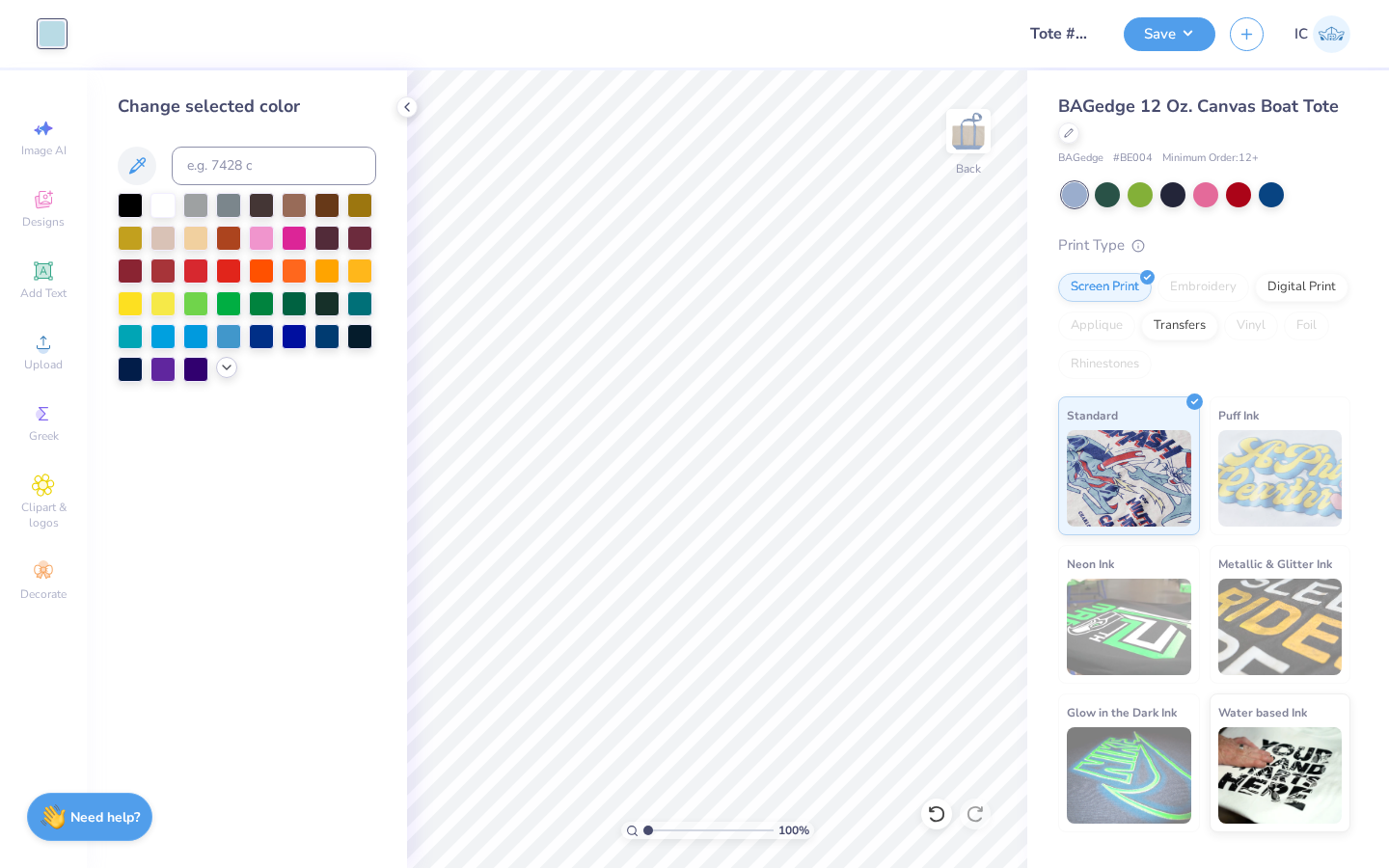 click 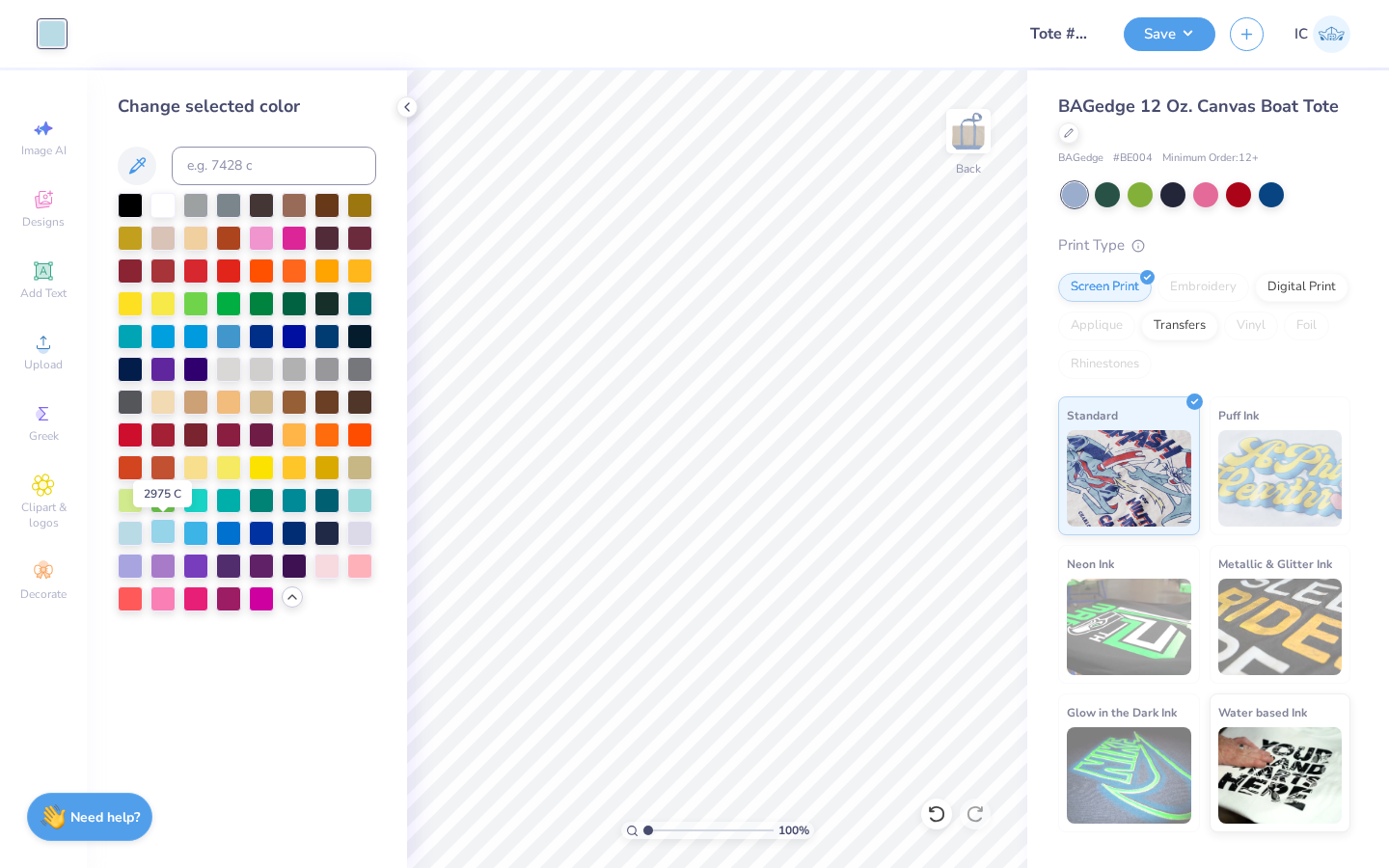 click at bounding box center (163, 531) 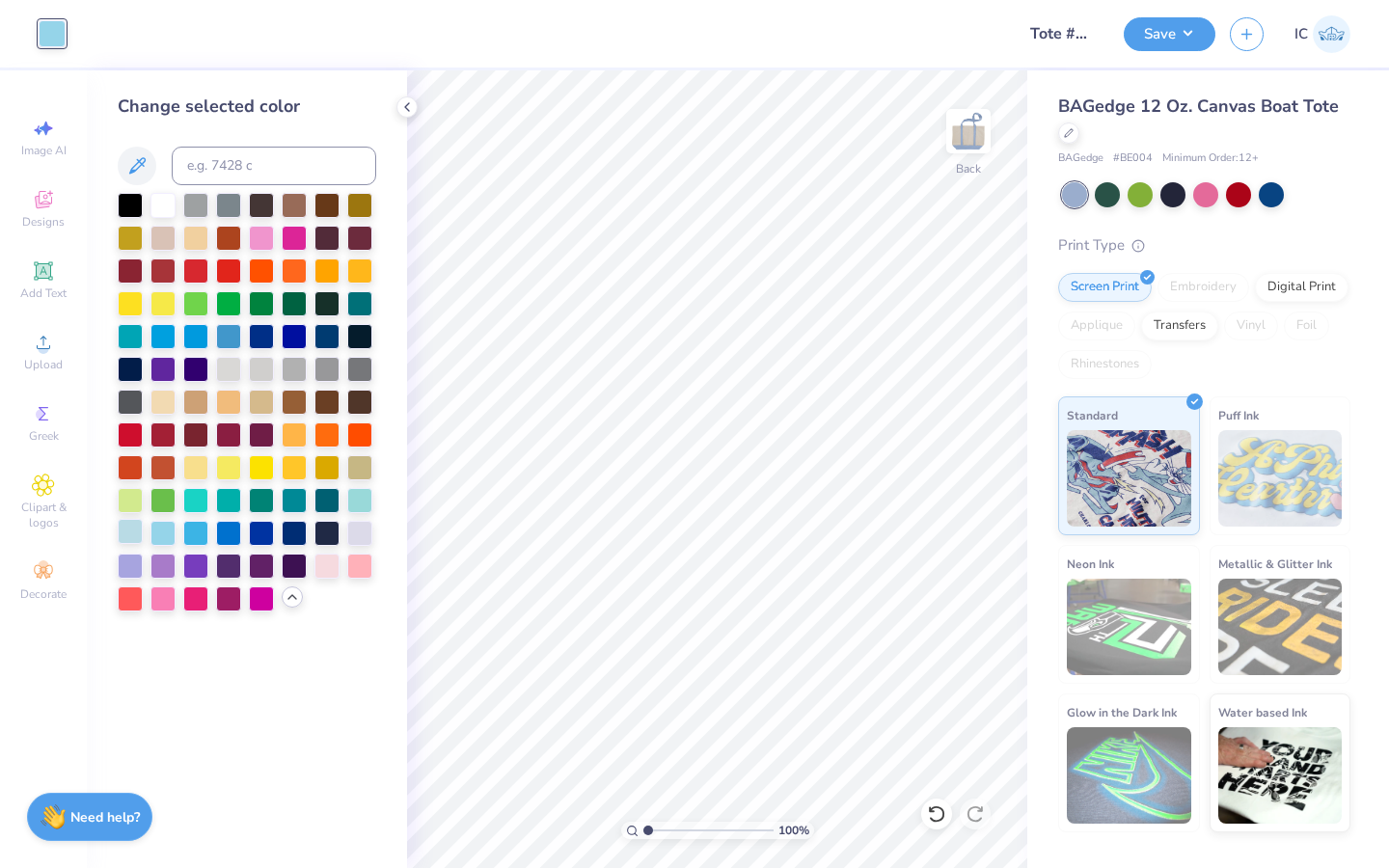 click at bounding box center [130, 531] 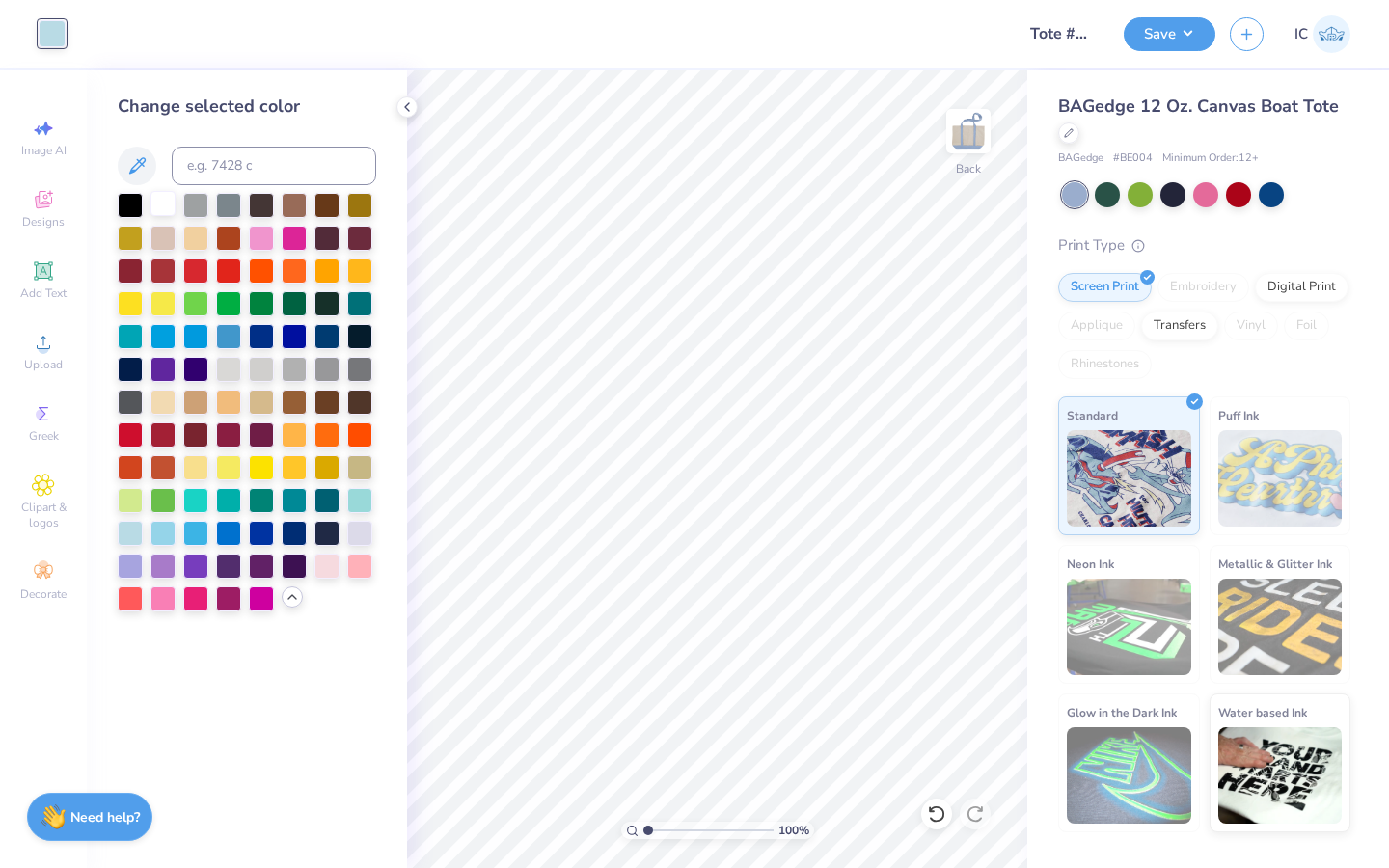 click at bounding box center [163, 203] 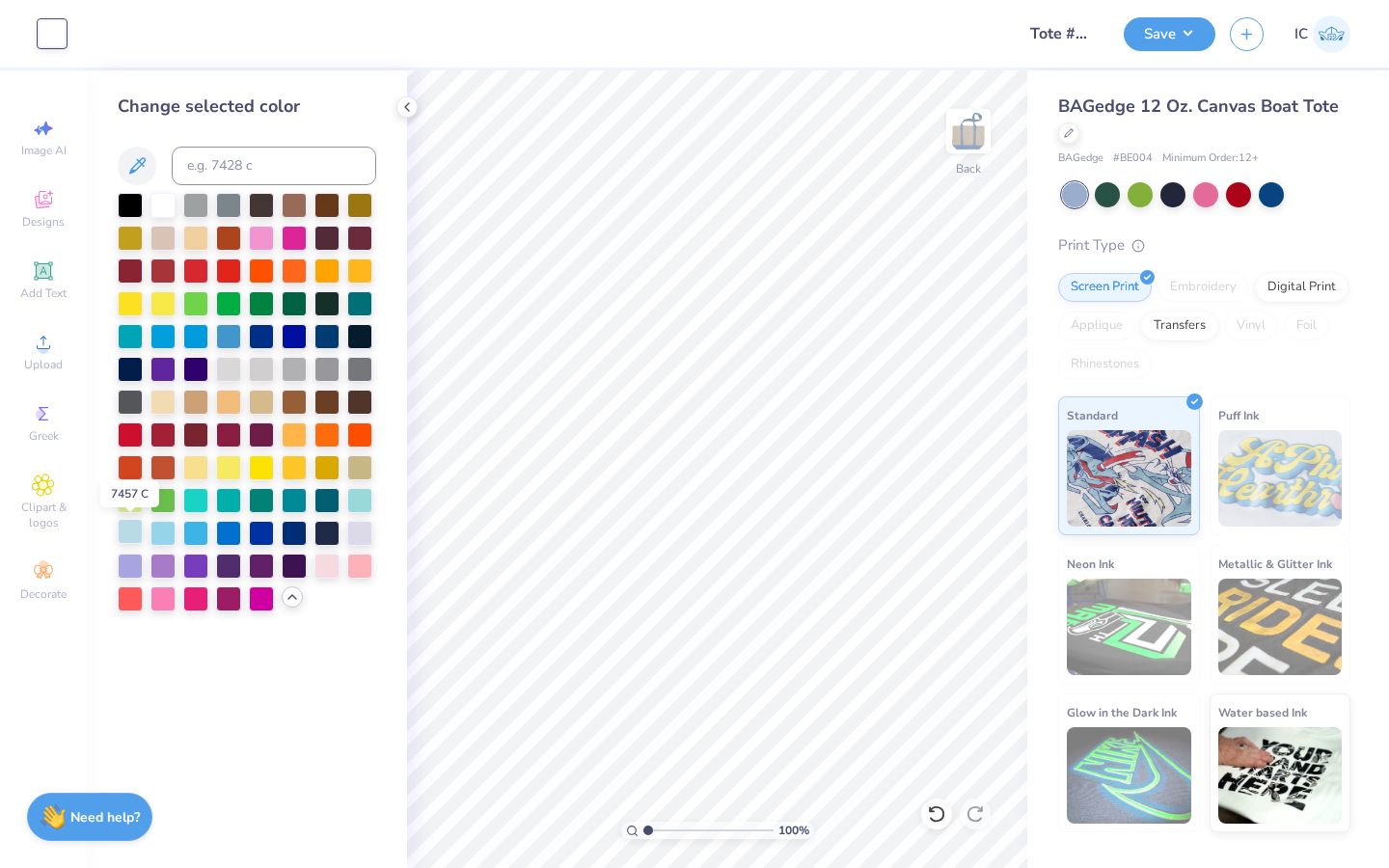 click at bounding box center (130, 531) 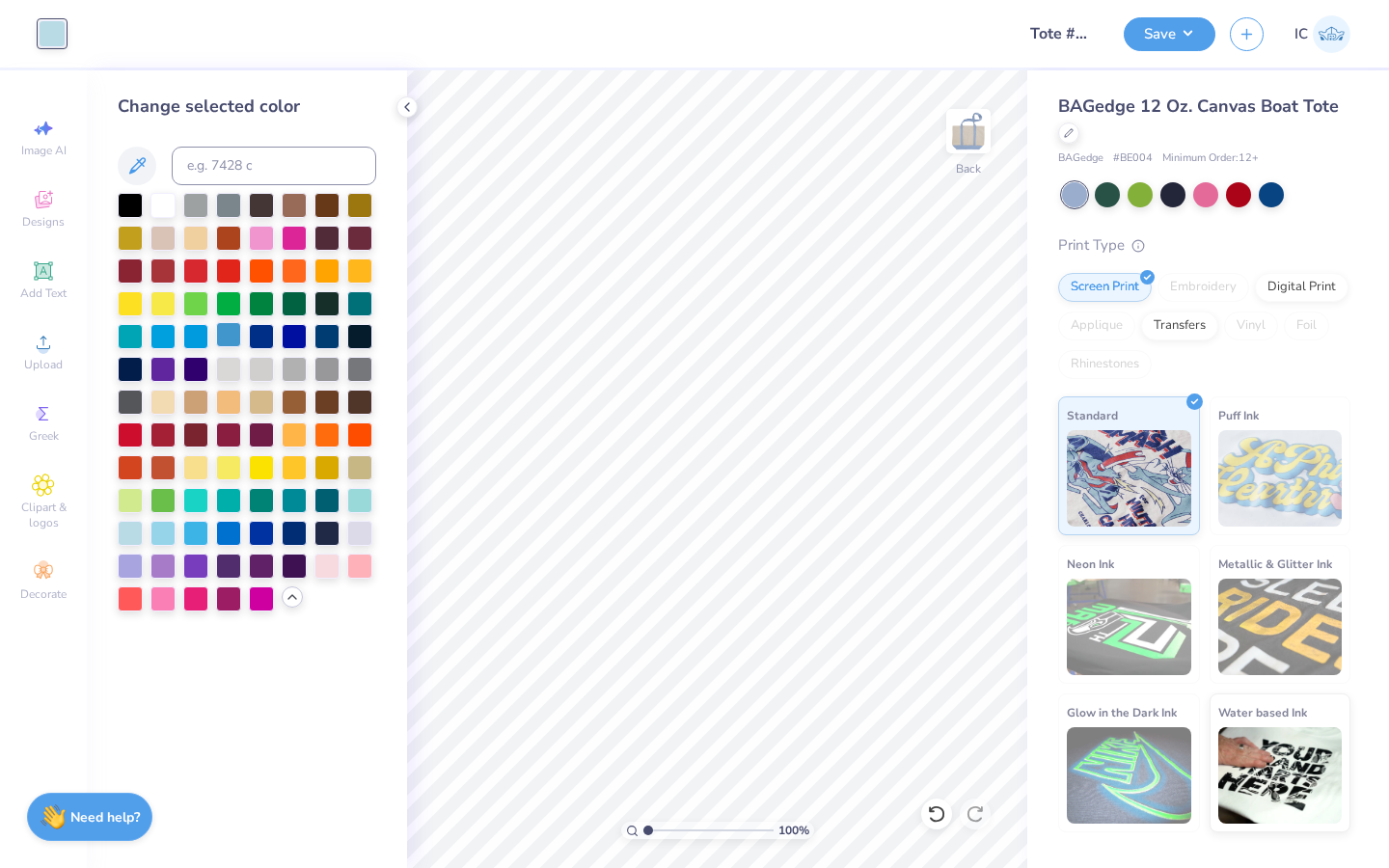 click at bounding box center (229, 335) 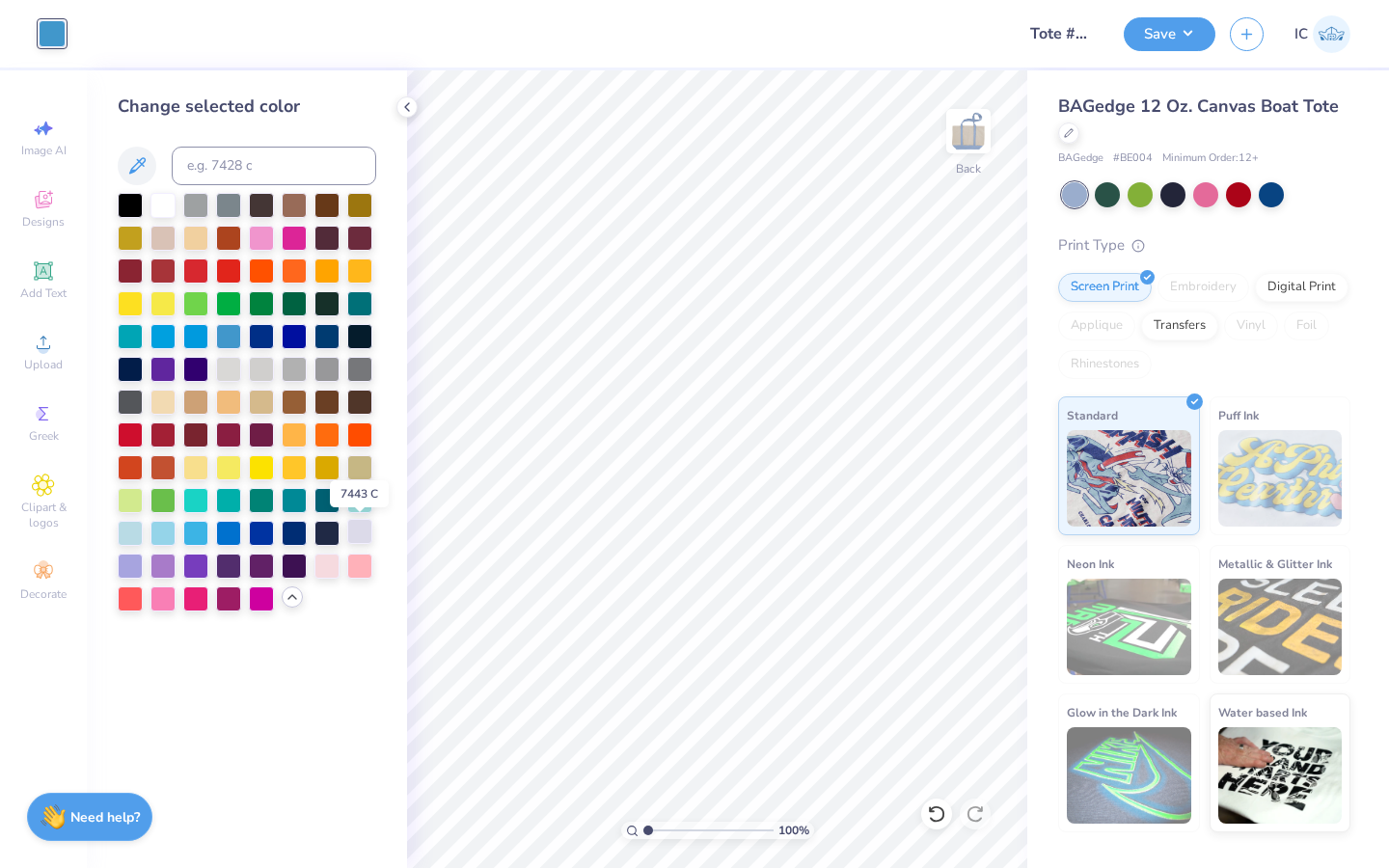 click at bounding box center (360, 531) 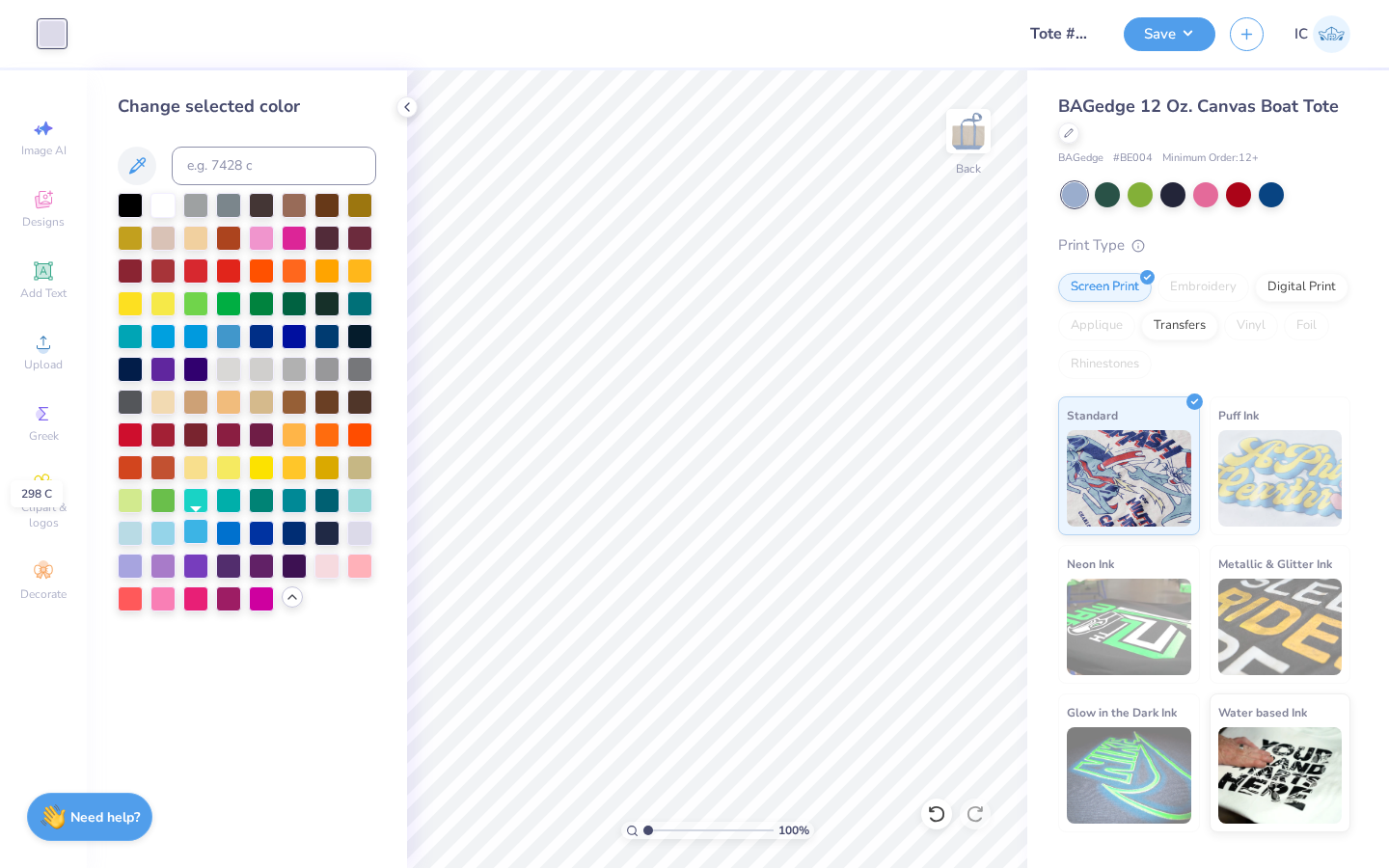 click at bounding box center [196, 531] 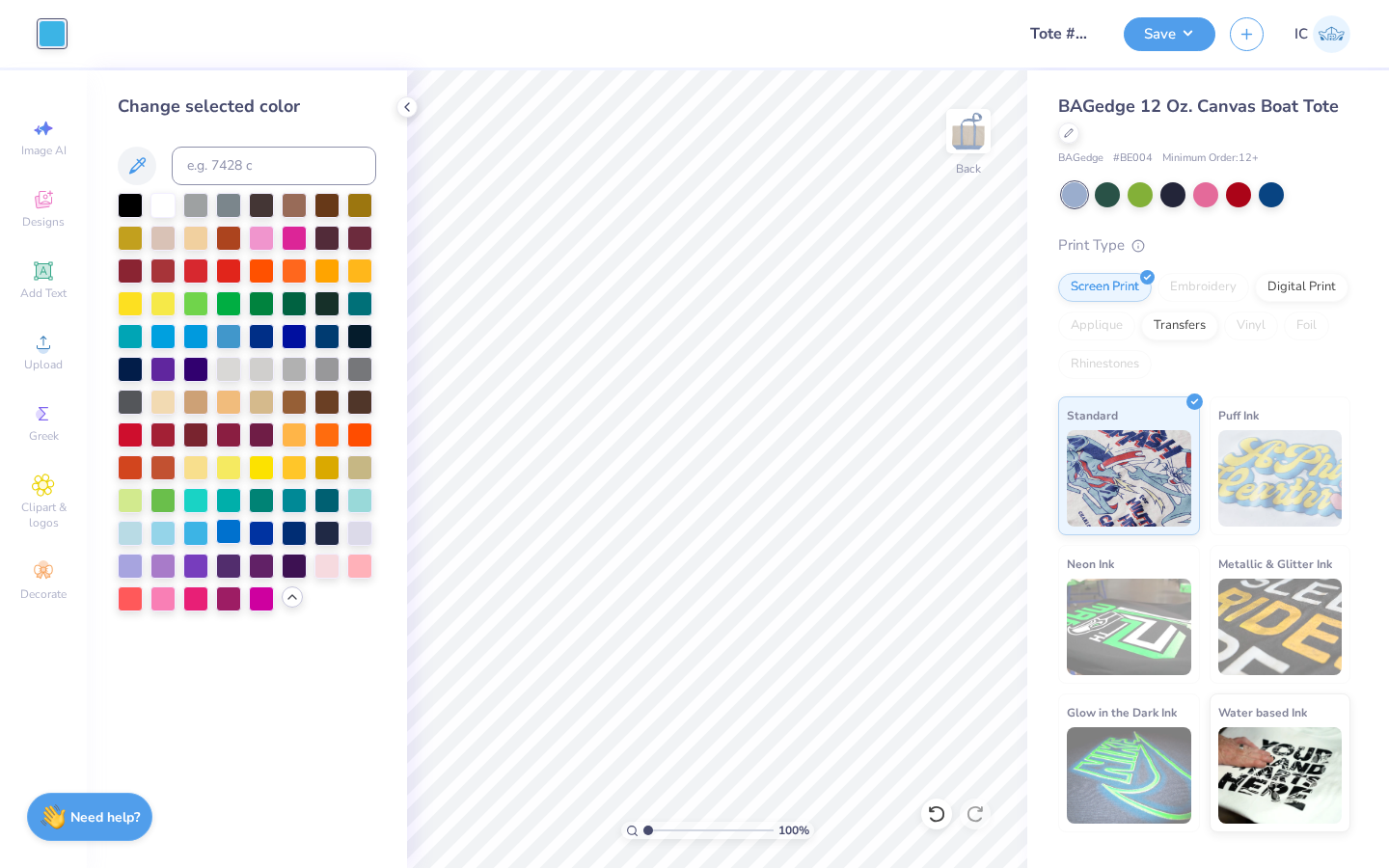 click at bounding box center [229, 531] 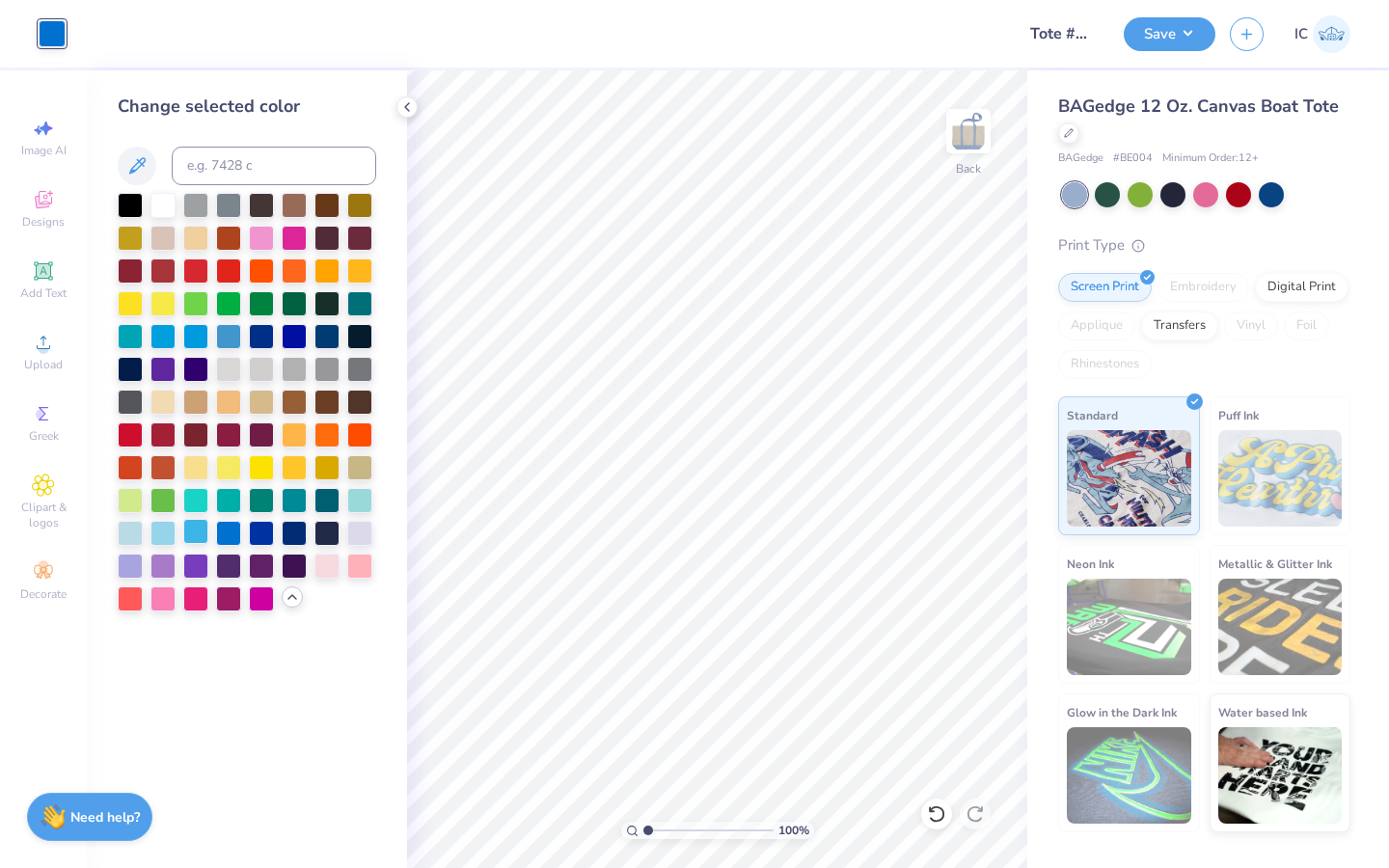 click at bounding box center [196, 531] 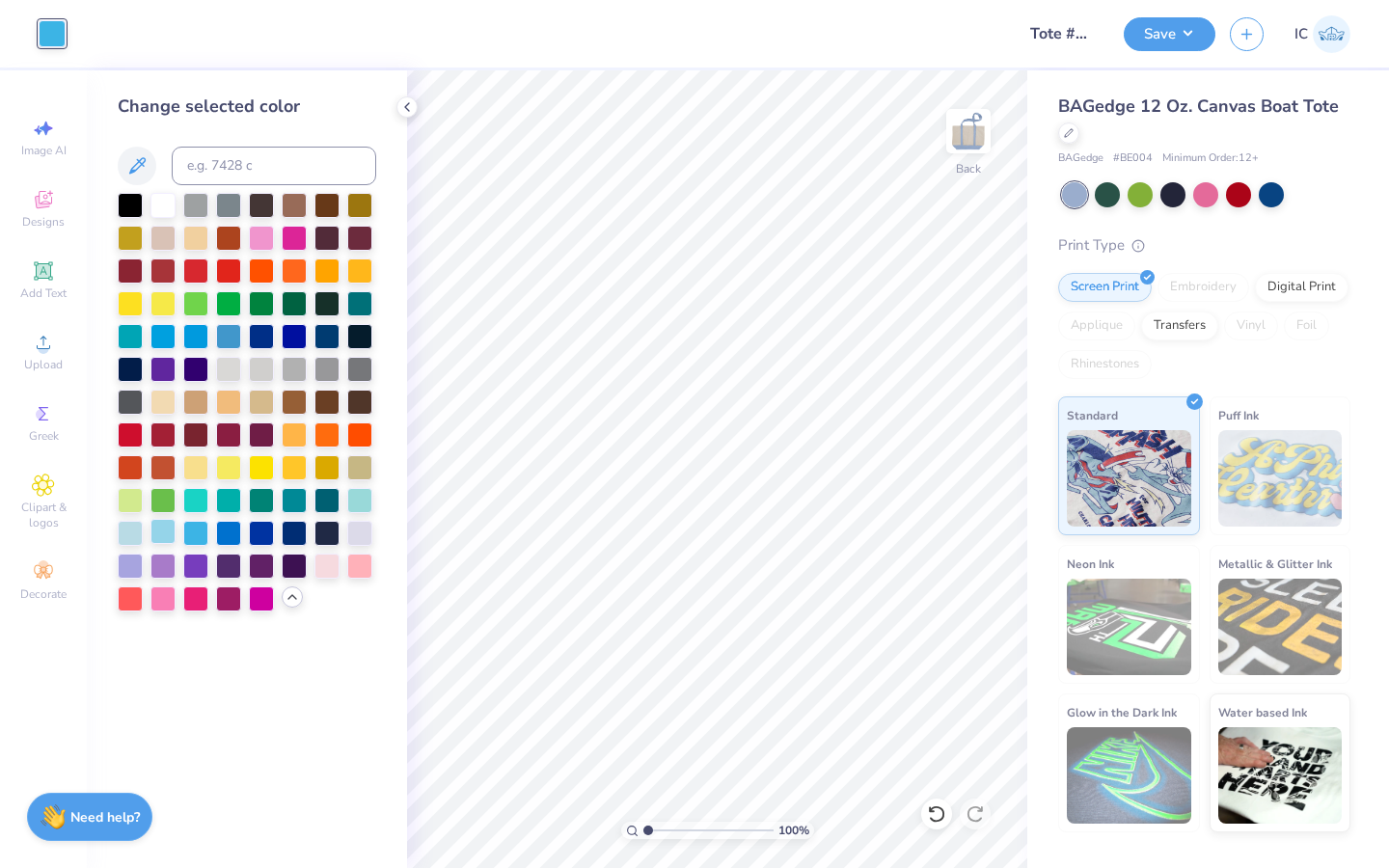 click at bounding box center [163, 531] 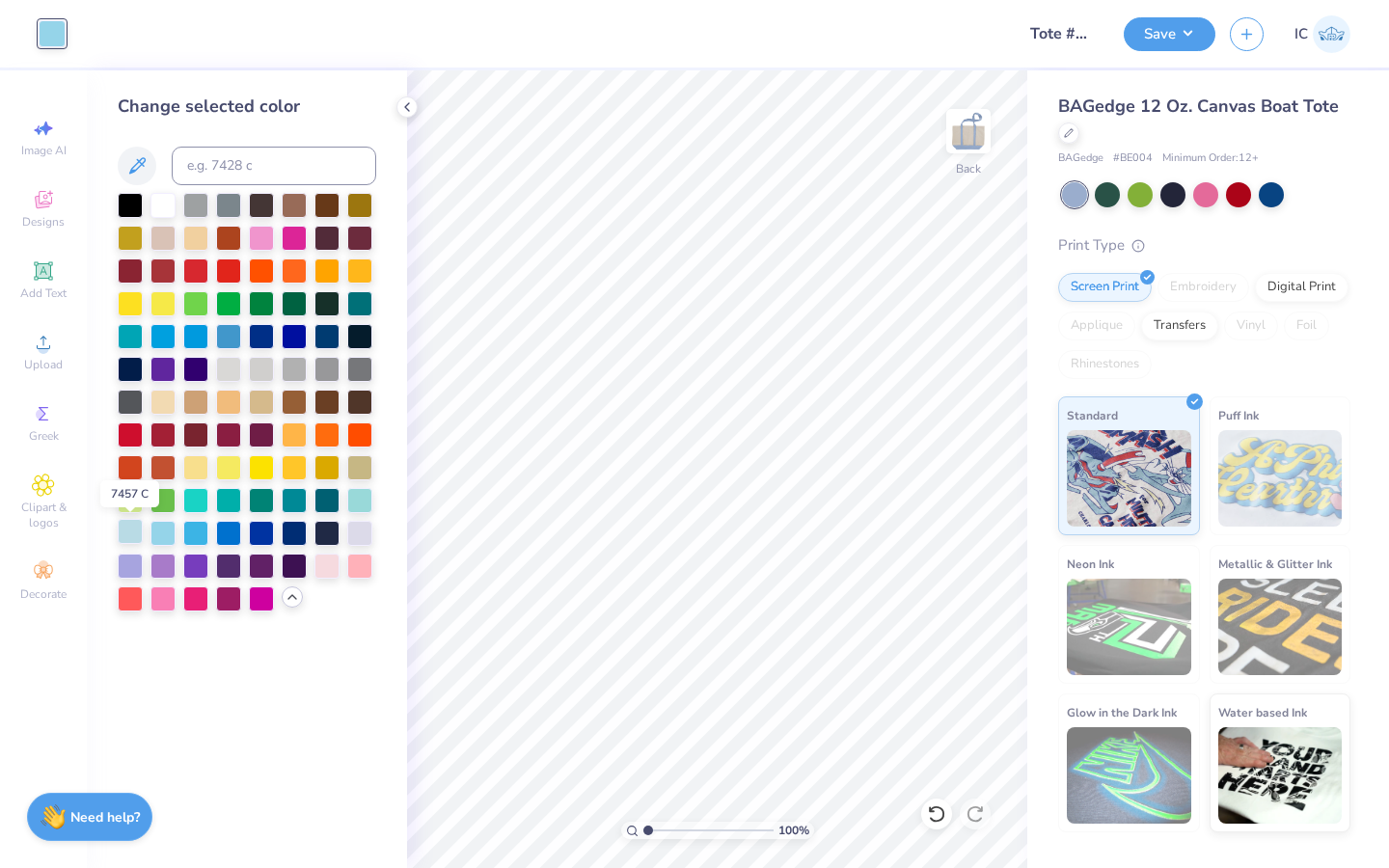 click at bounding box center [130, 531] 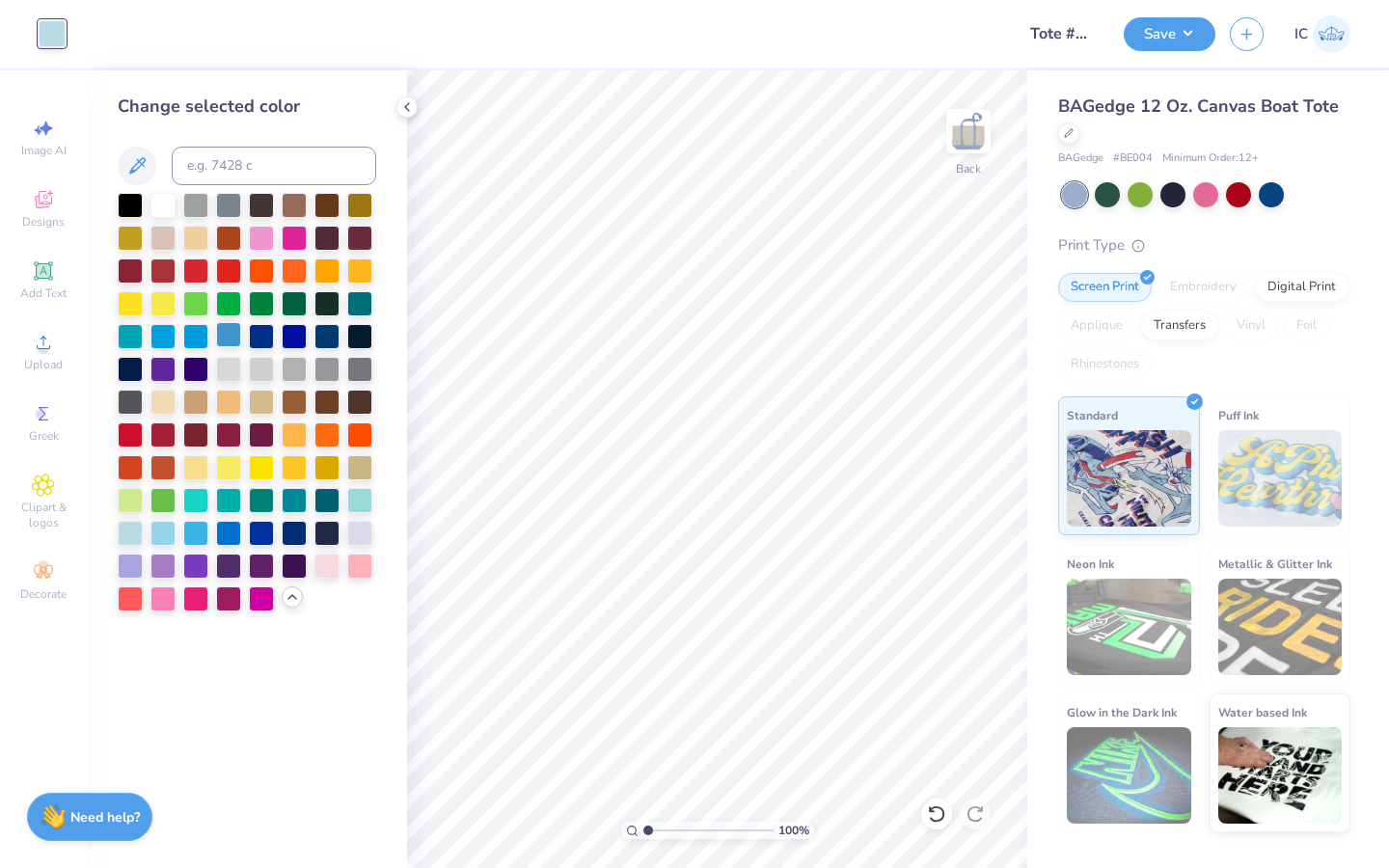 click at bounding box center [229, 335] 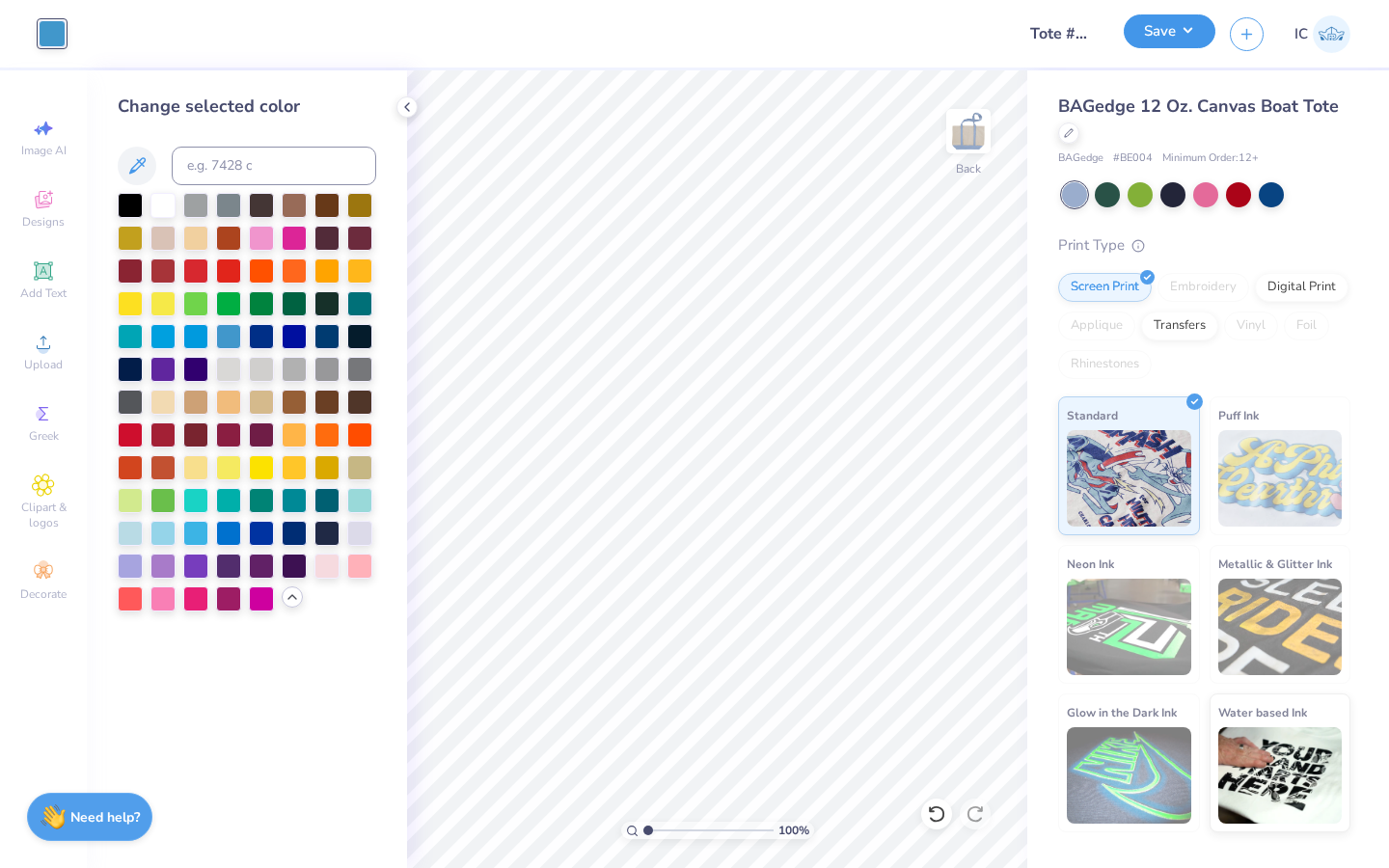 click on "Save" at bounding box center (1169, 31) 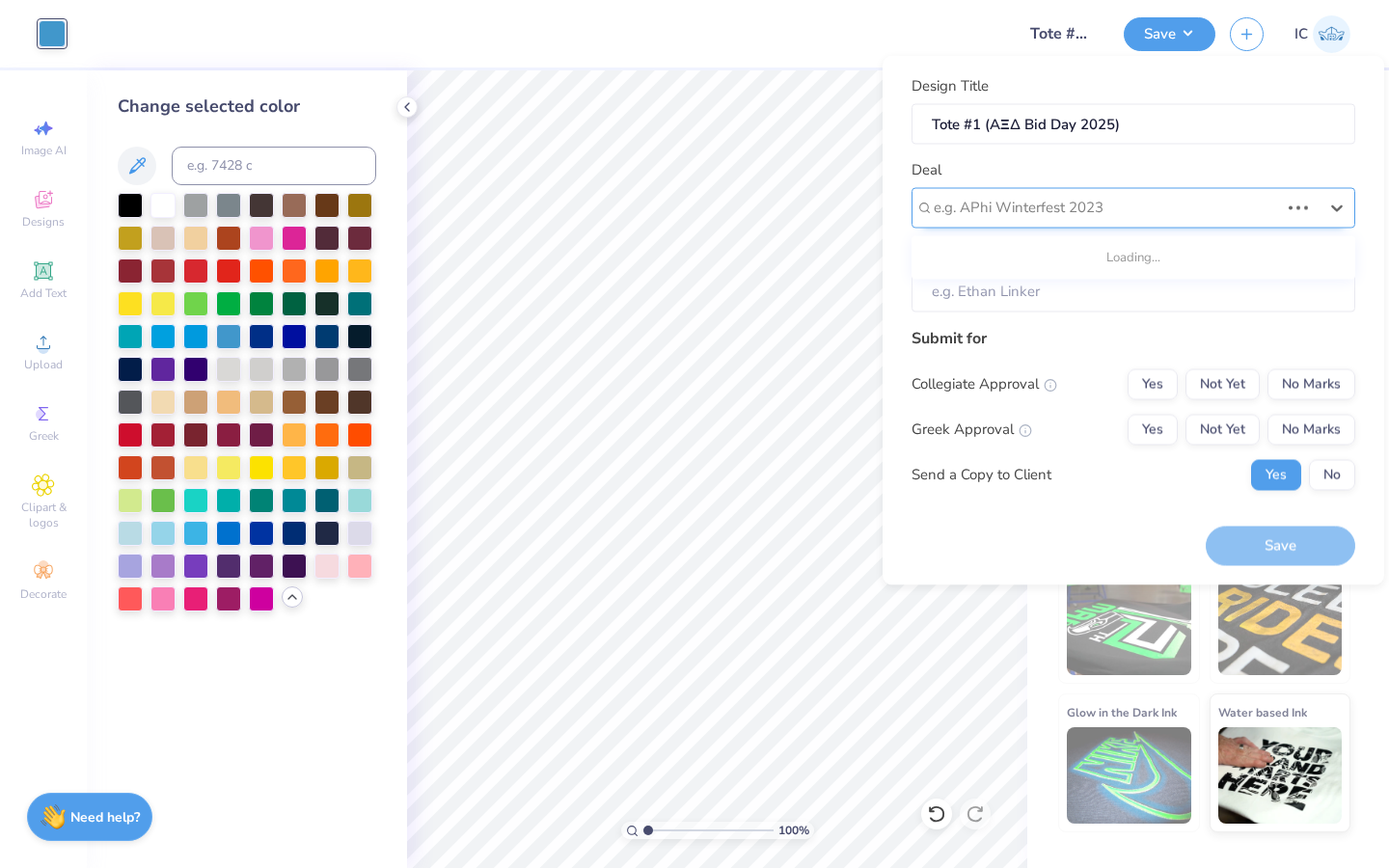 click at bounding box center [1106, 207] 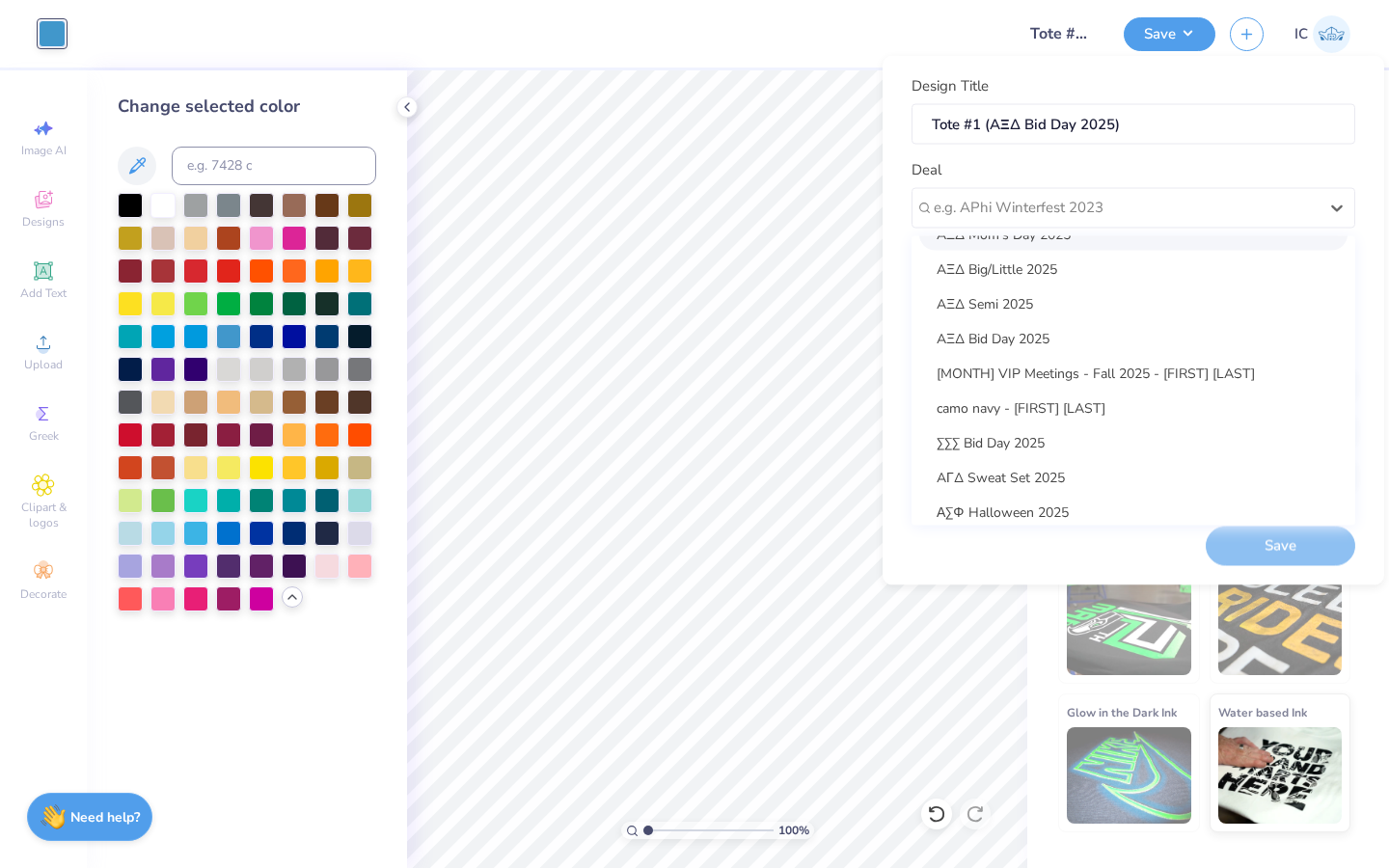 scroll, scrollTop: 169, scrollLeft: 0, axis: vertical 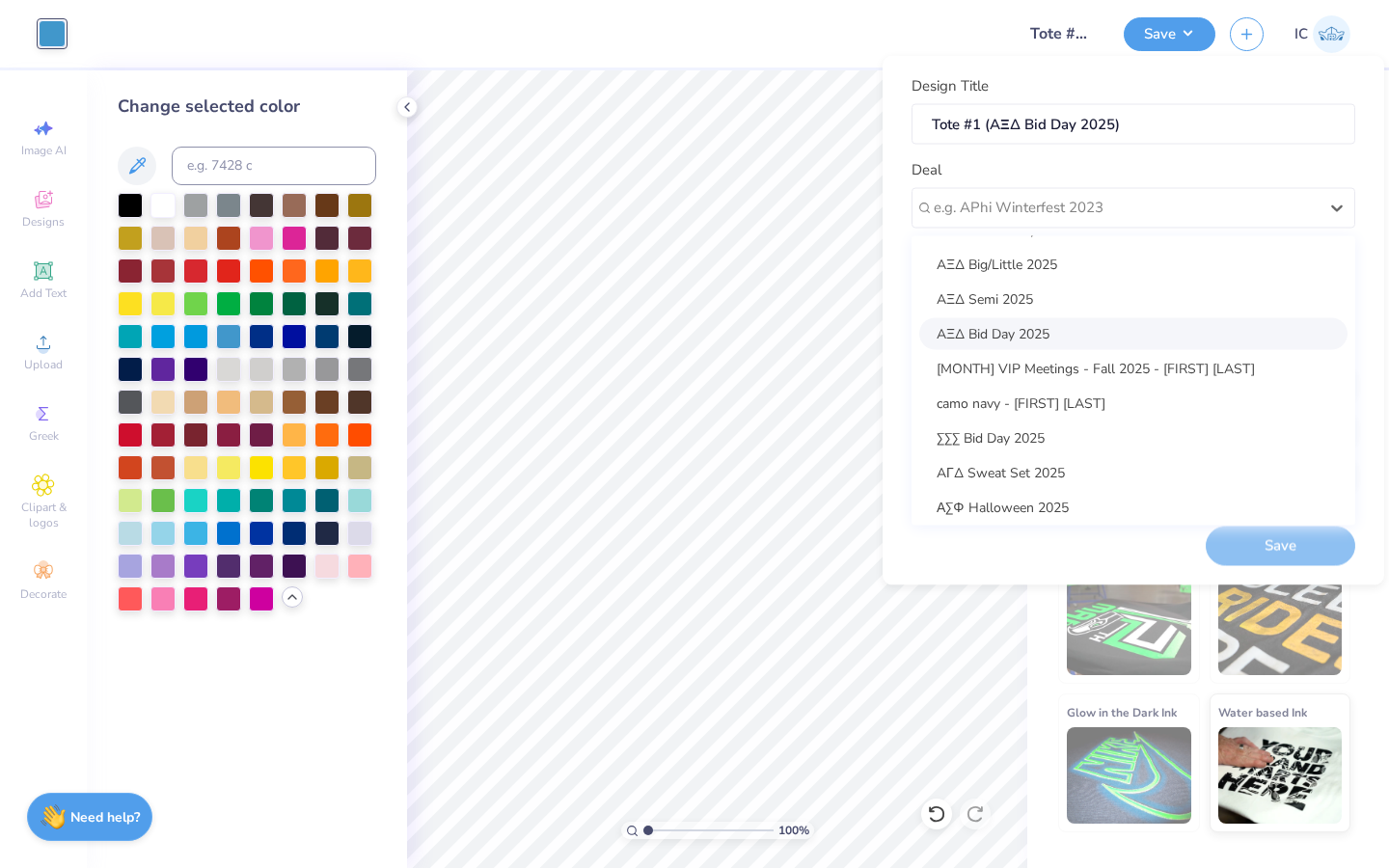 click on "AΞΔ Bid Day 2025" at bounding box center (1133, 333) 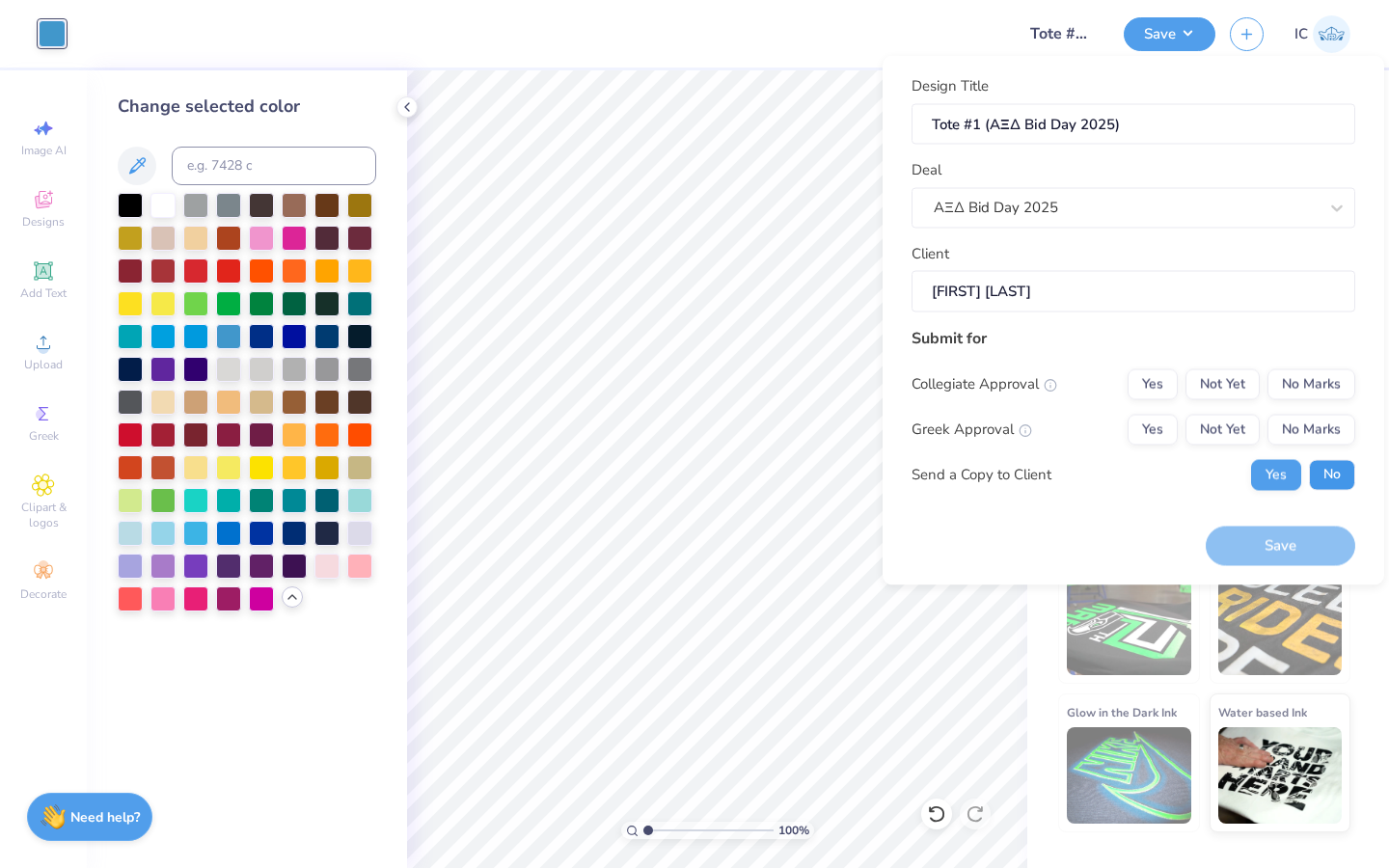click on "No" at bounding box center [1332, 475] 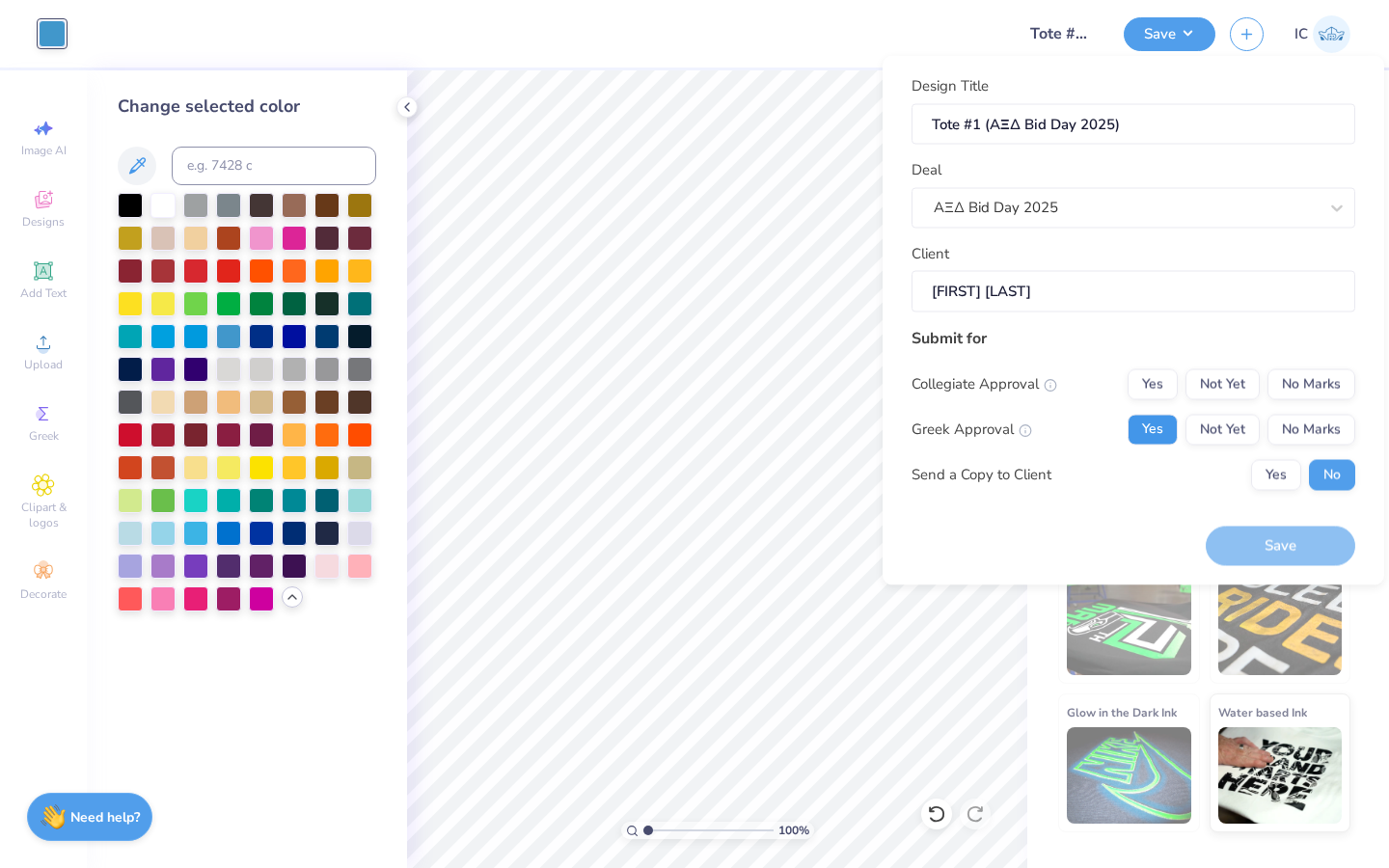 click on "Yes" at bounding box center [1153, 429] 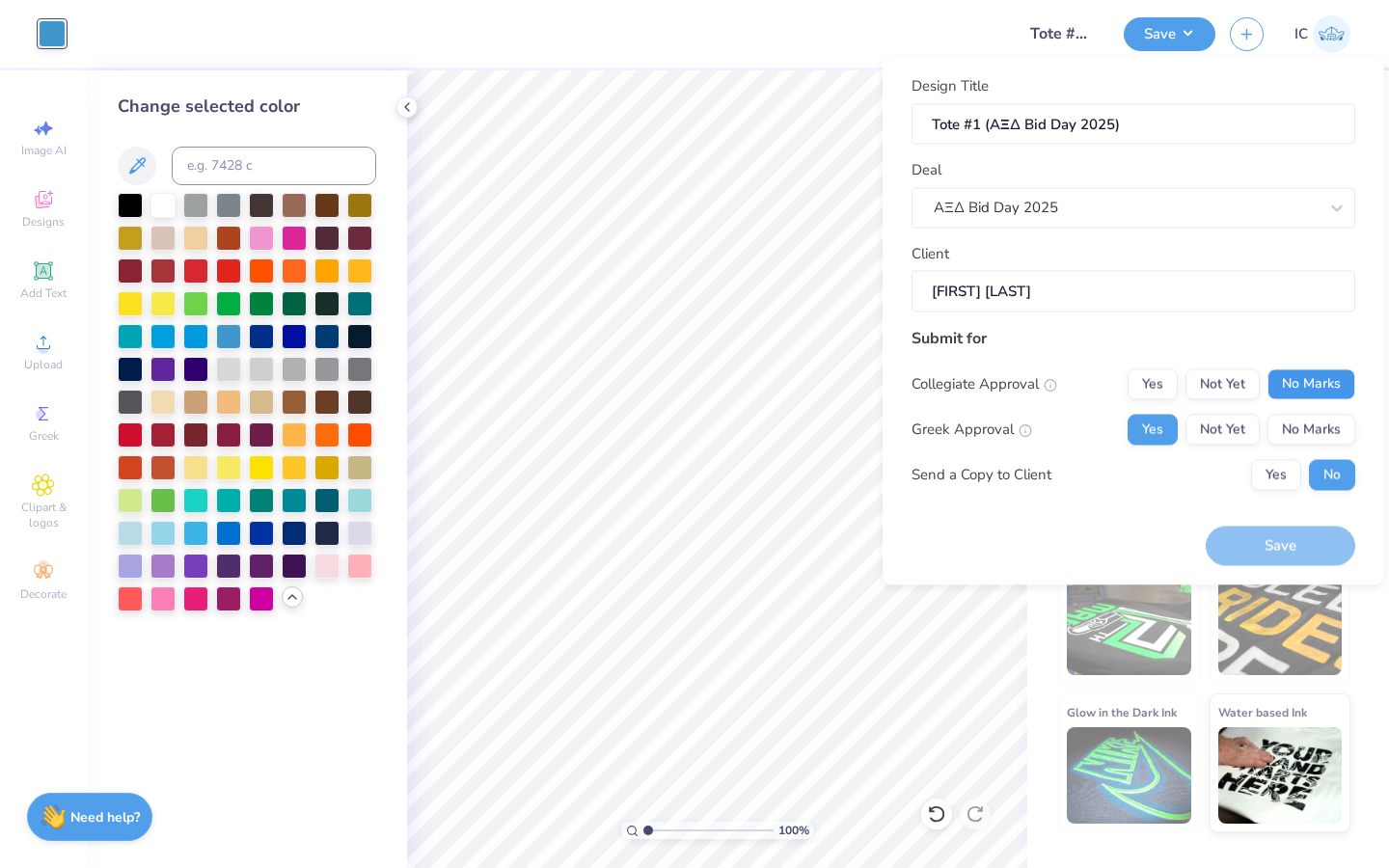 click on "No Marks" at bounding box center (1311, 384) 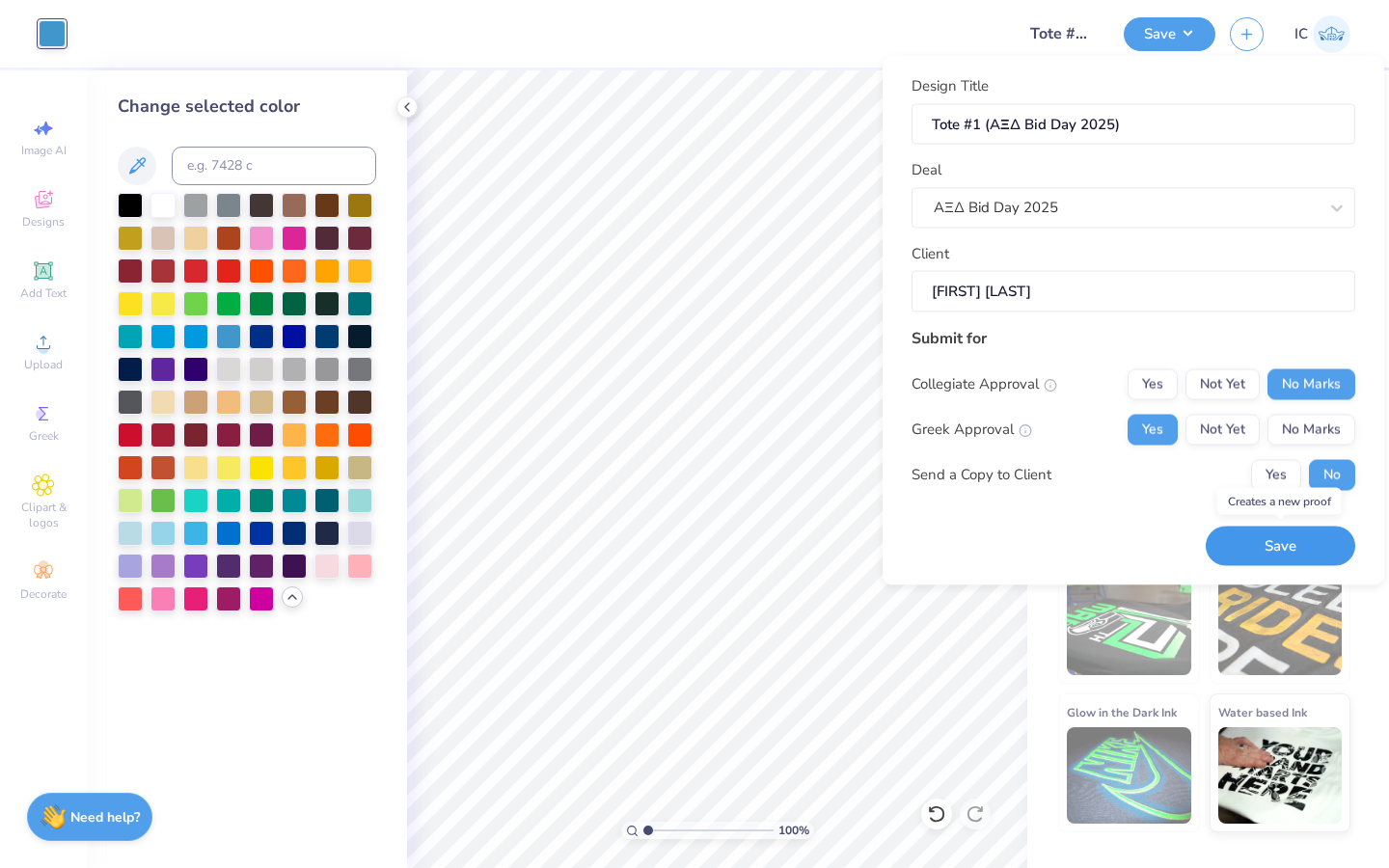 click on "Save" at bounding box center (1280, 546) 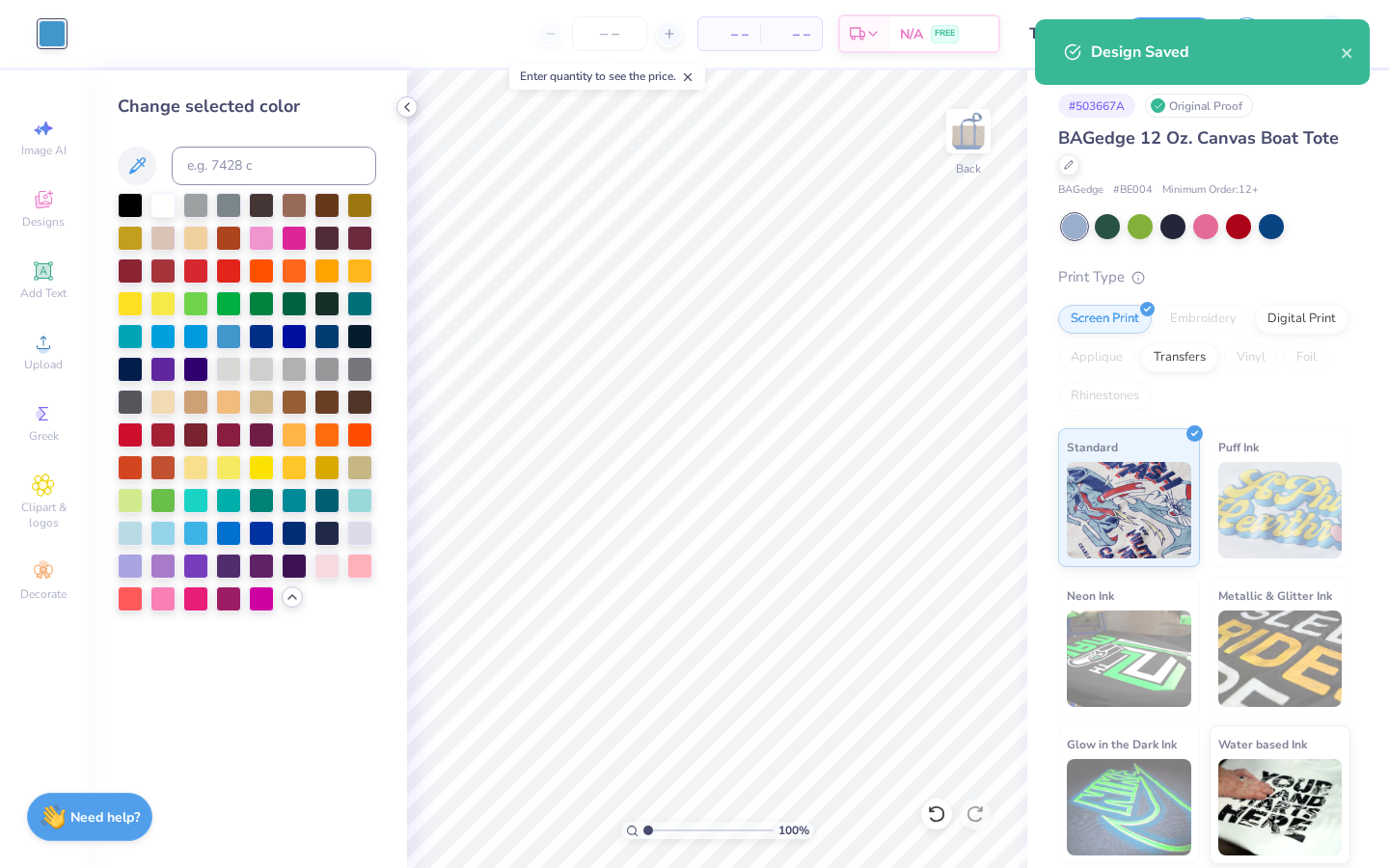 click 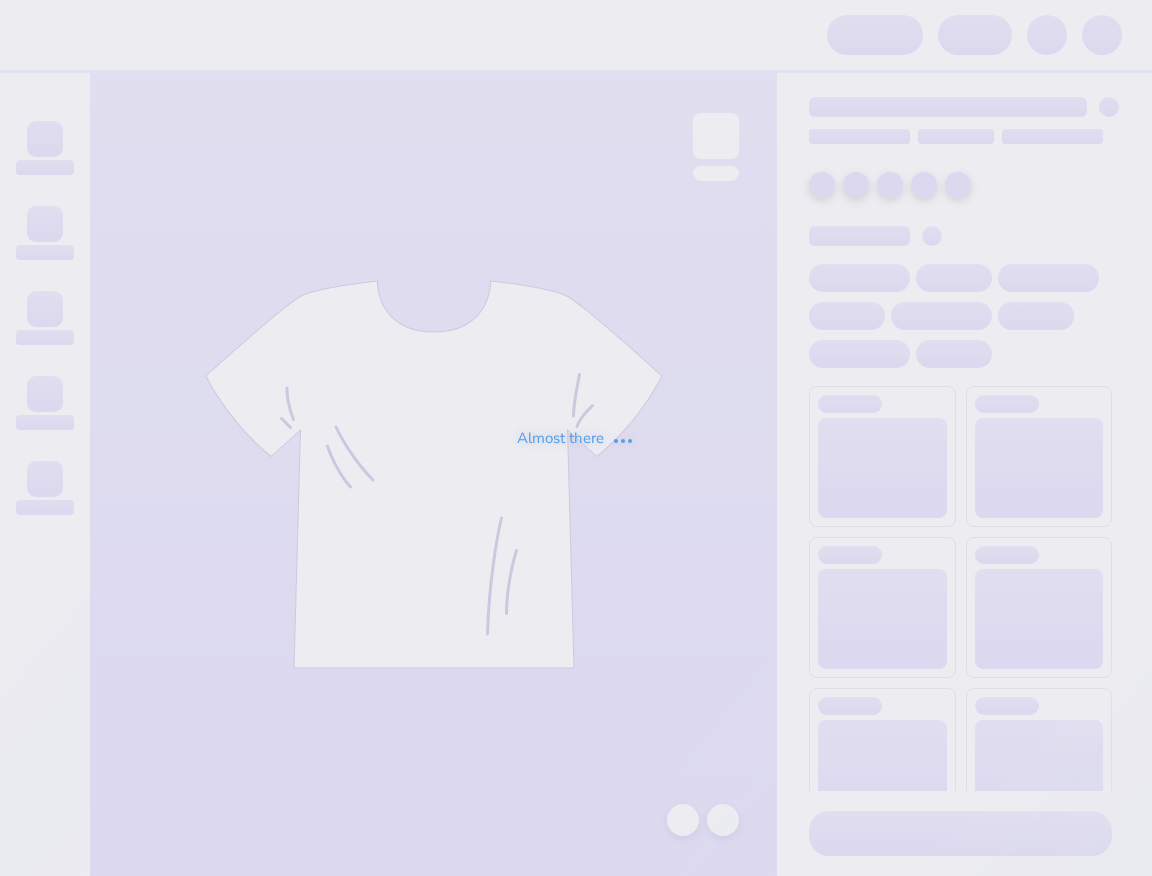 scroll, scrollTop: 0, scrollLeft: 0, axis: both 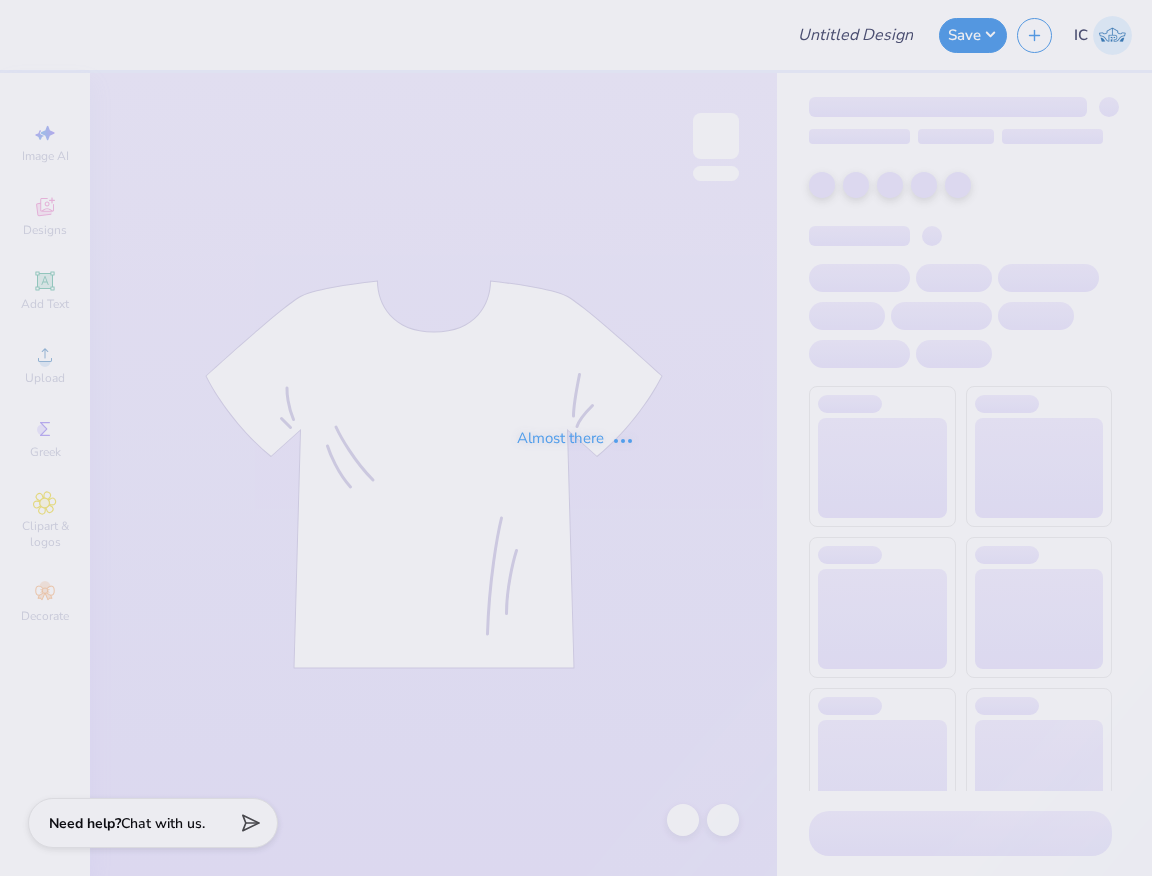 type on "Tote #1 (AΞΔ Bid Day 2025)" 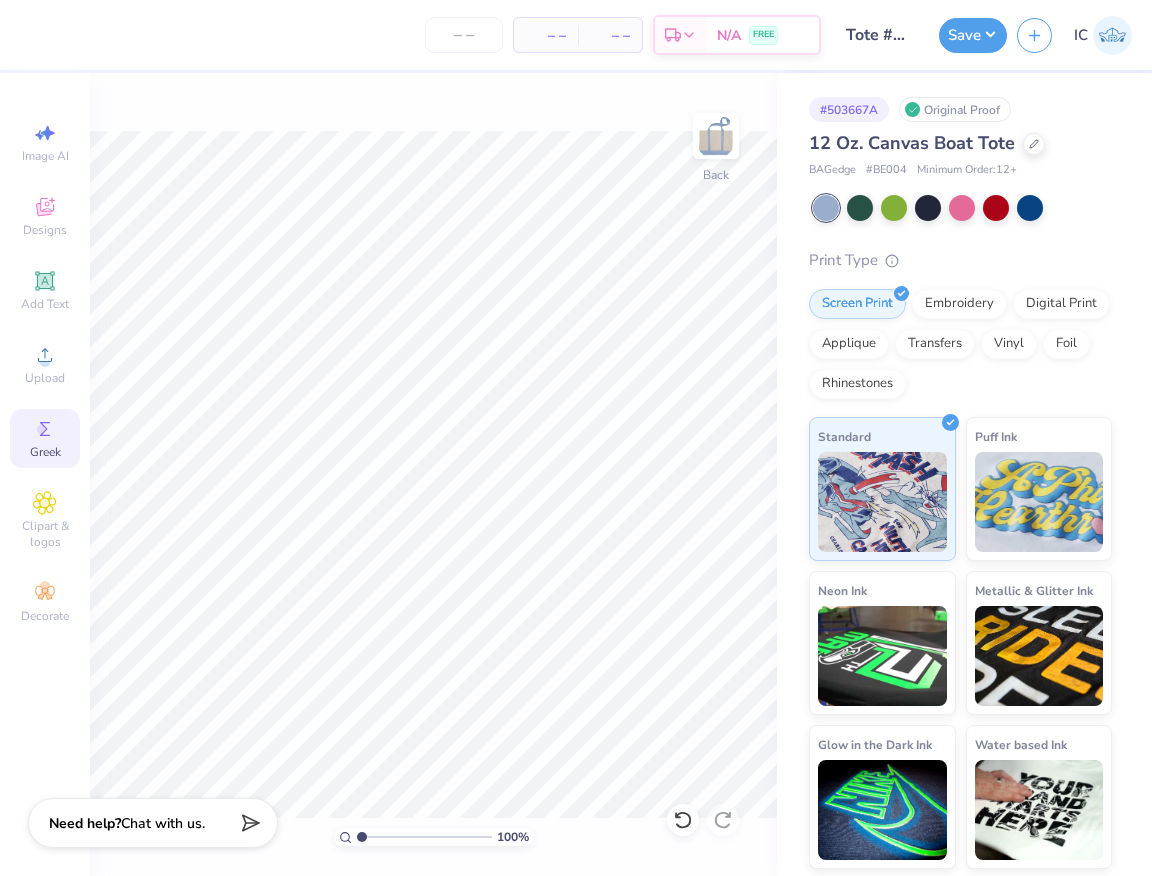 click 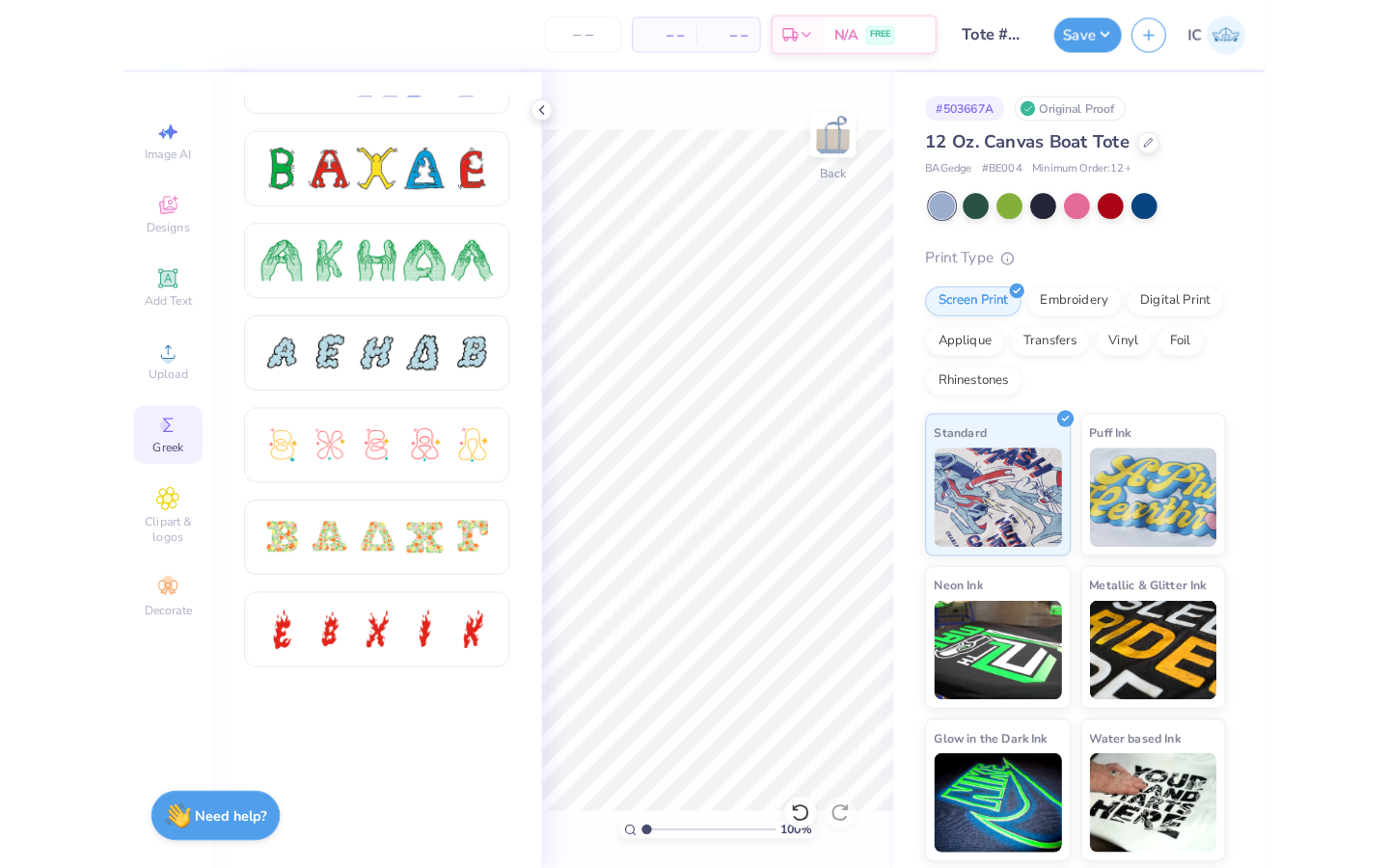 scroll, scrollTop: 0, scrollLeft: 0, axis: both 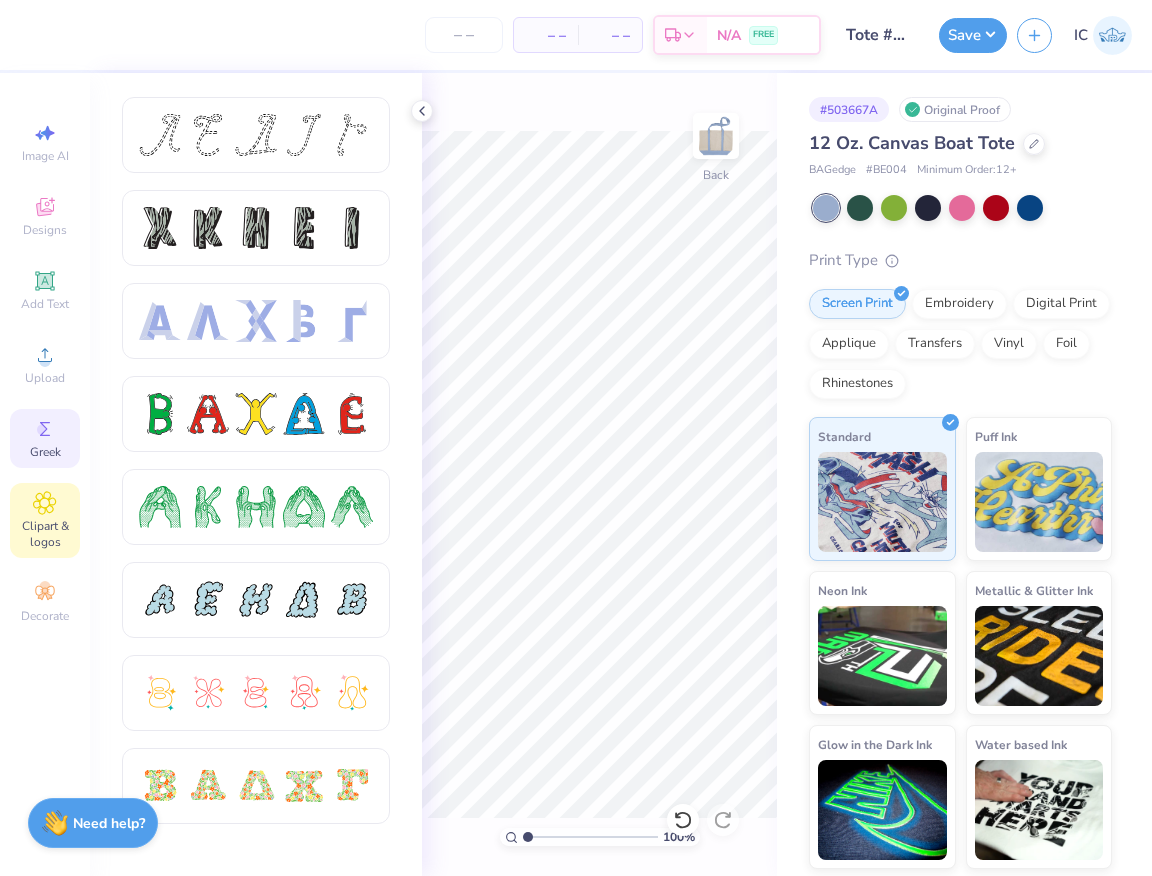 click 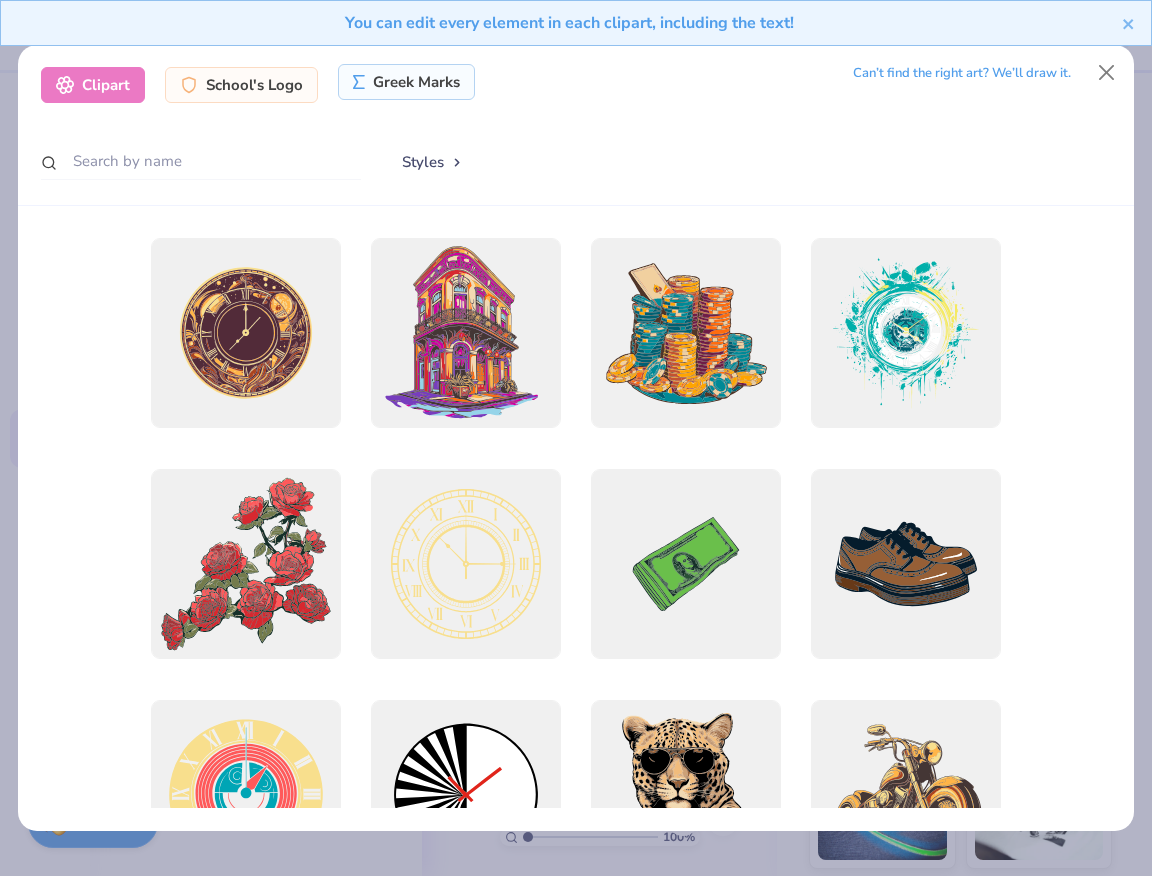 click on "Greek Marks" at bounding box center (406, 82) 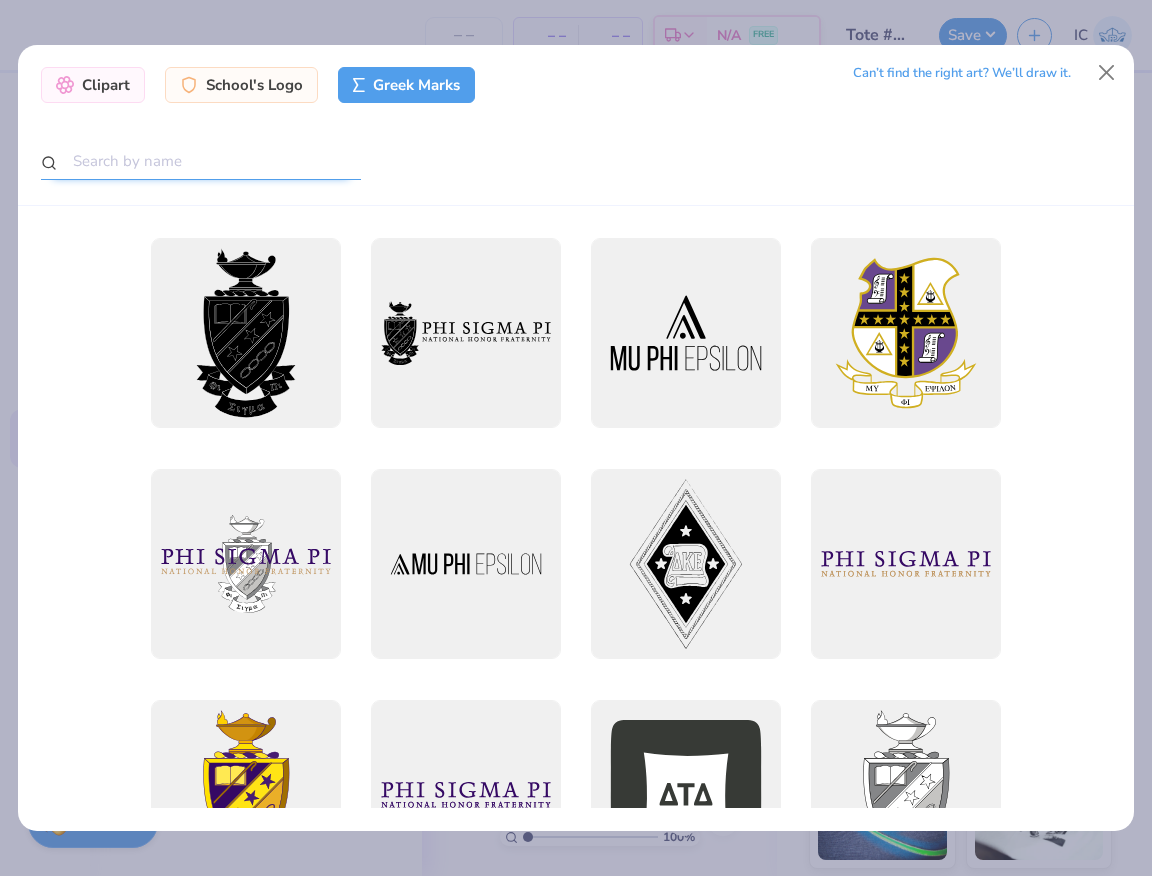 click at bounding box center [201, 161] 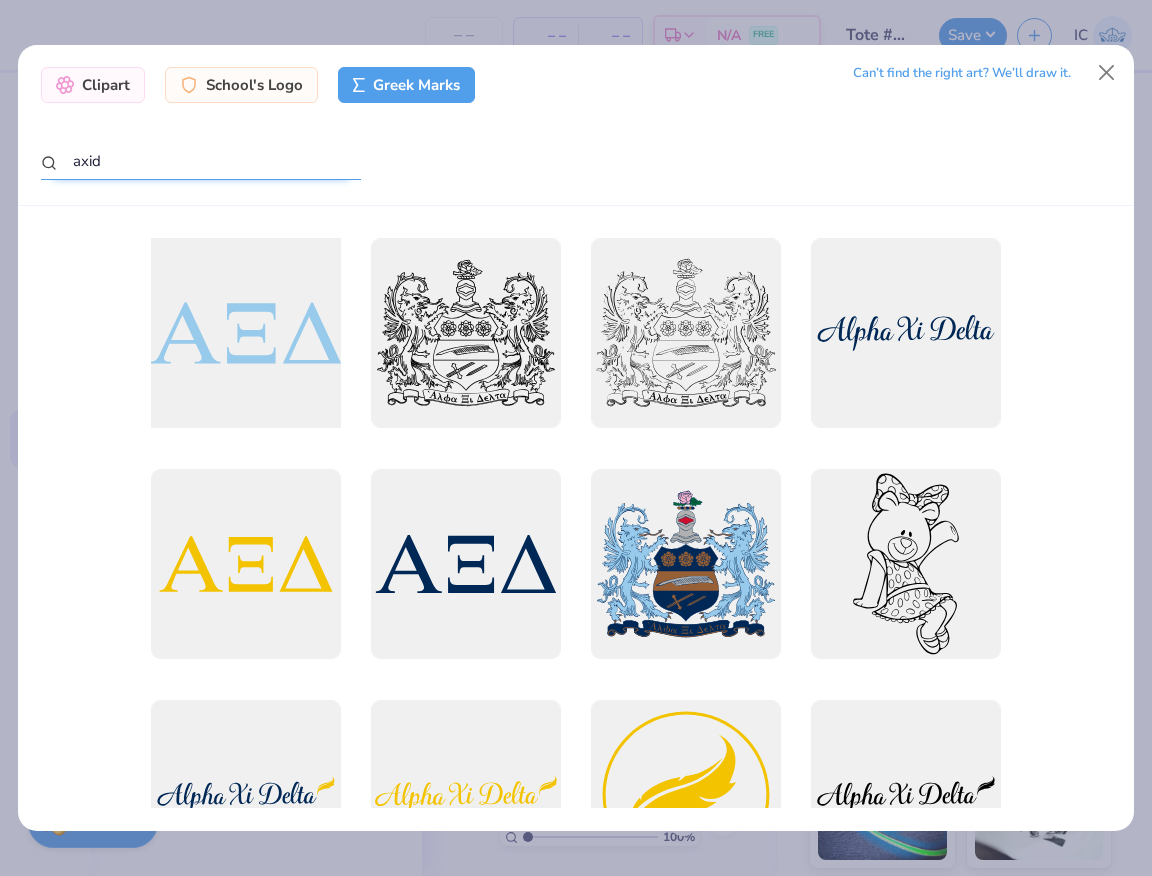 type on "axid" 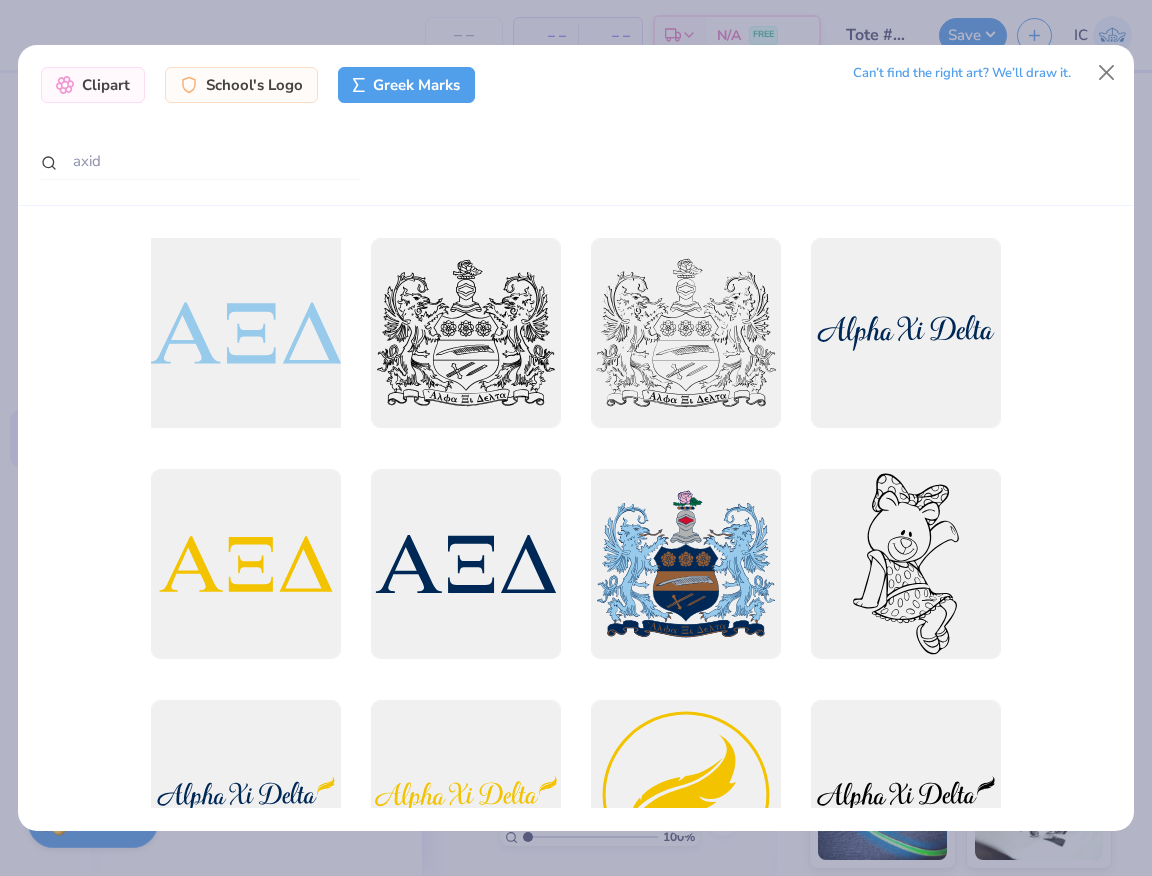 click at bounding box center [246, 333] 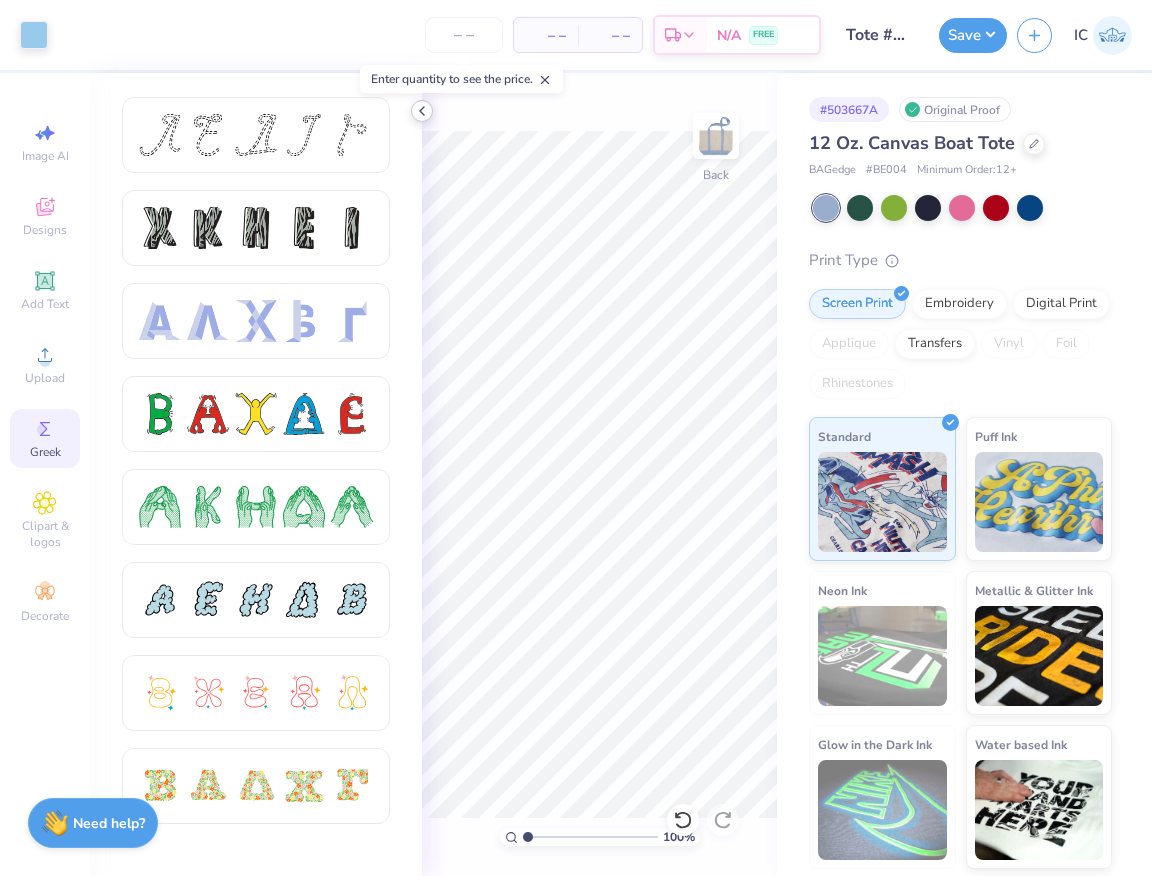 click 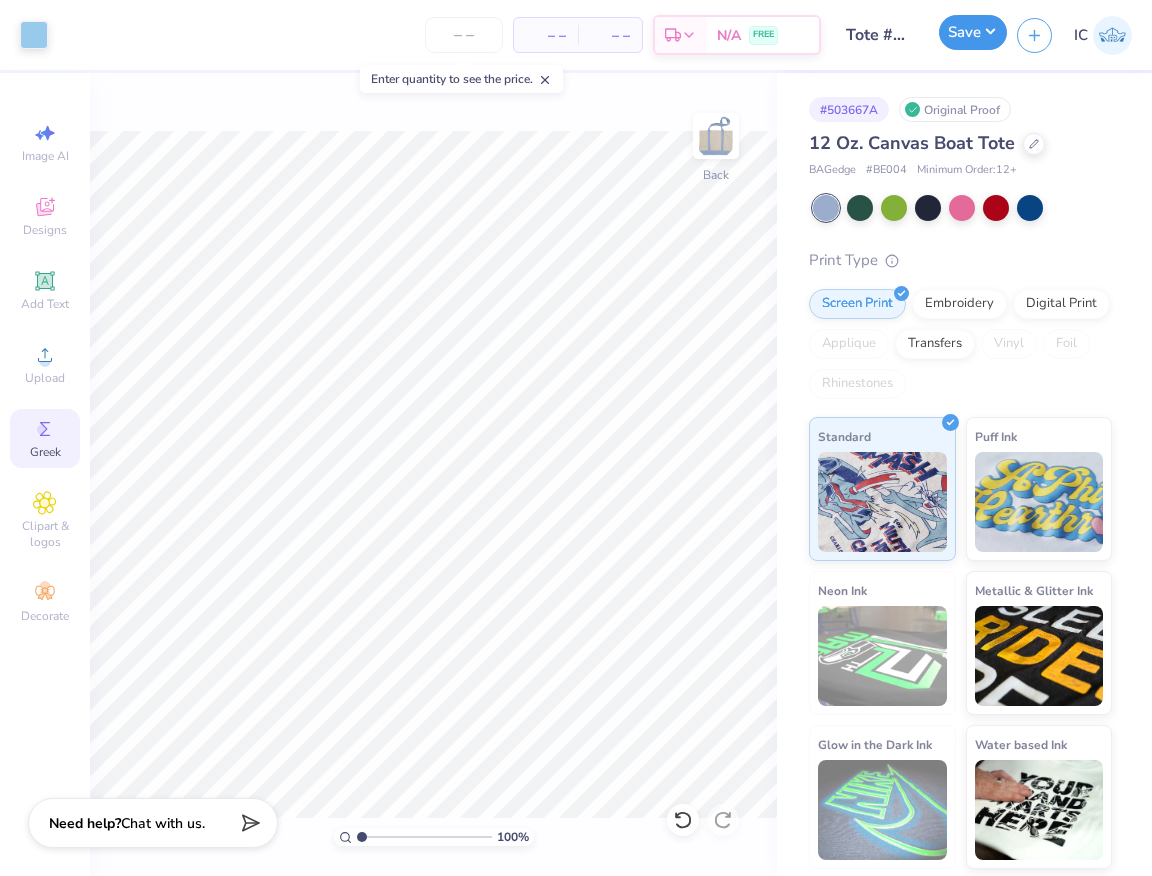 click on "Save" at bounding box center [973, 32] 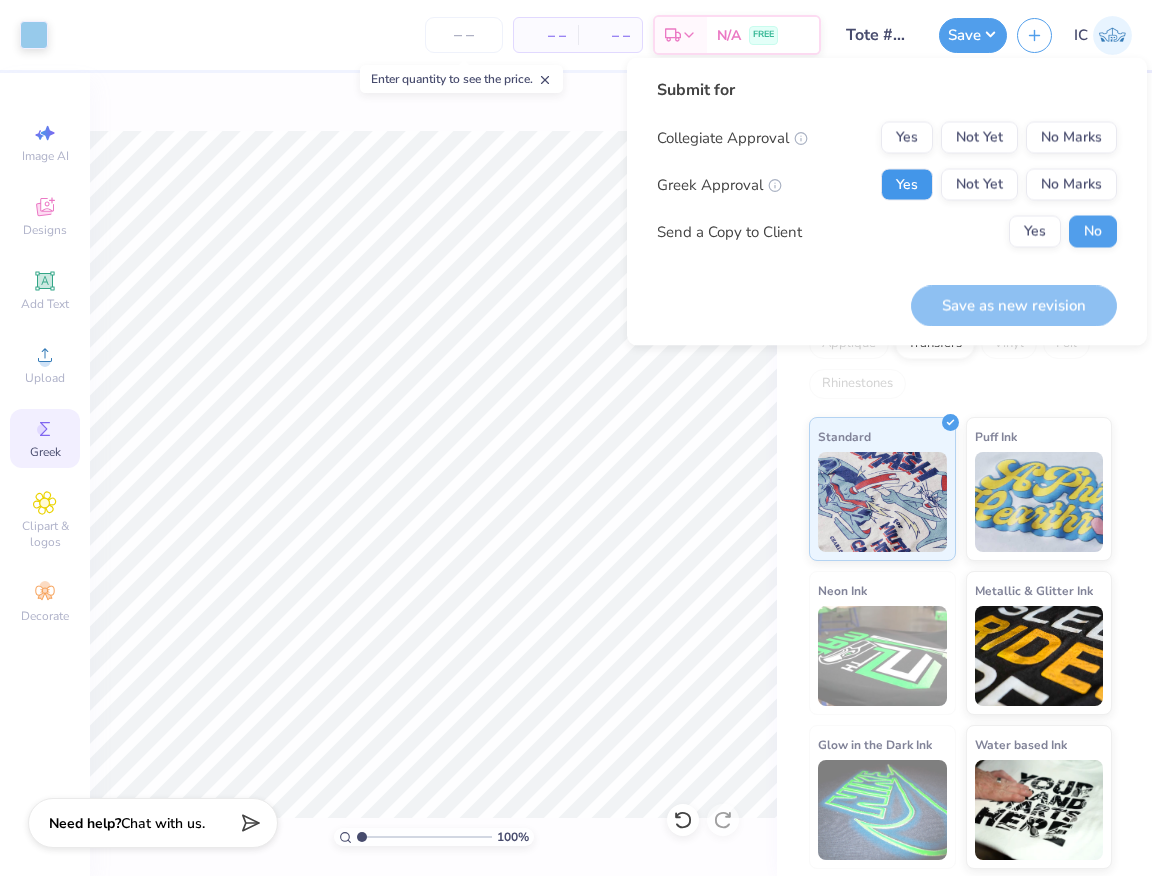 click on "Yes" at bounding box center (907, 185) 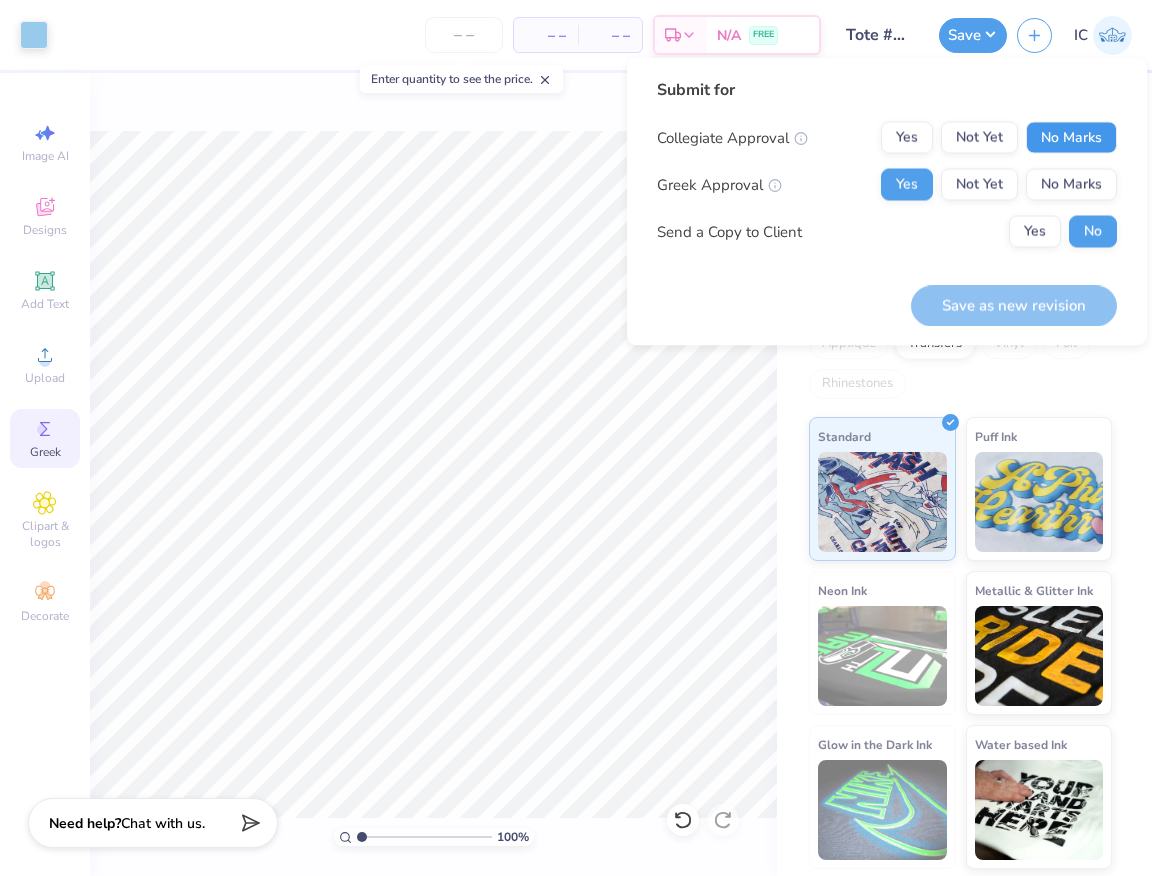 click on "No Marks" at bounding box center [1071, 138] 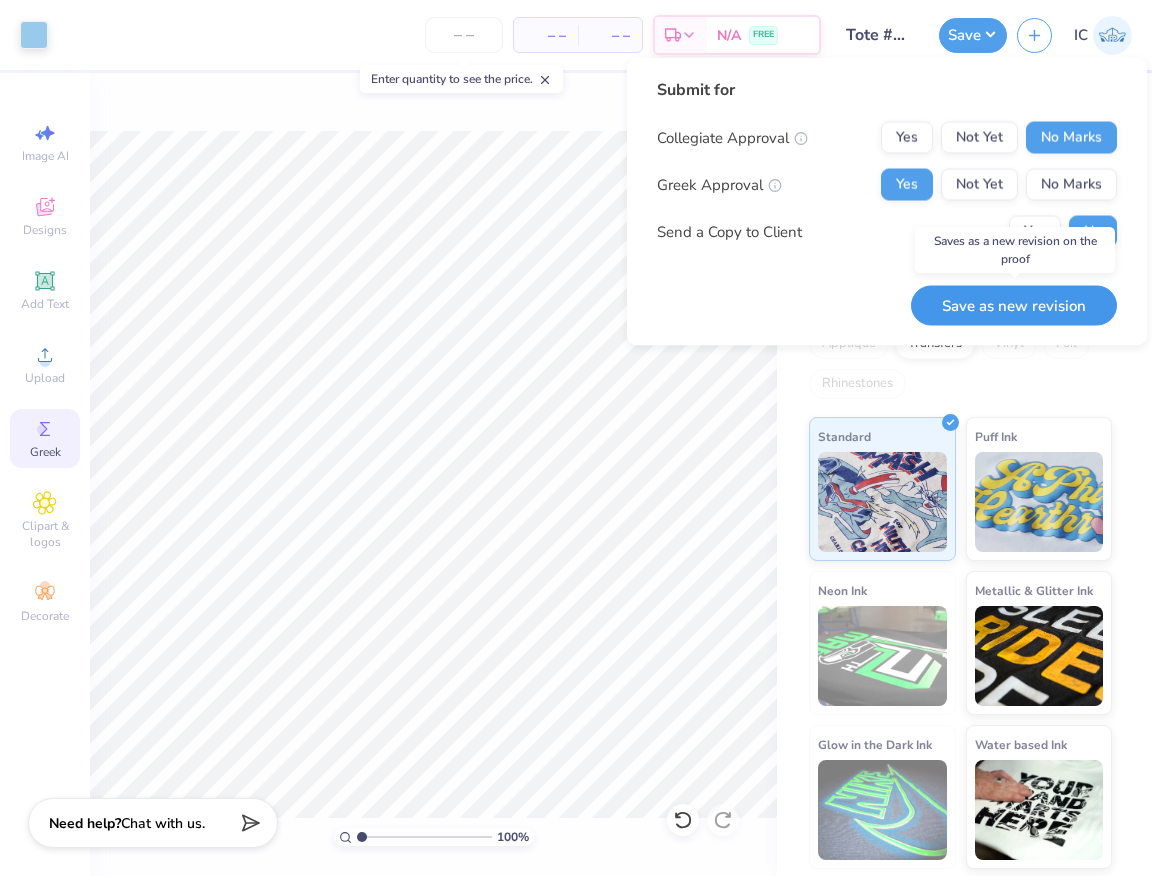 click on "Save as new revision" at bounding box center (1014, 305) 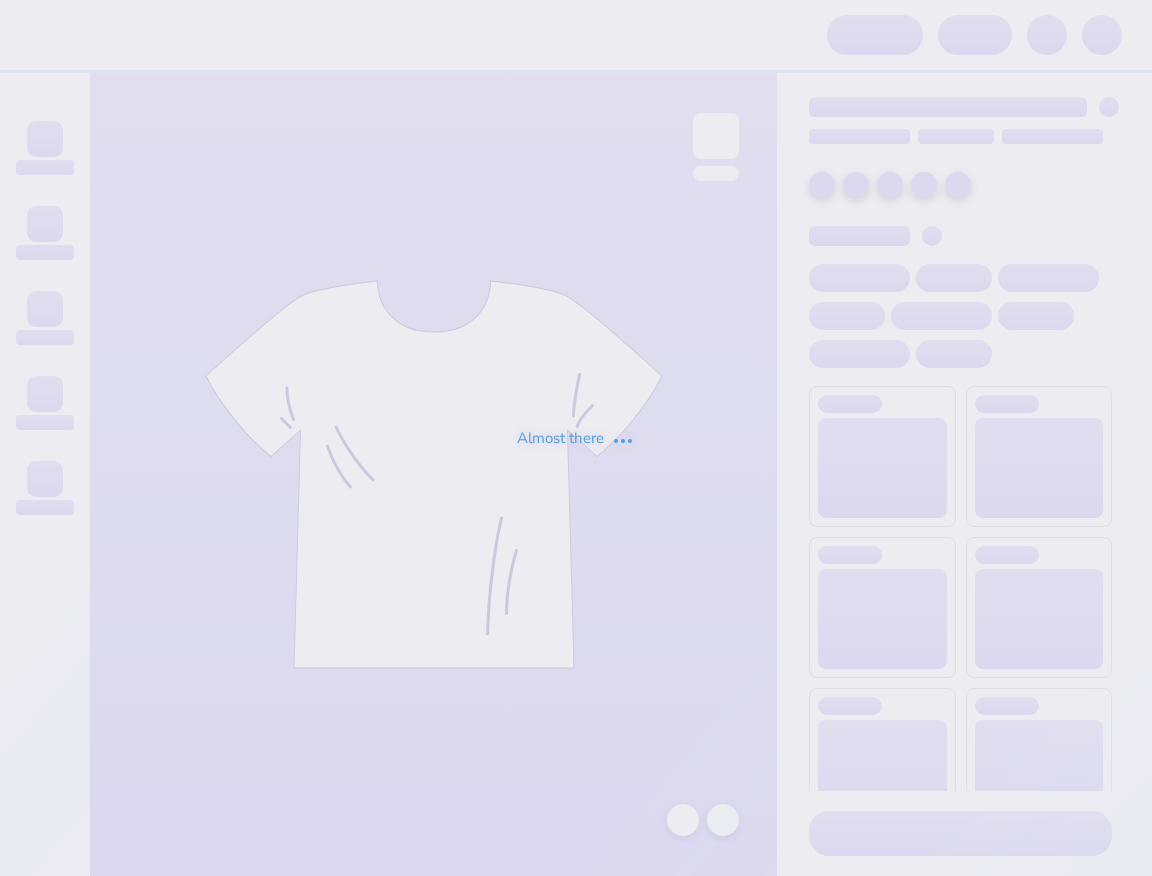 scroll, scrollTop: 0, scrollLeft: 0, axis: both 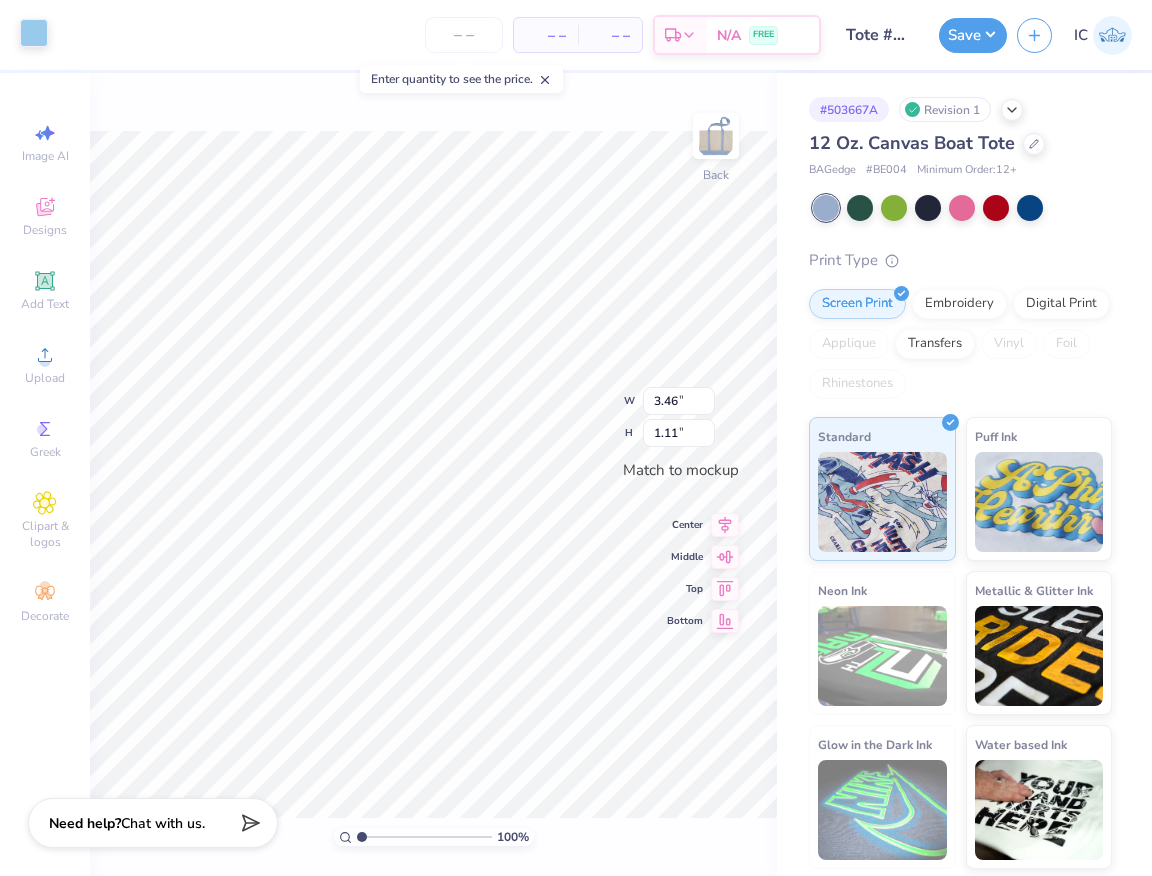 click at bounding box center [34, 33] 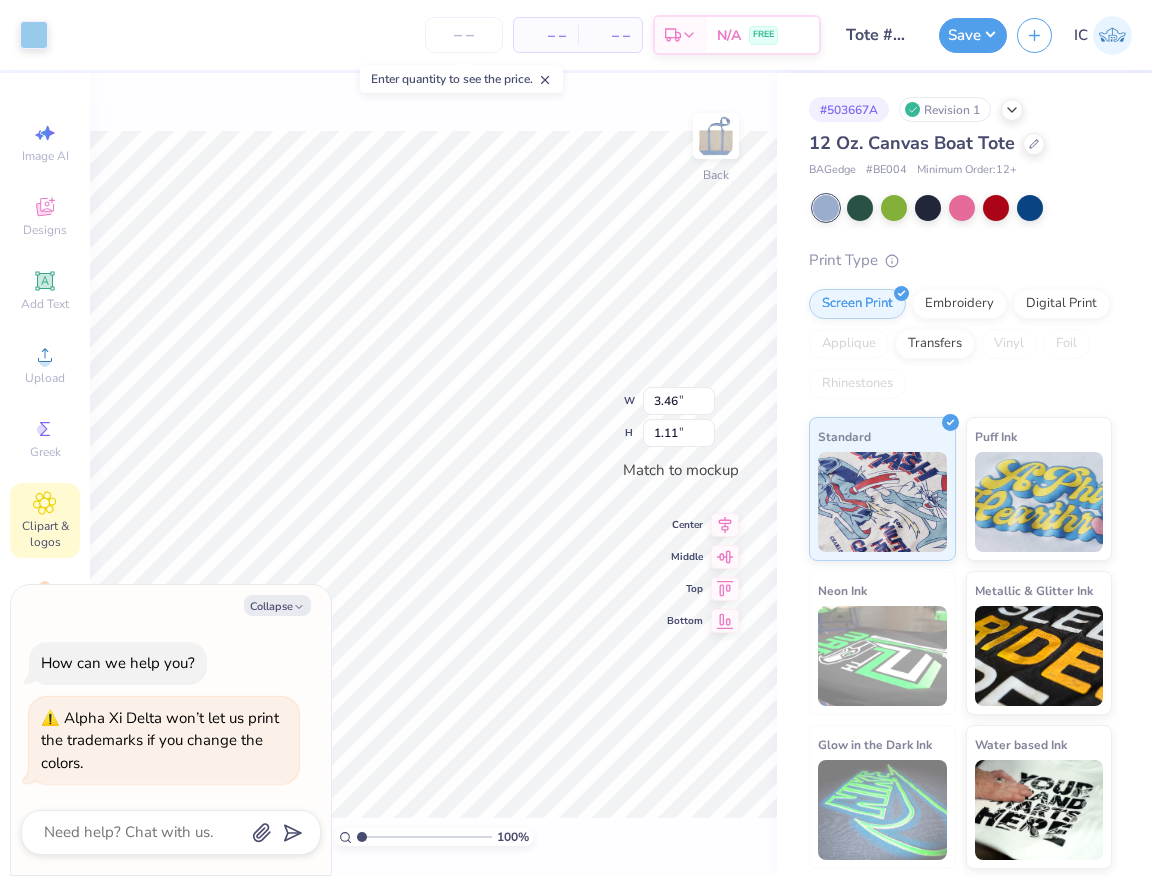click on "Clipart & logos" at bounding box center (45, 534) 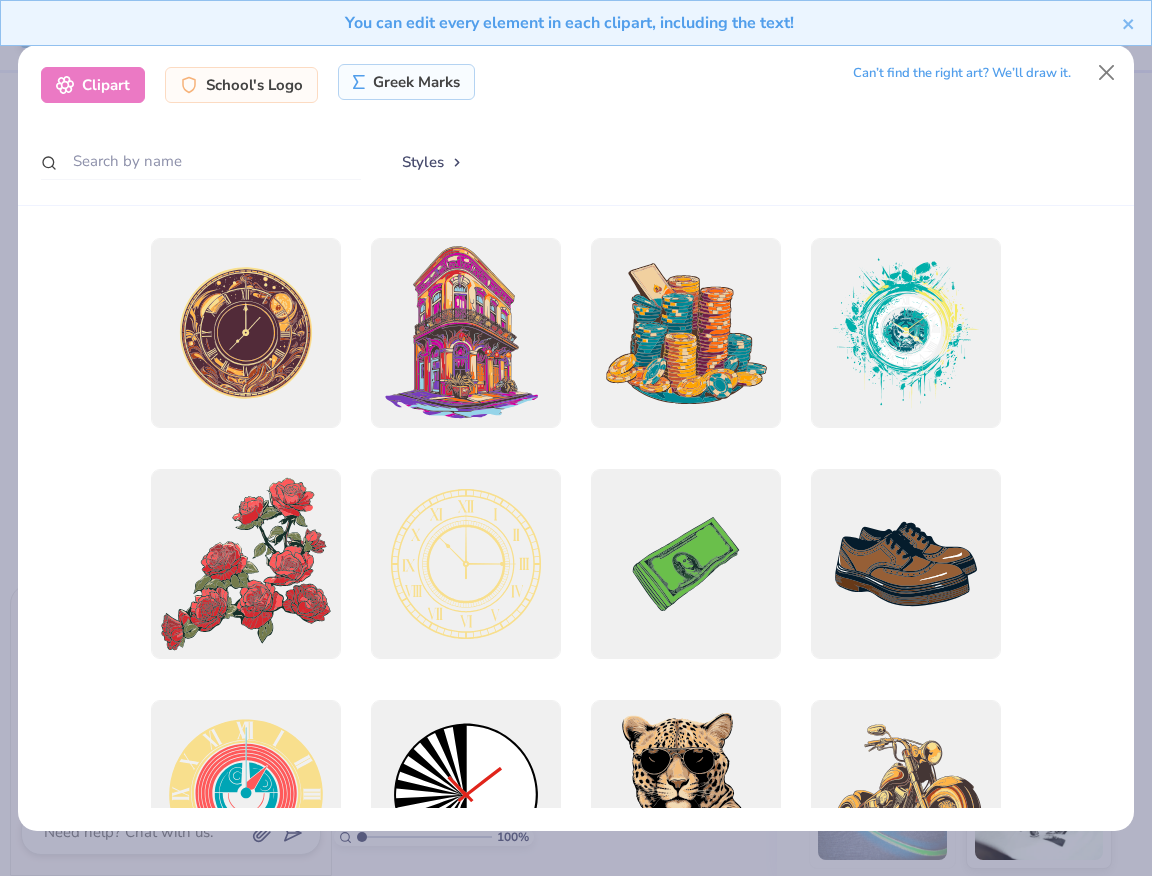 click on "Greek Marks" at bounding box center [406, 82] 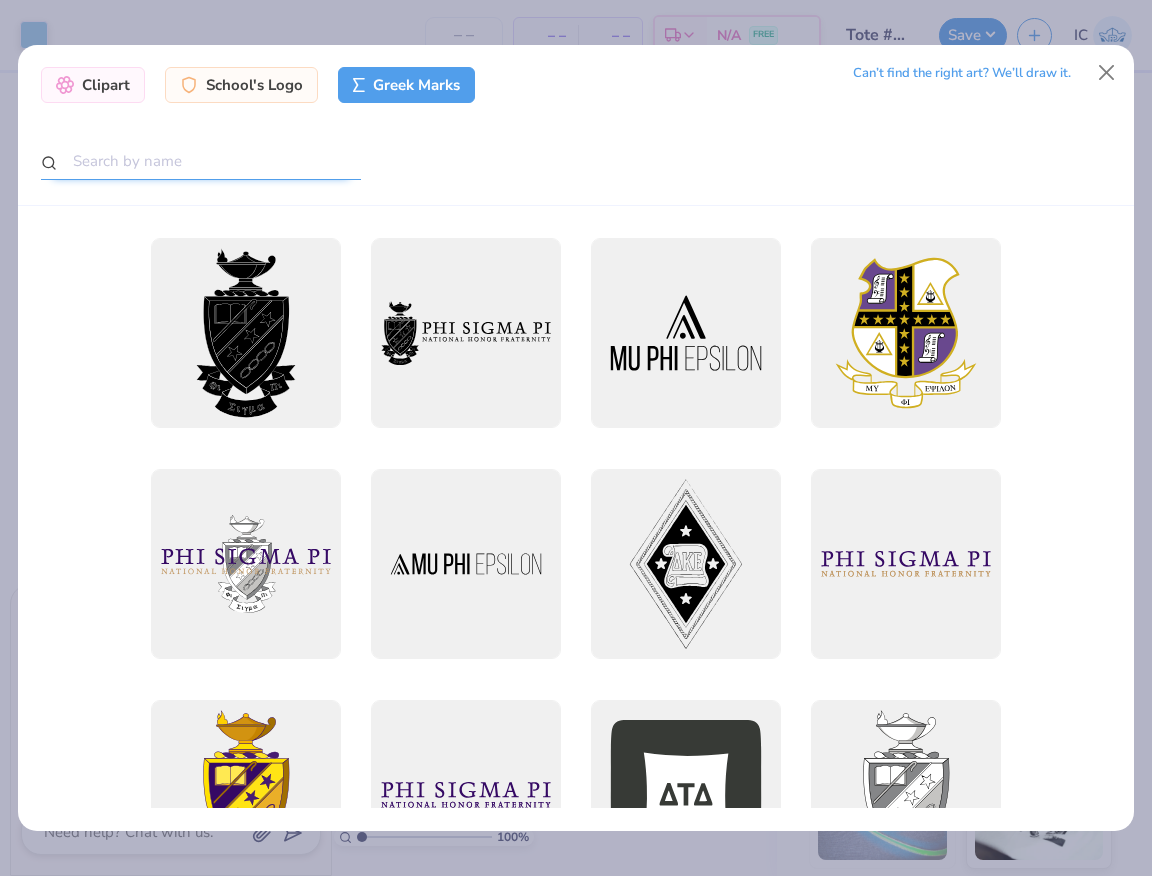 click at bounding box center [201, 161] 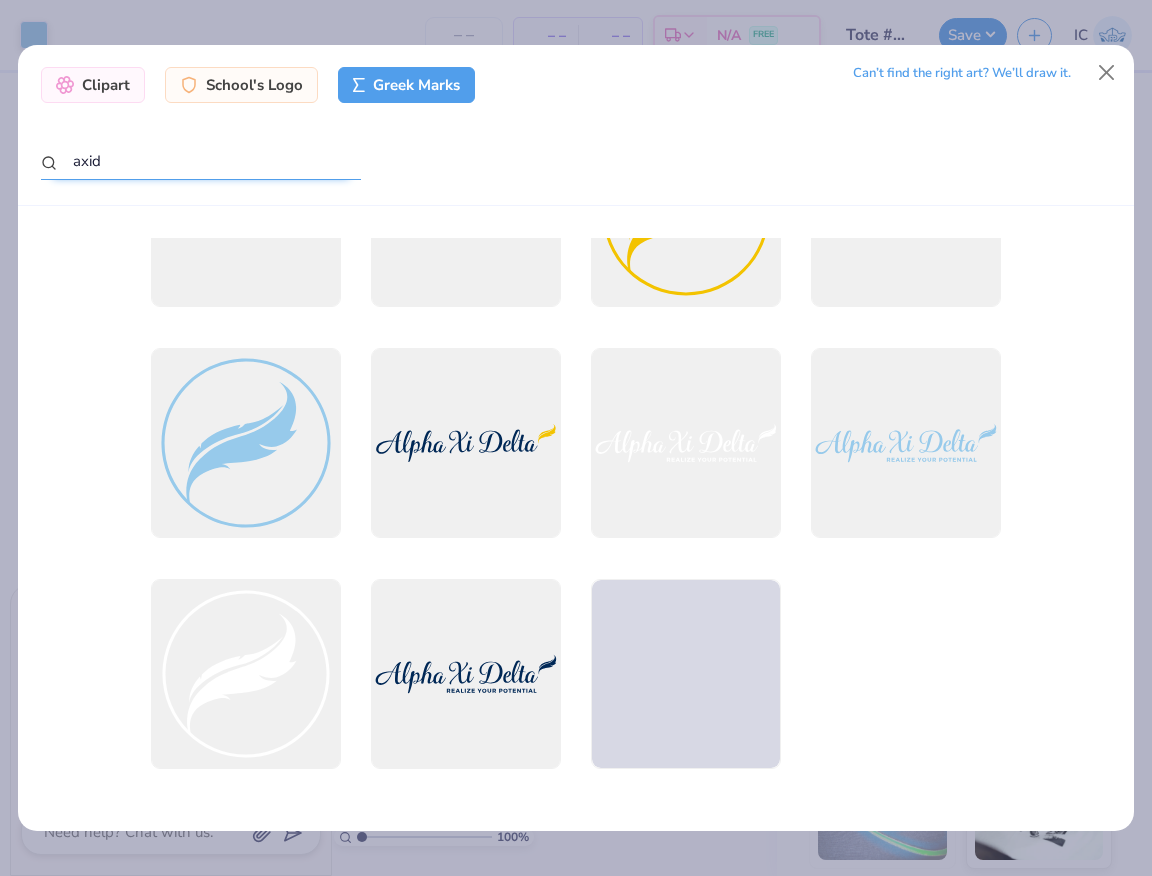scroll, scrollTop: 0, scrollLeft: 0, axis: both 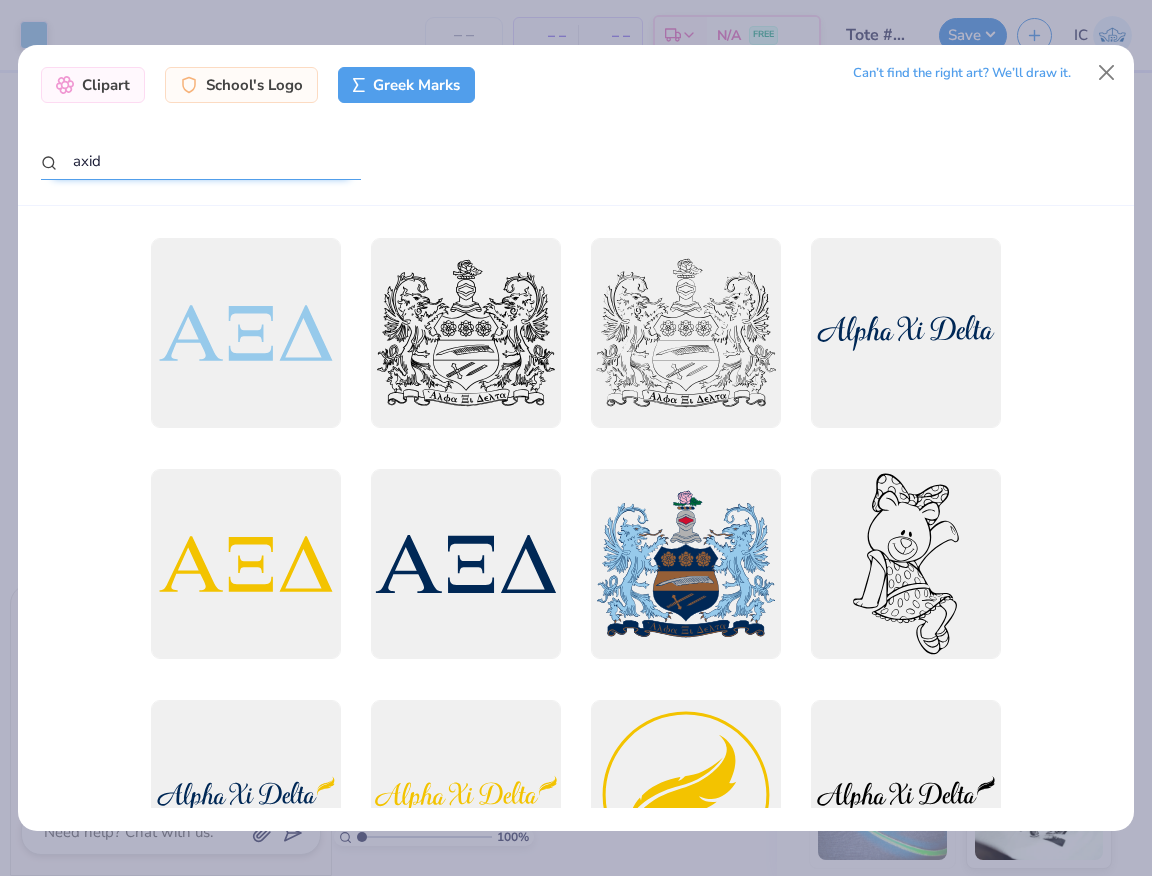 type on "axid" 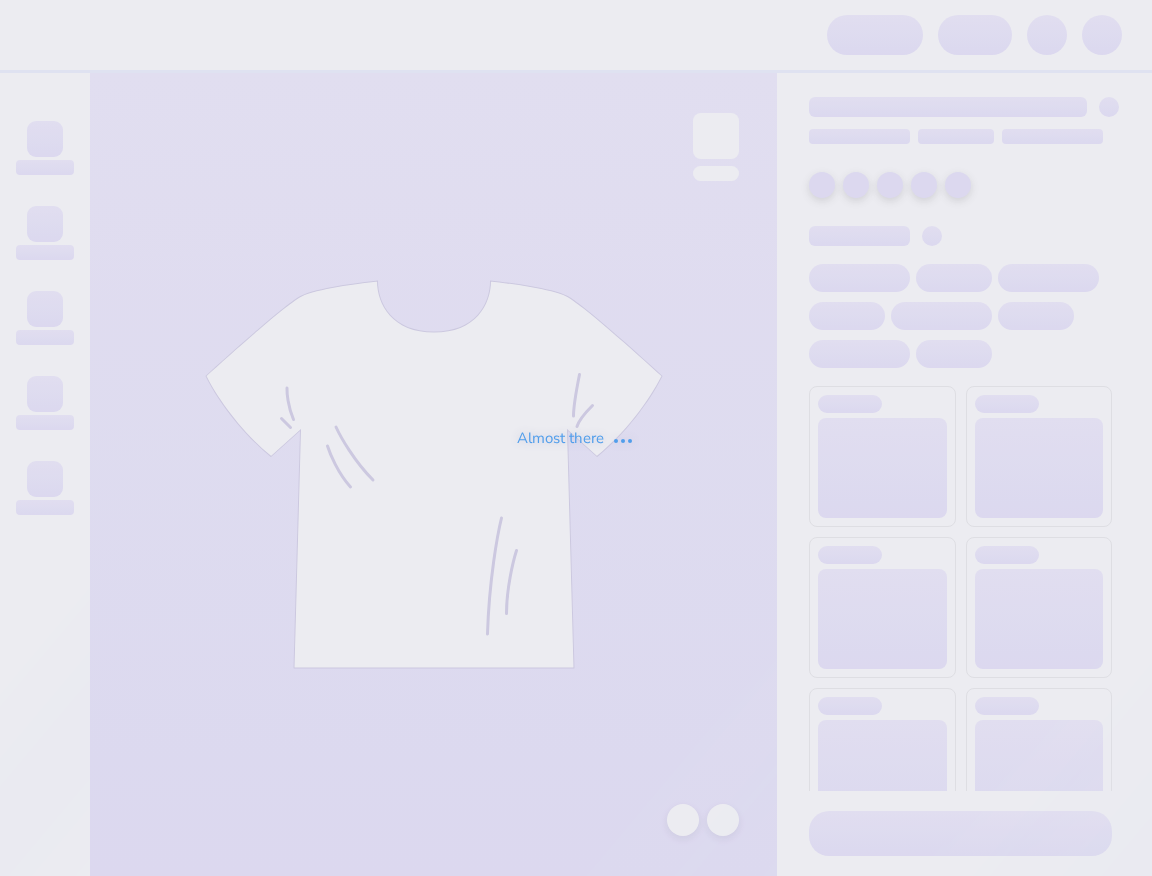 scroll, scrollTop: 0, scrollLeft: 0, axis: both 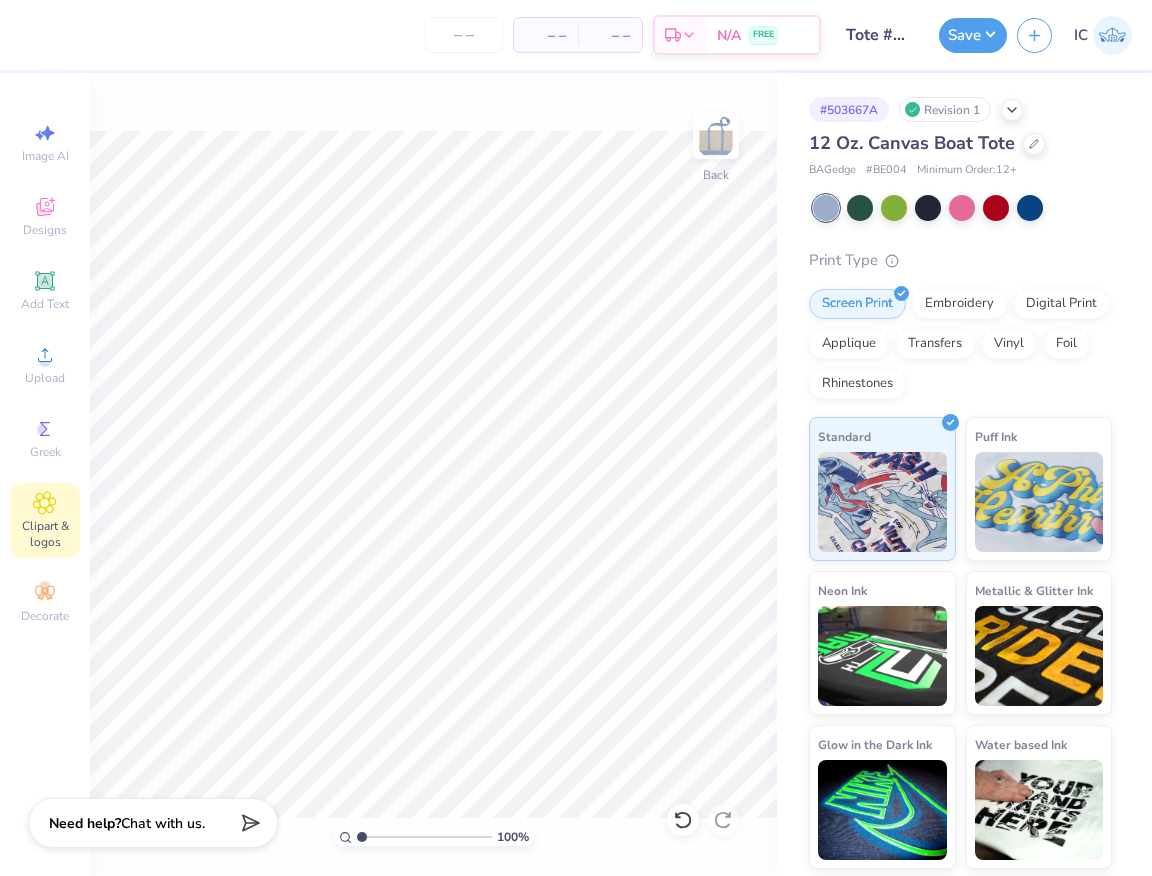 click 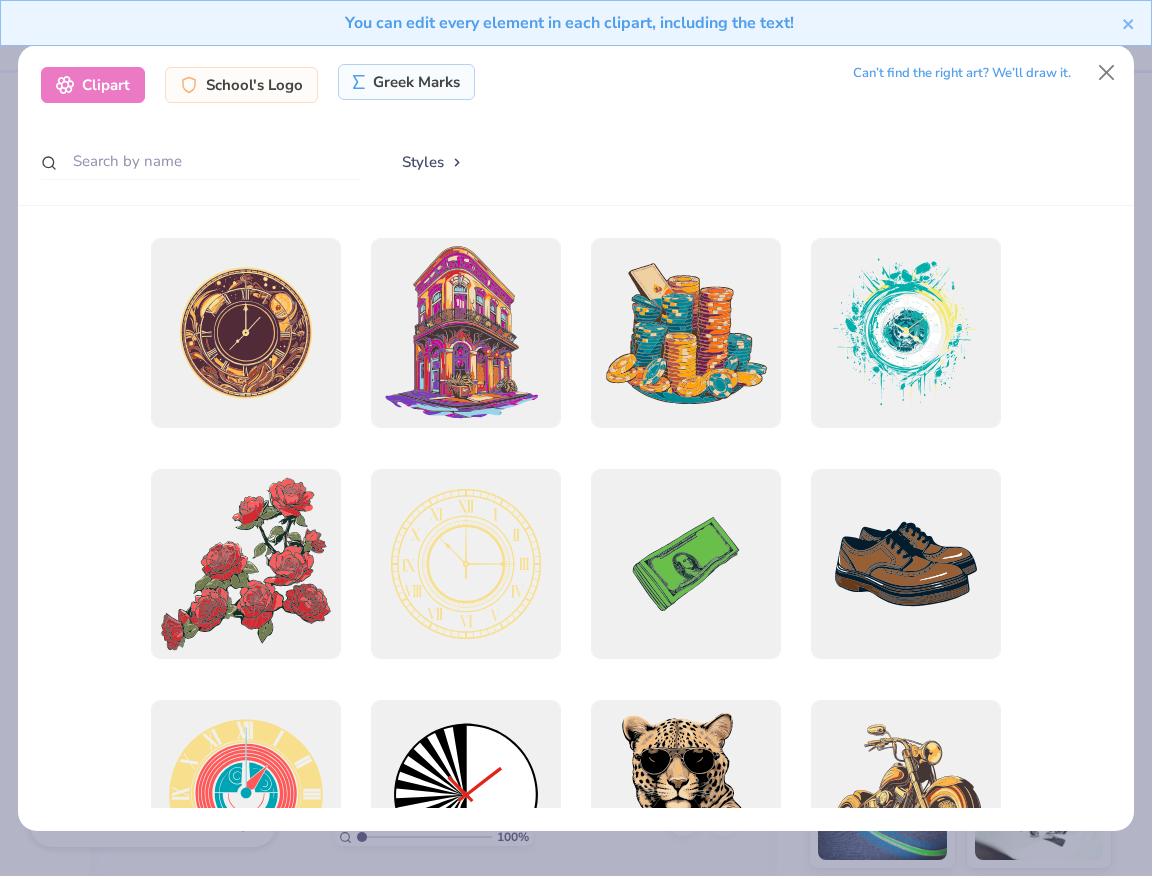 click on "Greek Marks" at bounding box center (406, 82) 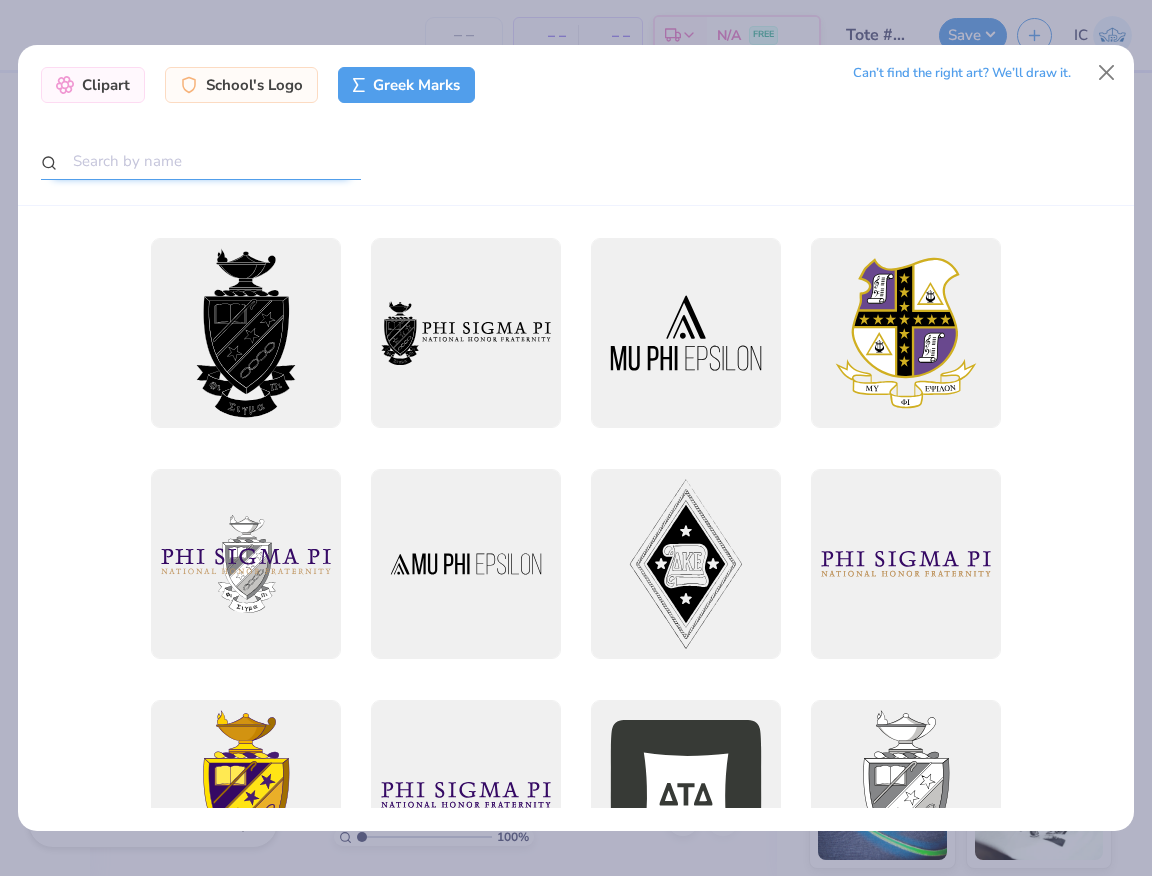 click at bounding box center (201, 161) 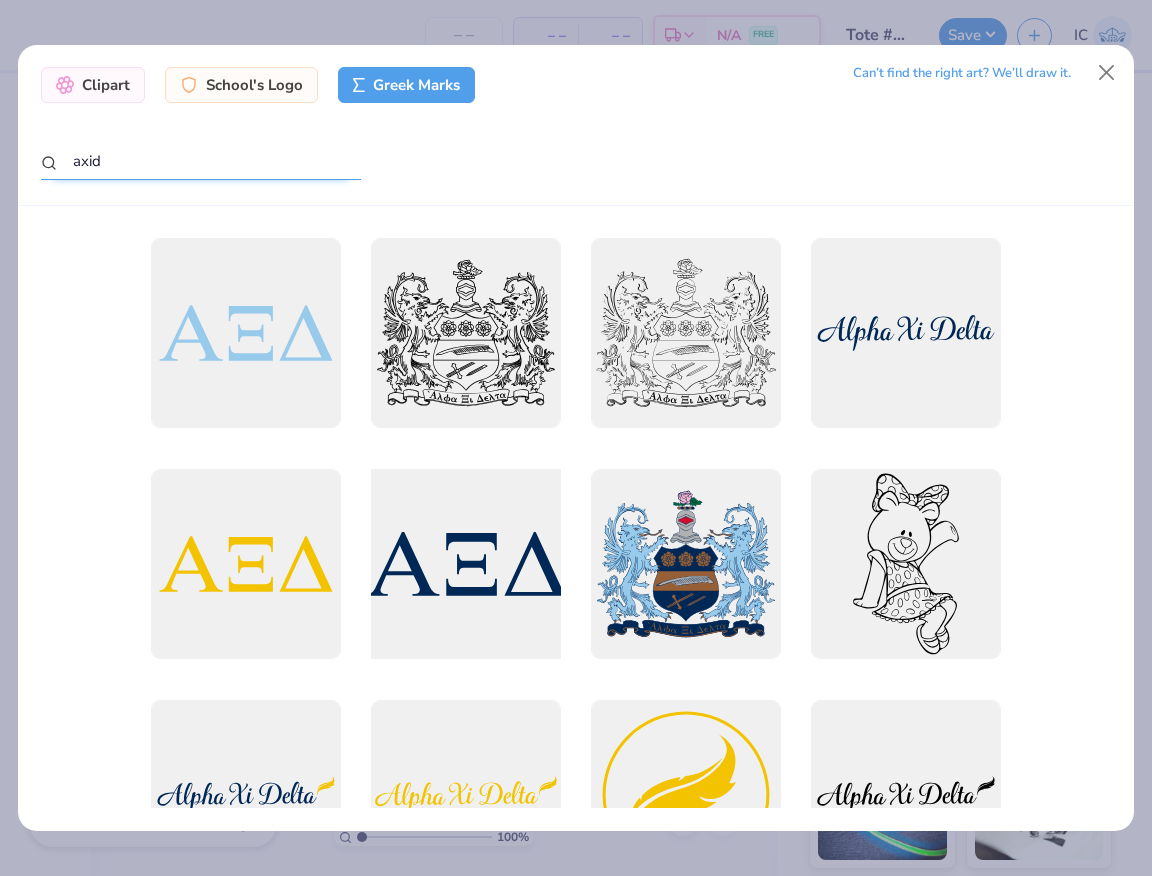 type on "axid" 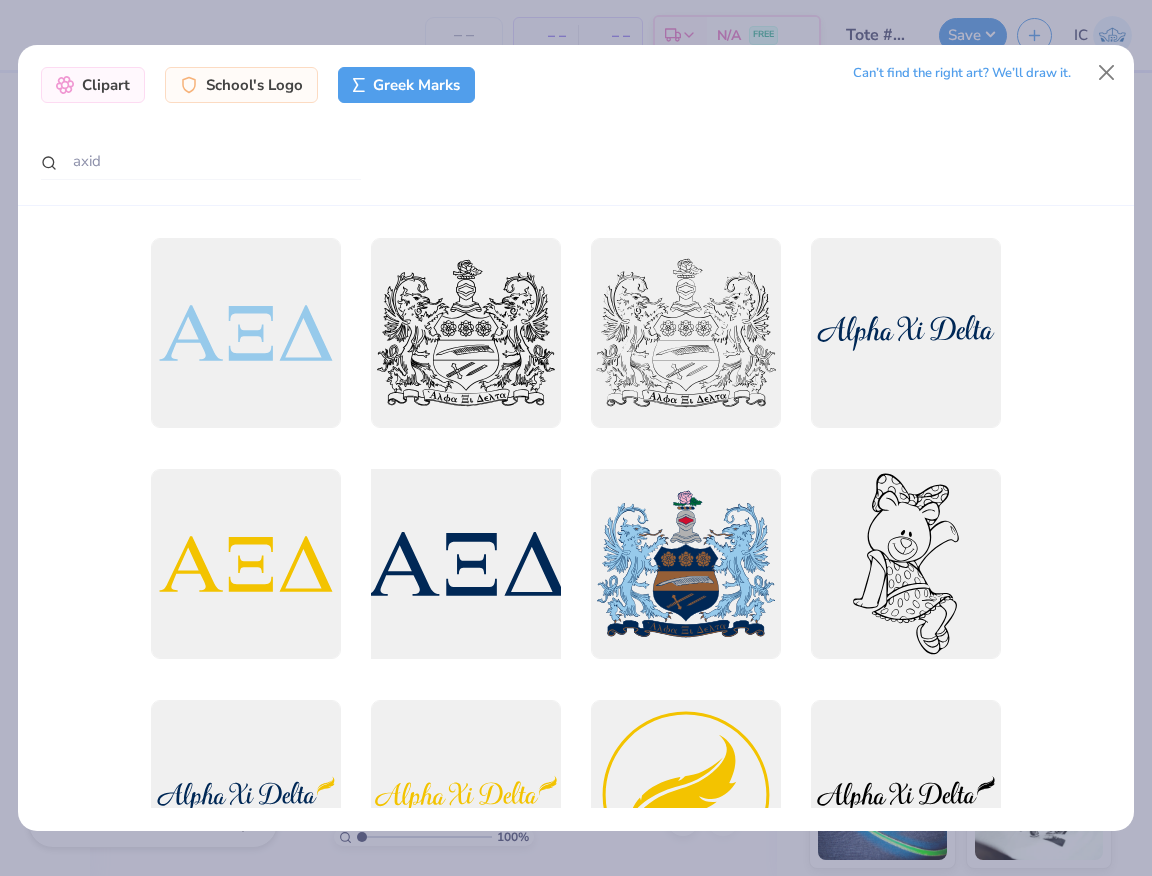 click at bounding box center (466, 564) 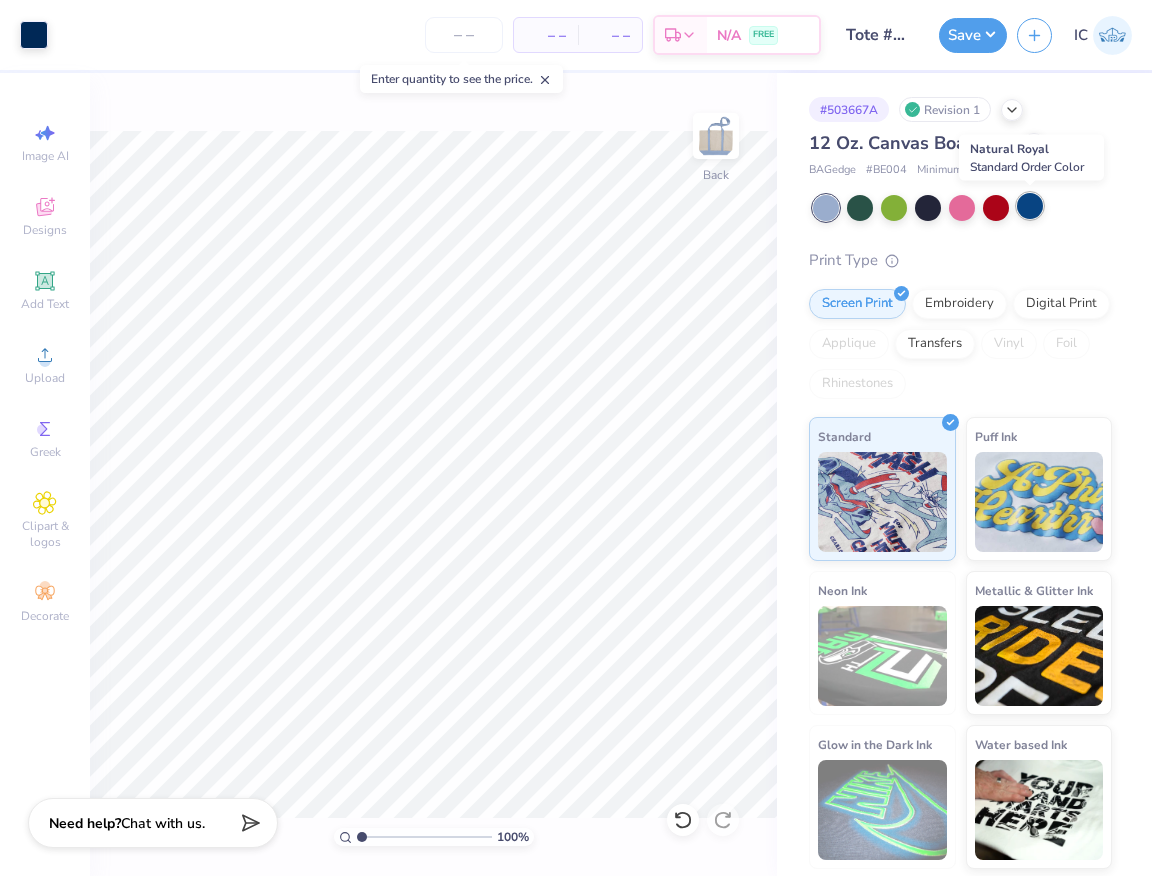 click at bounding box center [1030, 206] 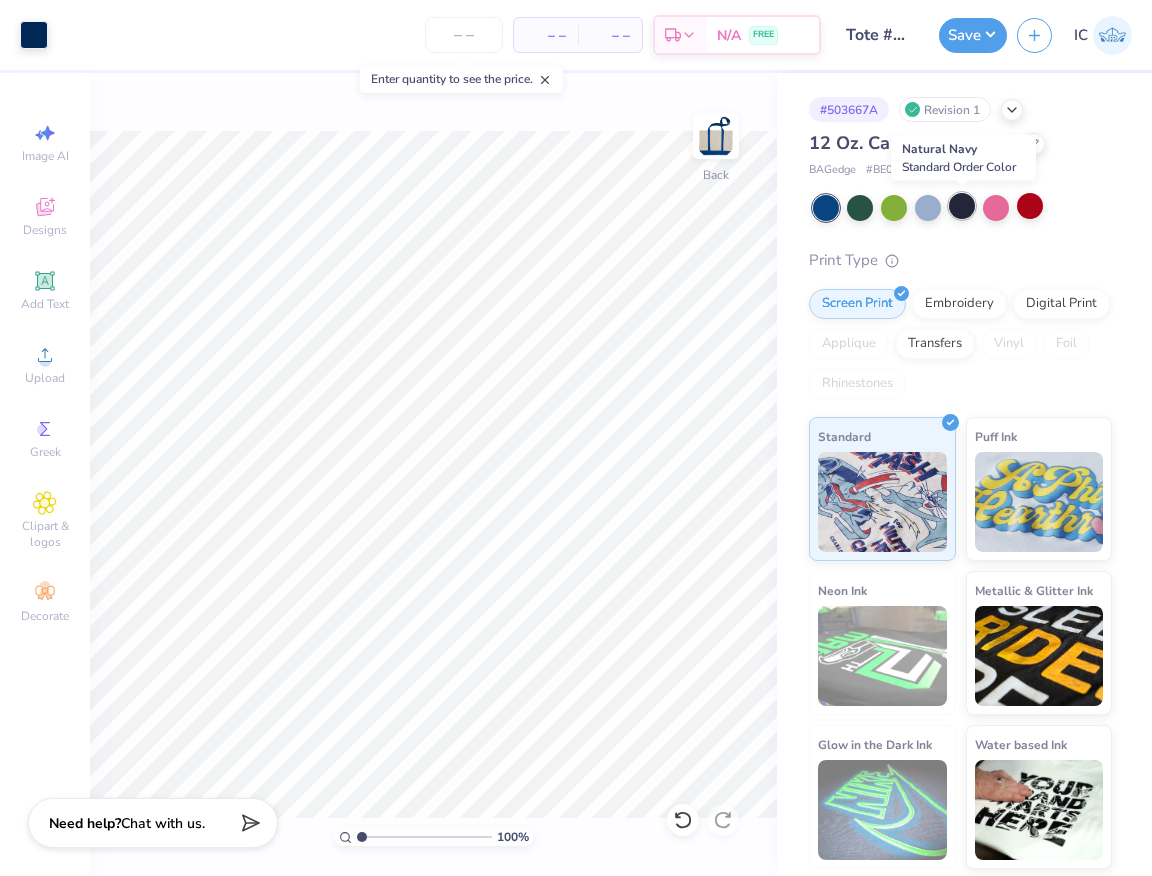 click at bounding box center (962, 206) 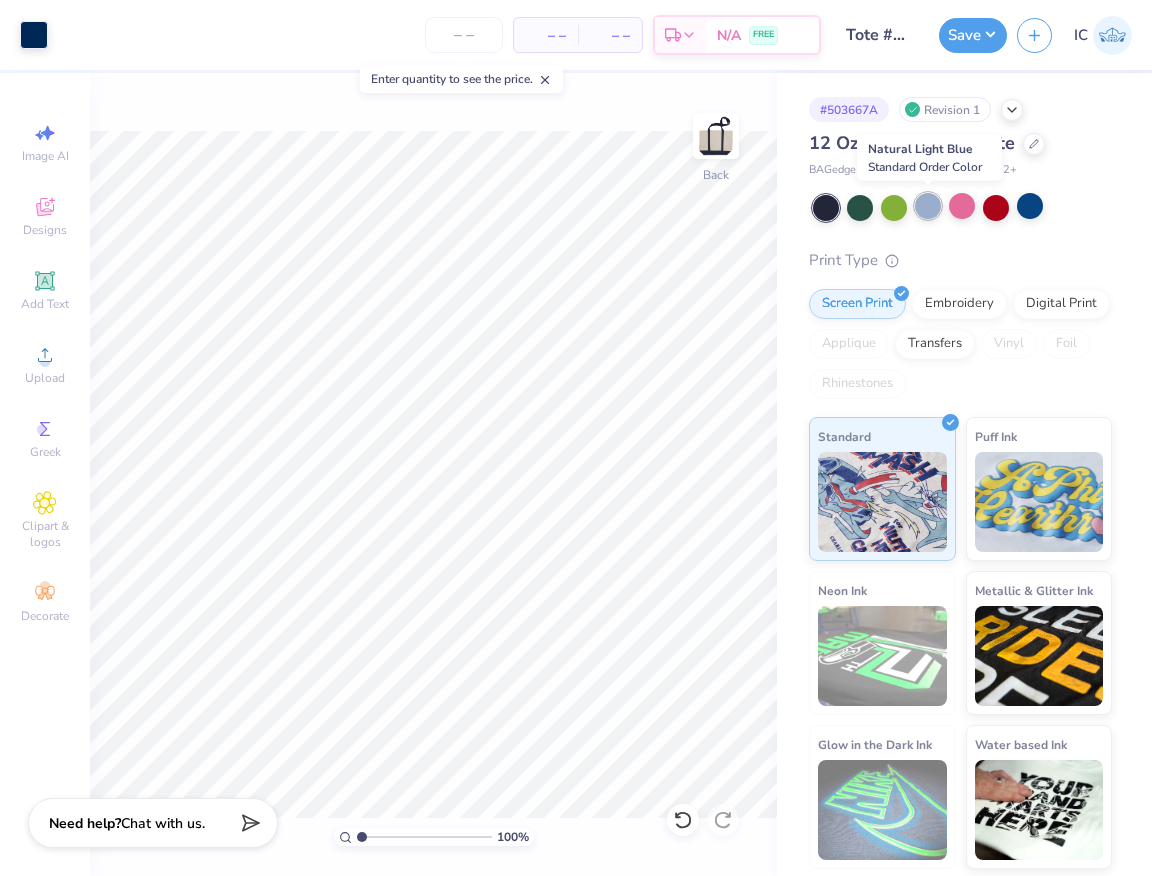 click at bounding box center [928, 206] 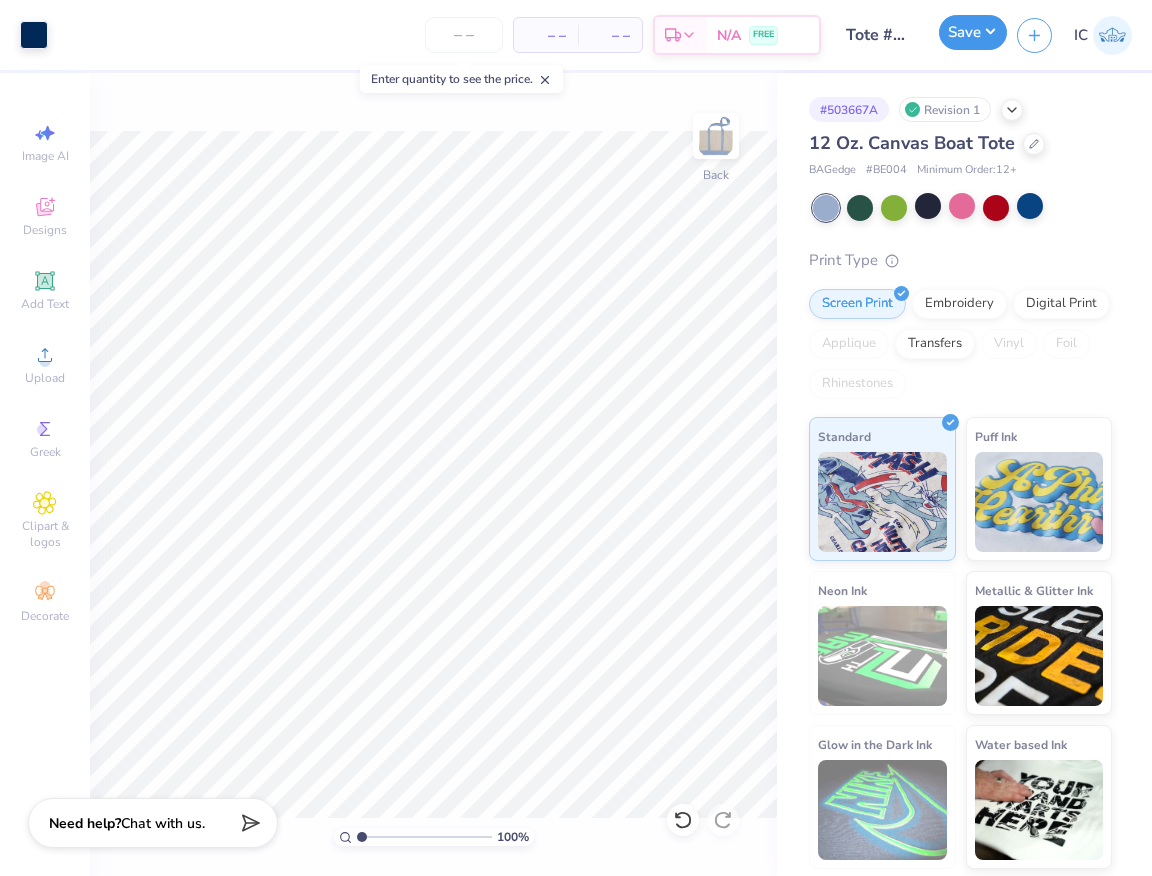 click on "Save" at bounding box center (973, 32) 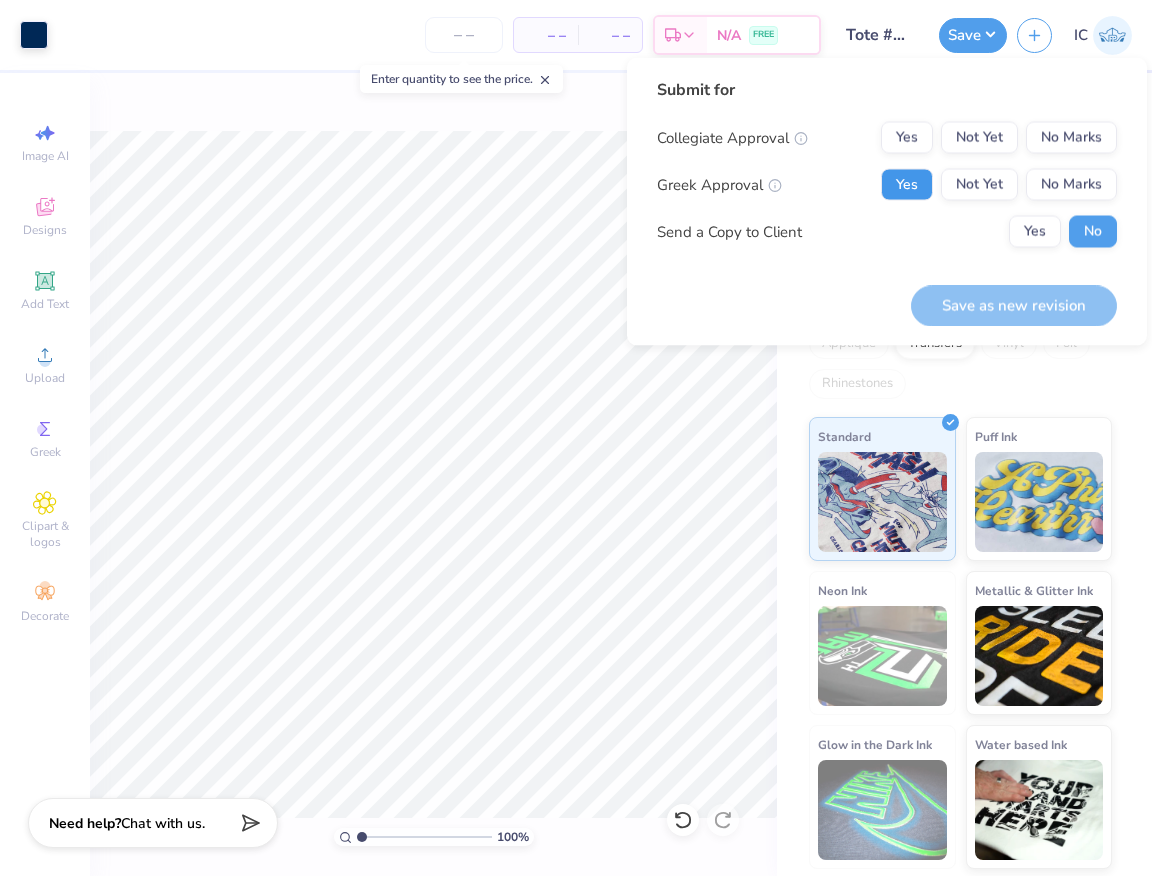 click on "Yes" at bounding box center (907, 185) 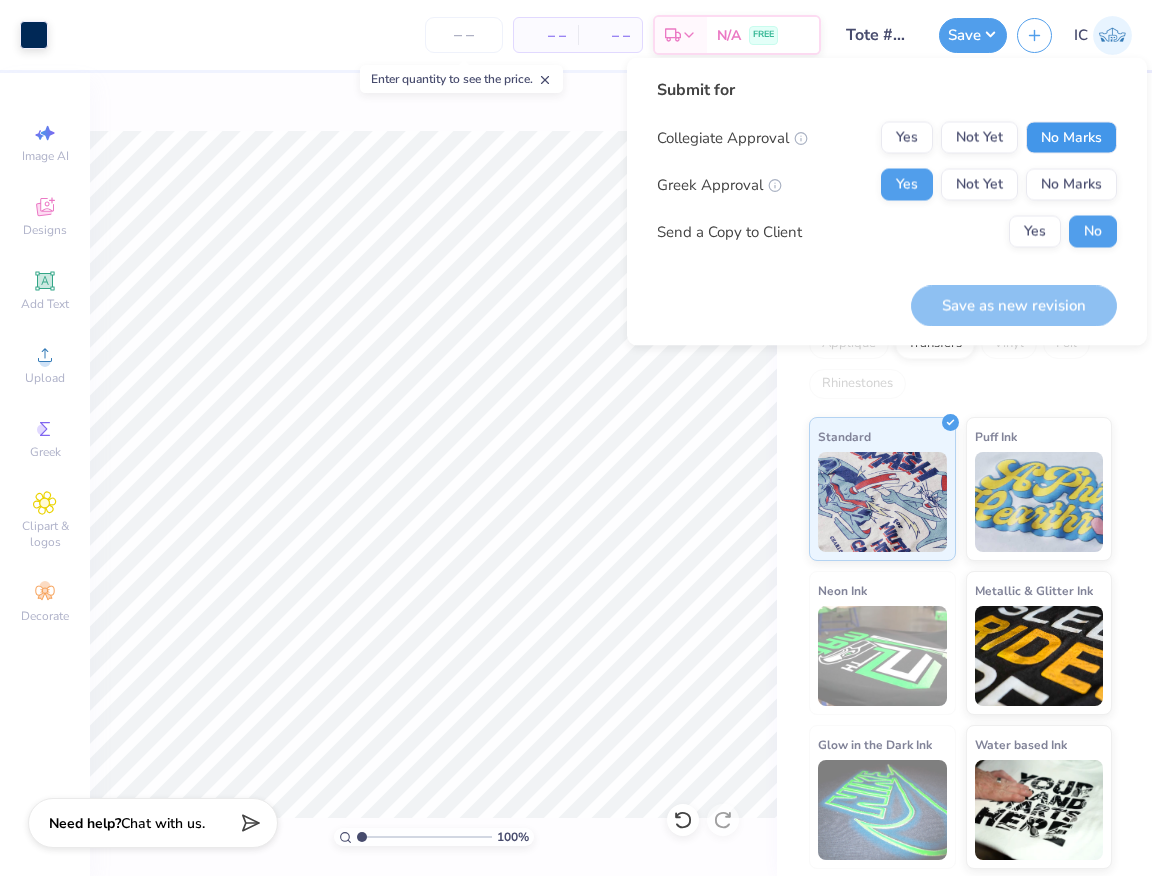 click on "No Marks" at bounding box center (1071, 138) 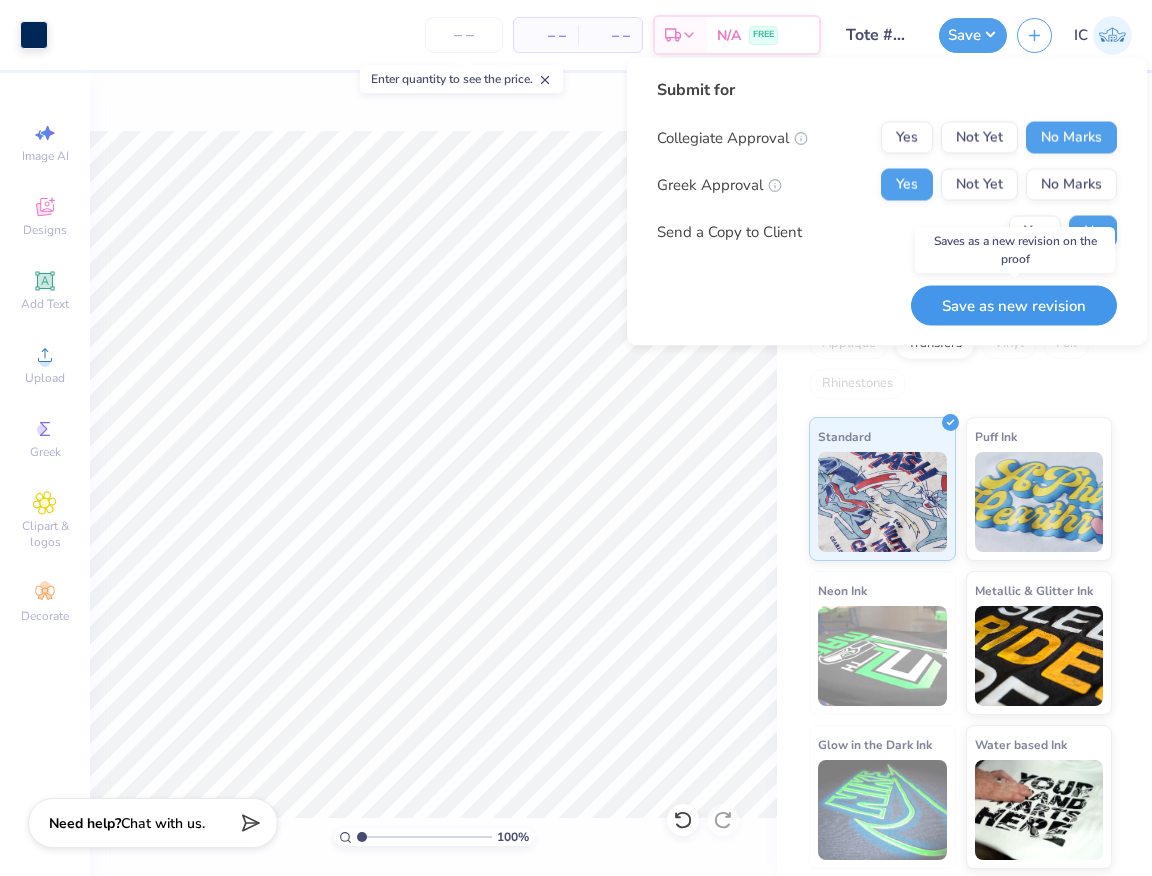 click on "Save as new revision" at bounding box center [1014, 305] 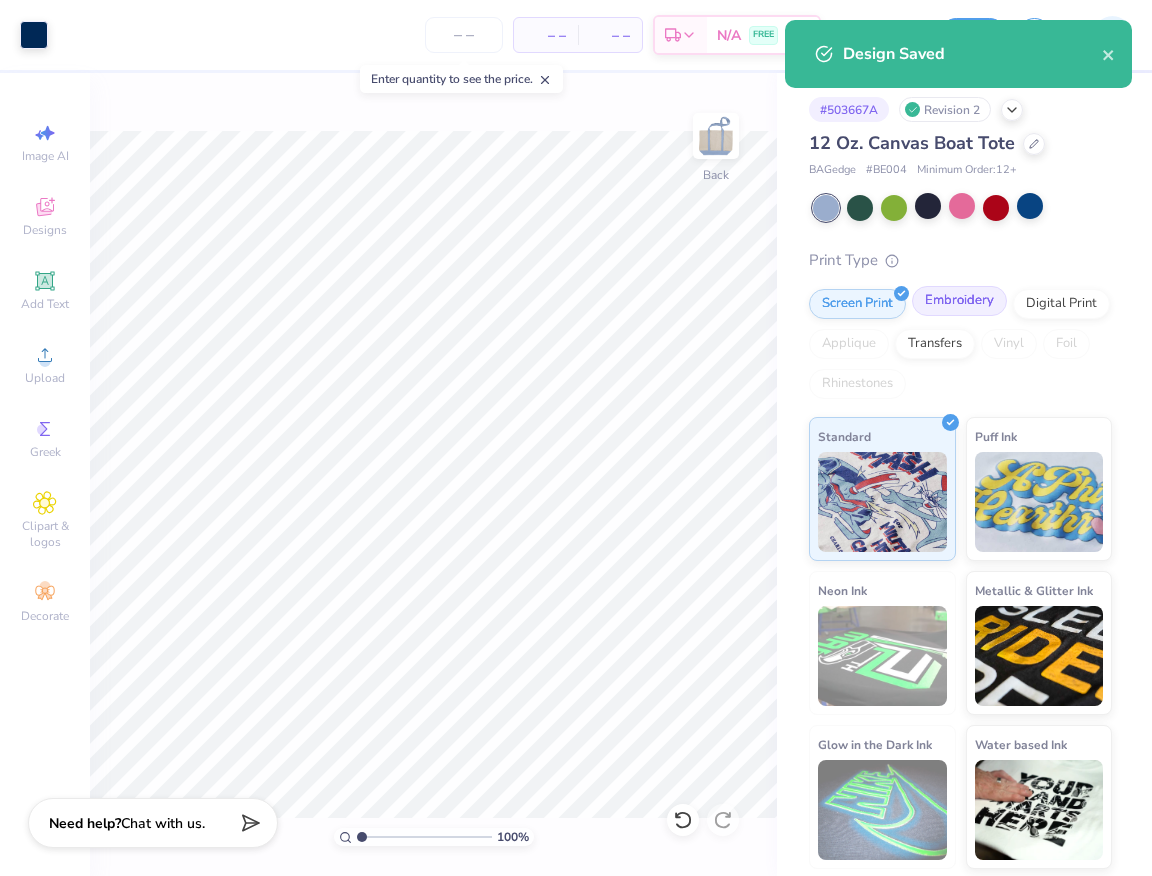 click on "Embroidery" at bounding box center (959, 301) 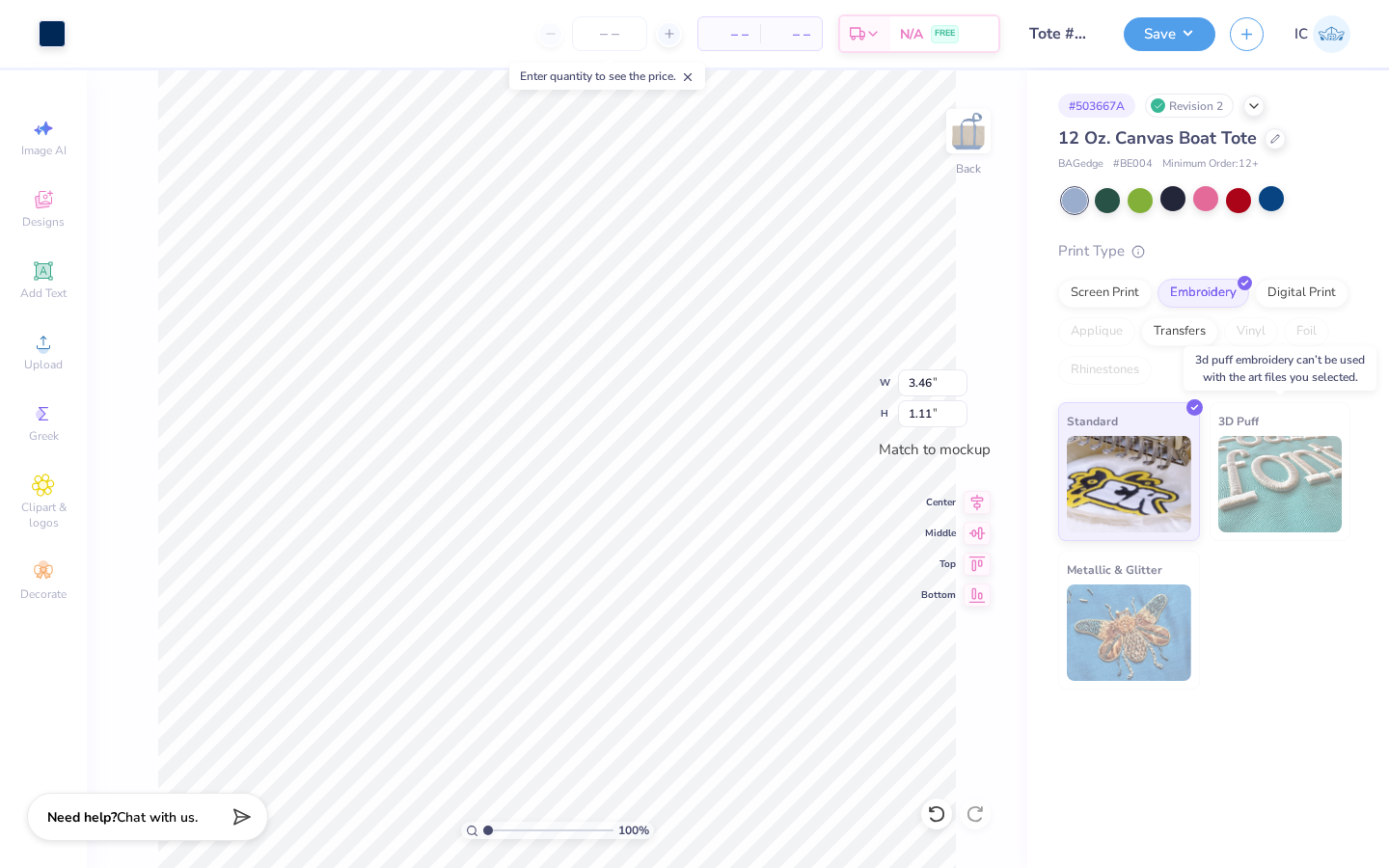 click at bounding box center [1280, 484] 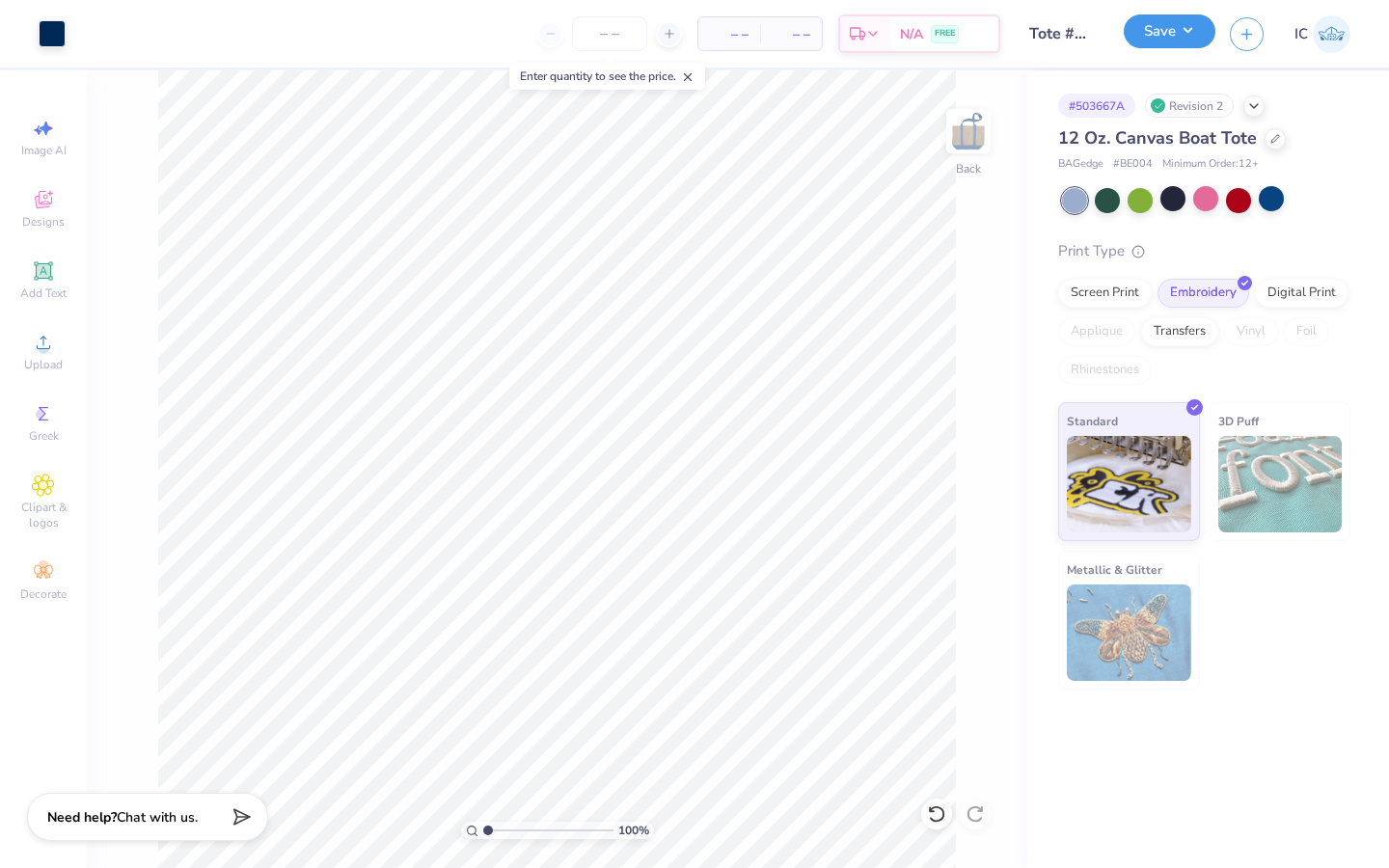 click on "Save" at bounding box center [1169, 31] 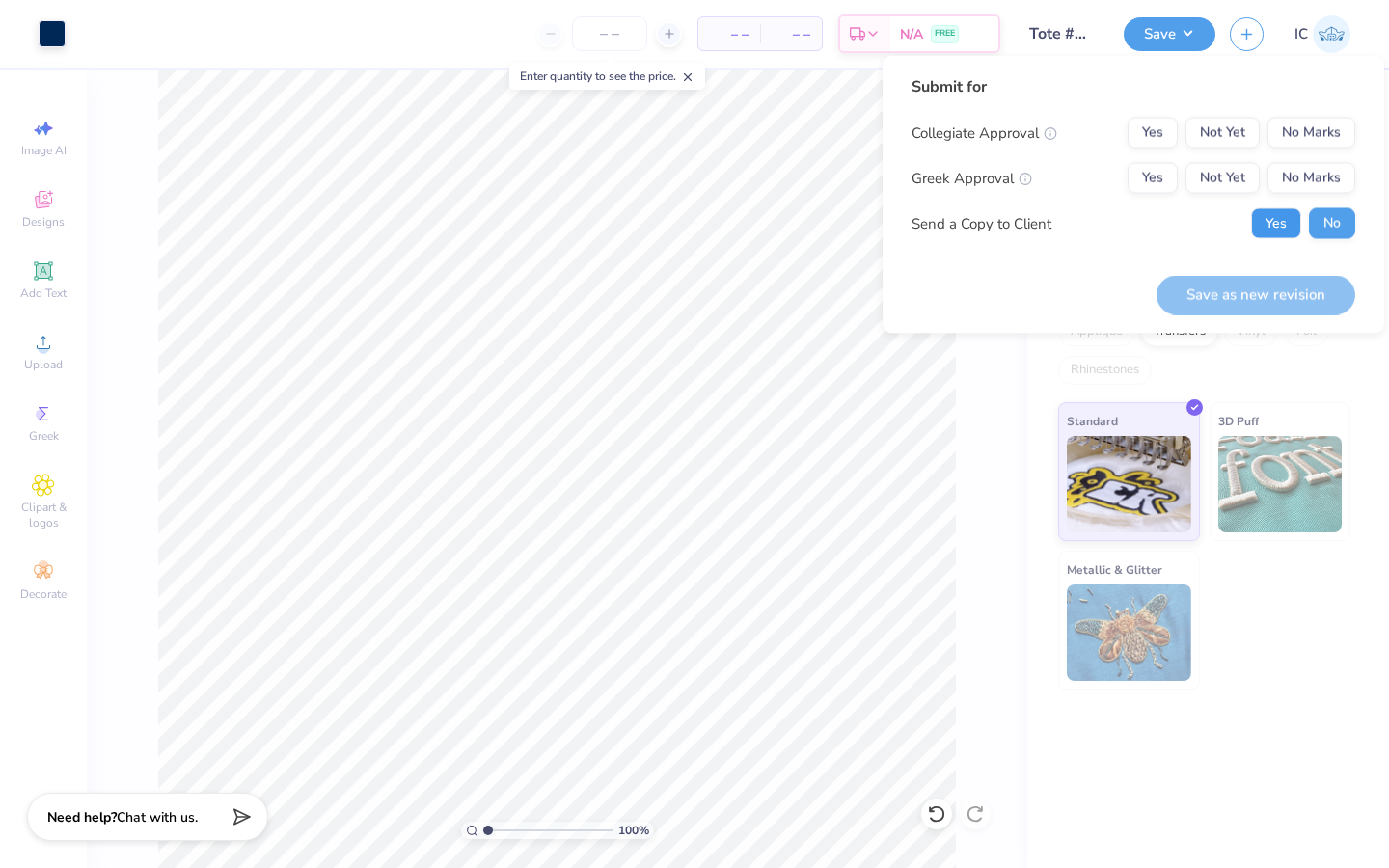 click on "Yes" at bounding box center (1276, 224) 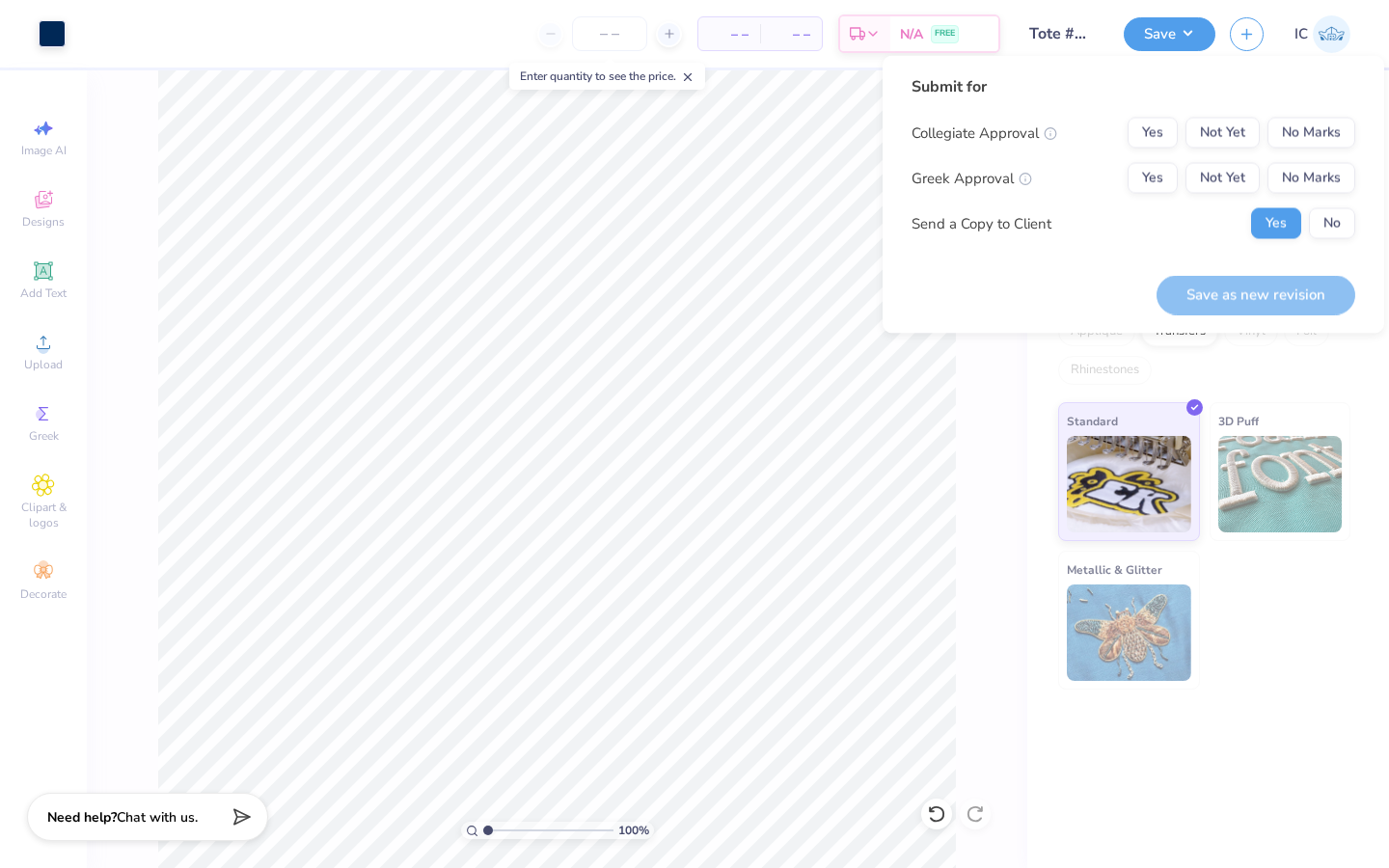 click on "Collegiate Approval Yes Not Yet No Marks Greek Approval Yes Not Yet No Marks Send a Copy to Client Yes No" at bounding box center [1133, 178] 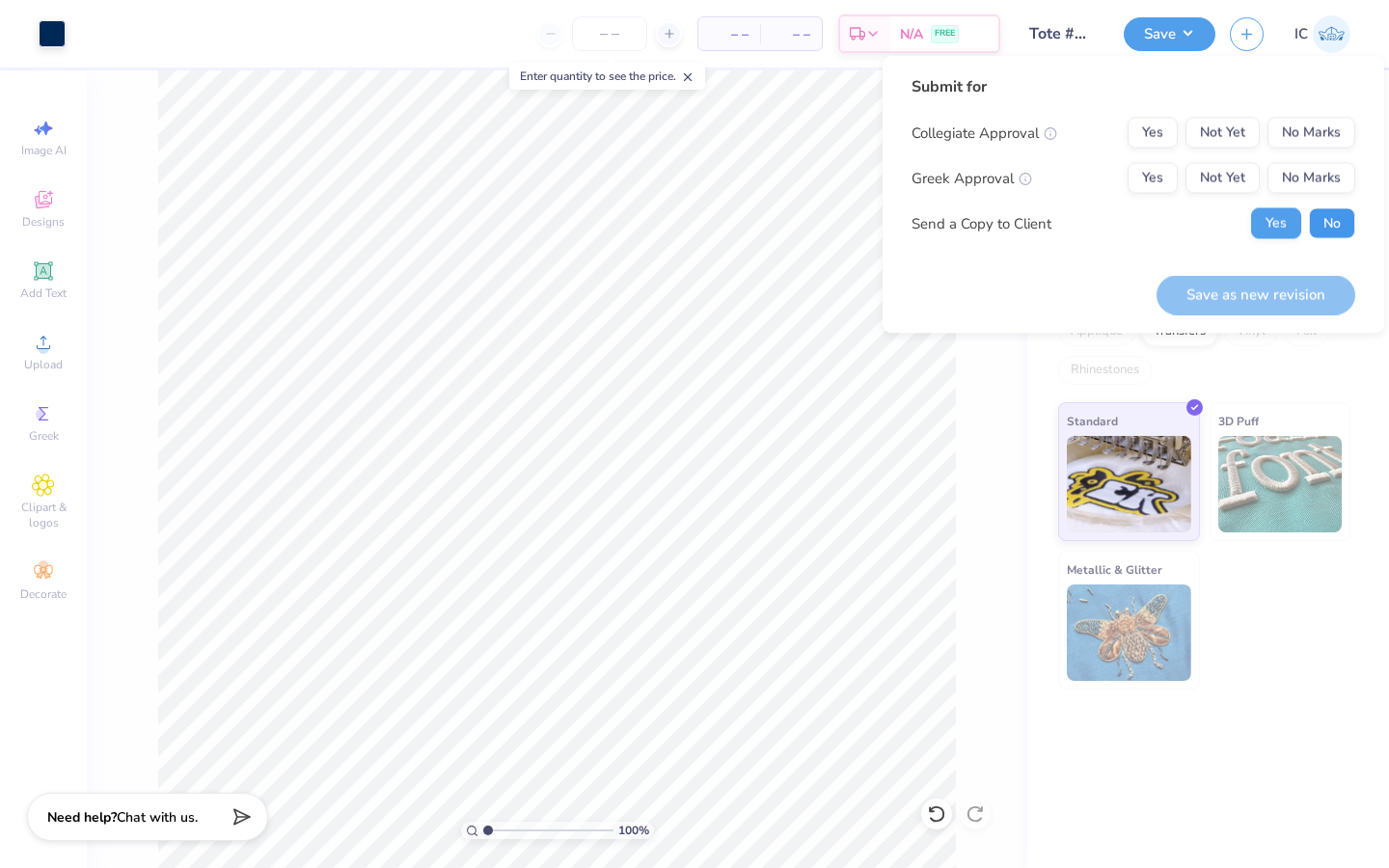 click on "No" at bounding box center [1332, 224] 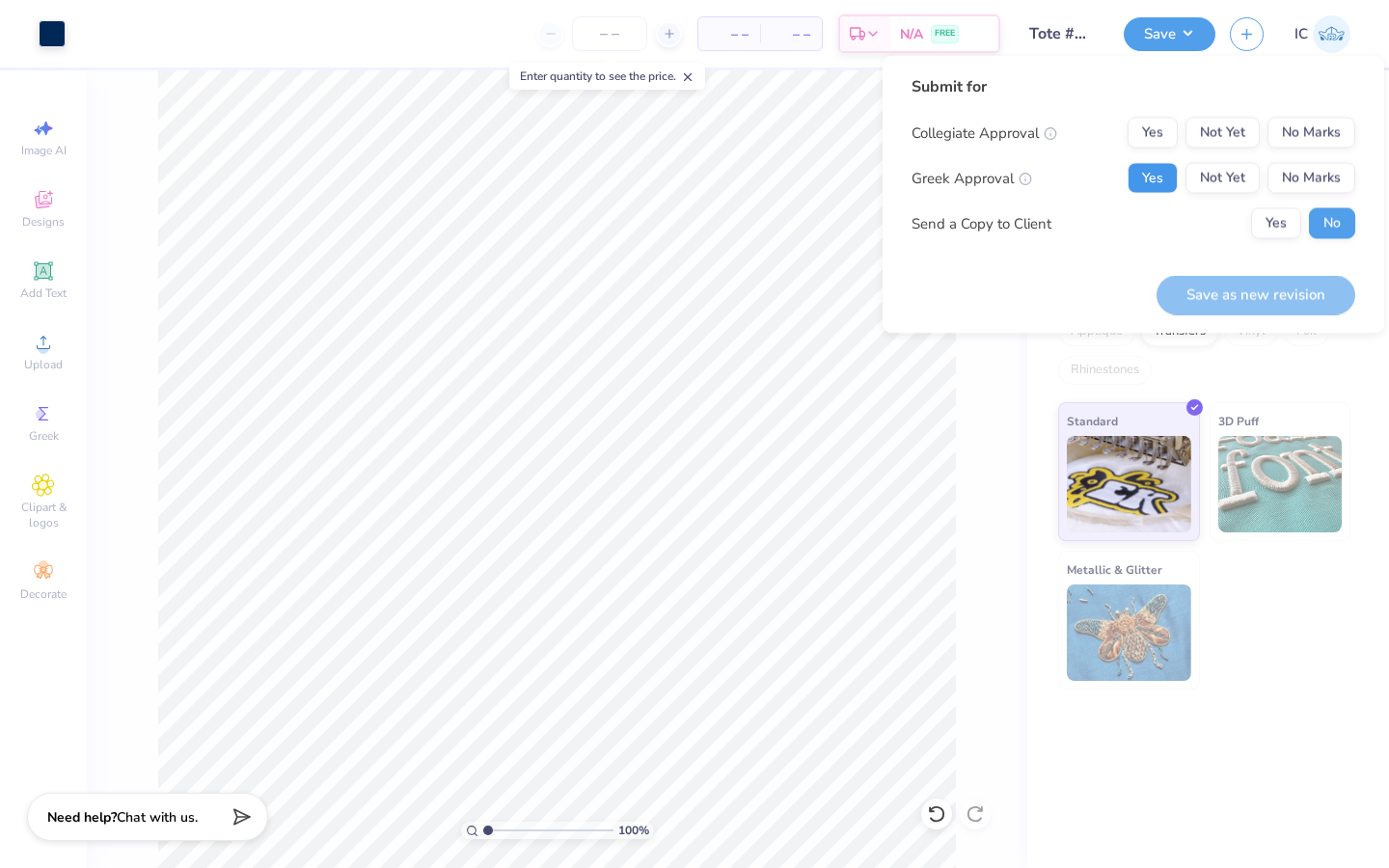 click on "Yes" at bounding box center [1153, 178] 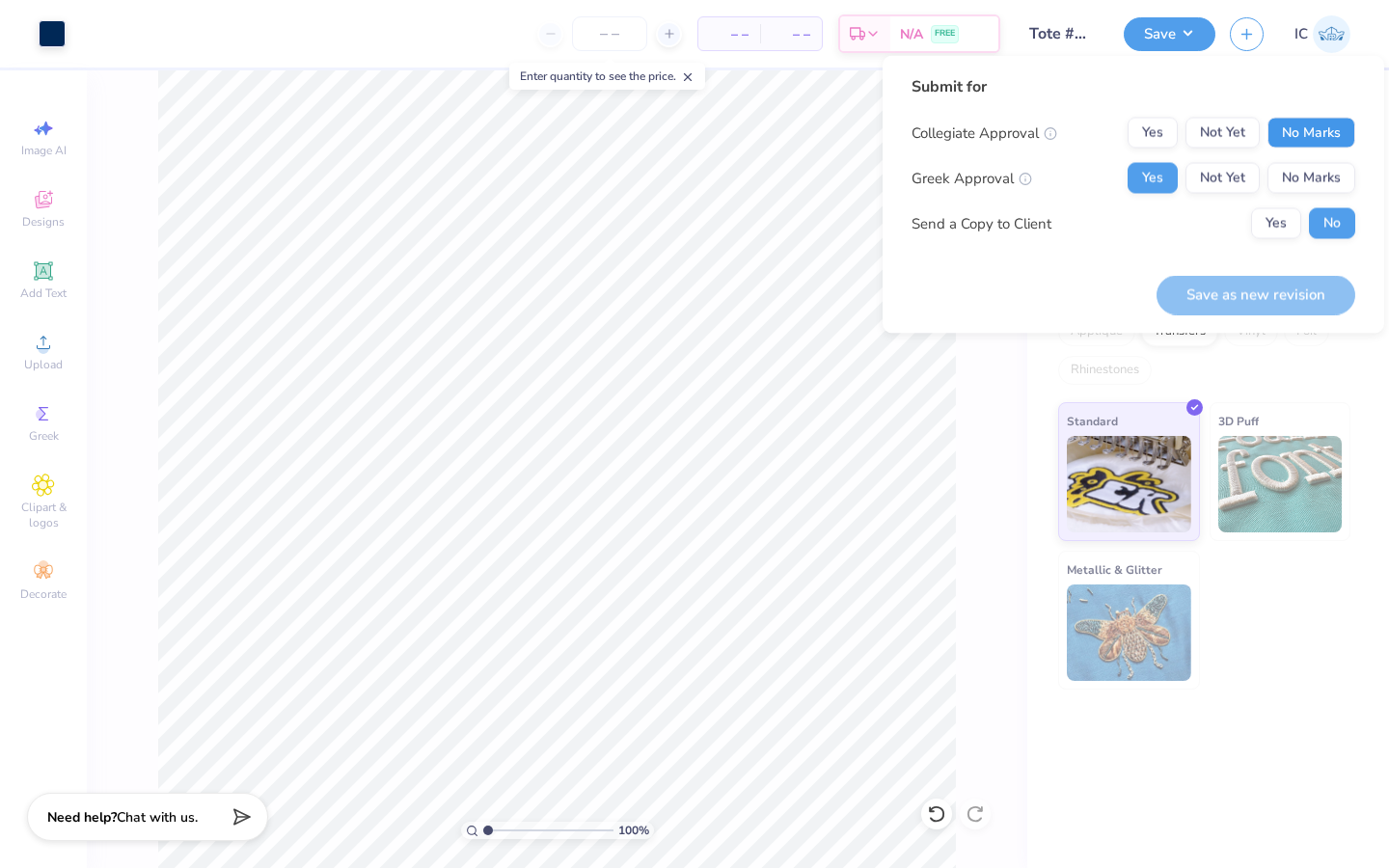 click on "No Marks" at bounding box center [1311, 133] 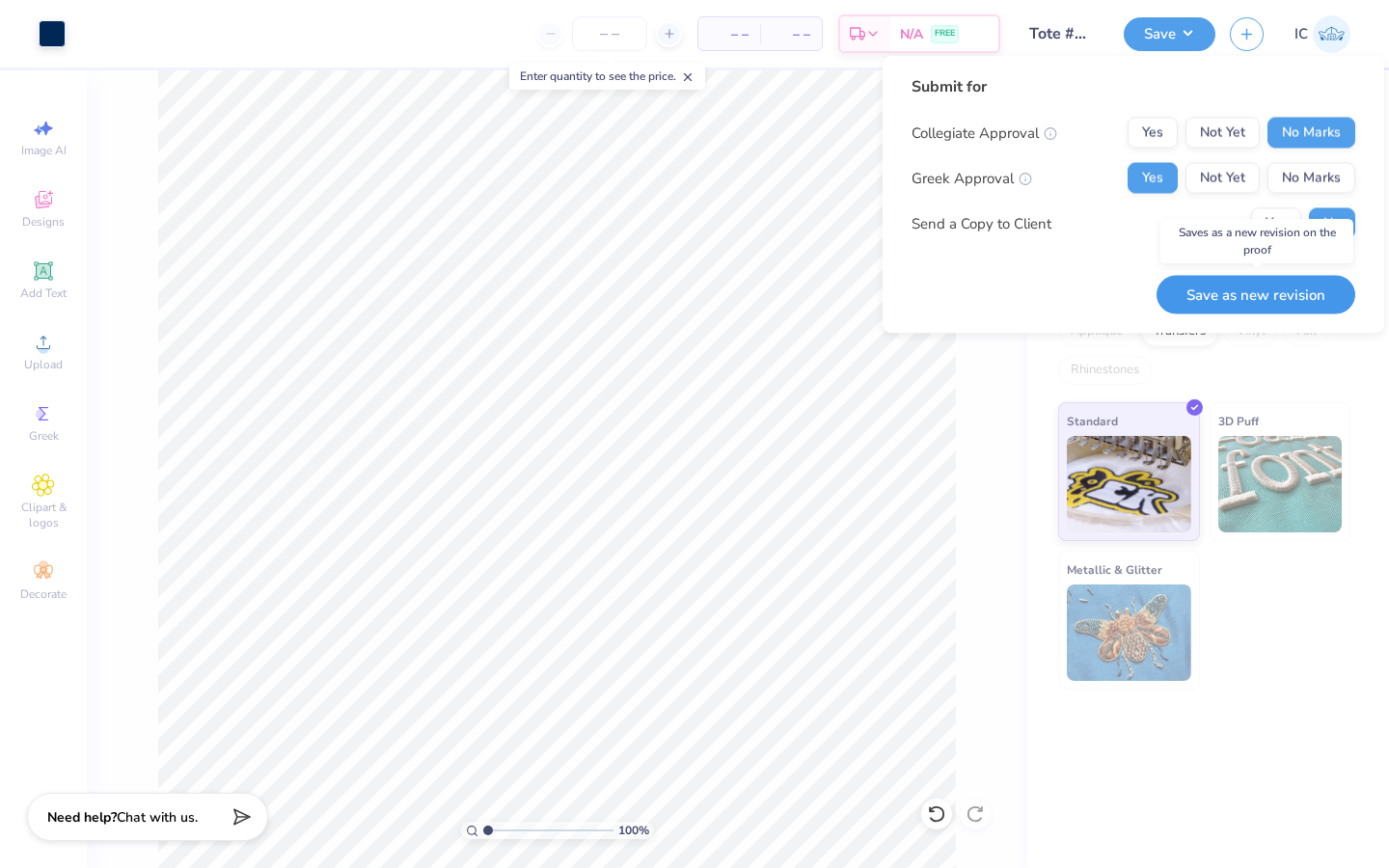 click on "Save as new revision" at bounding box center [1256, 294] 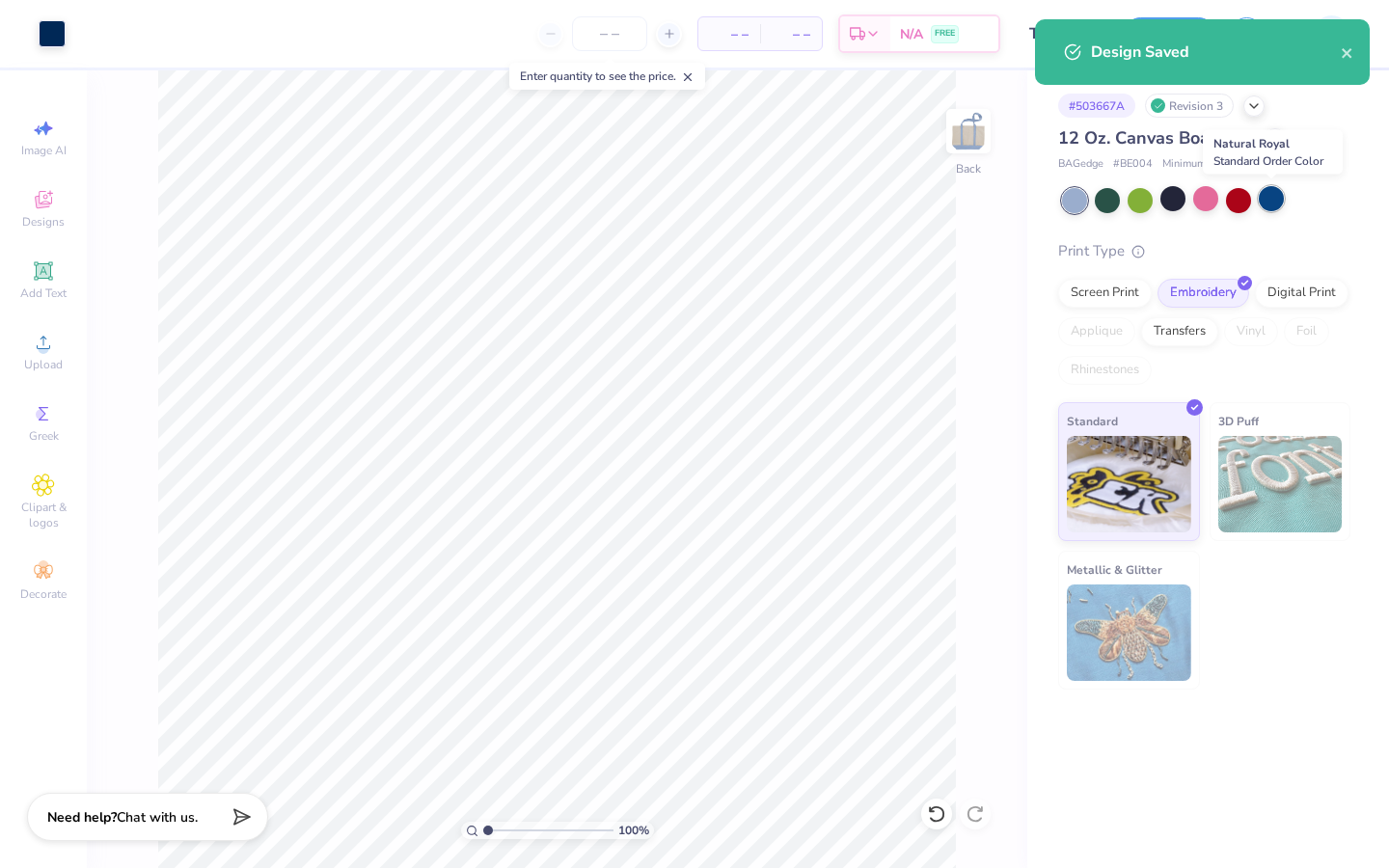 click at bounding box center (1271, 199) 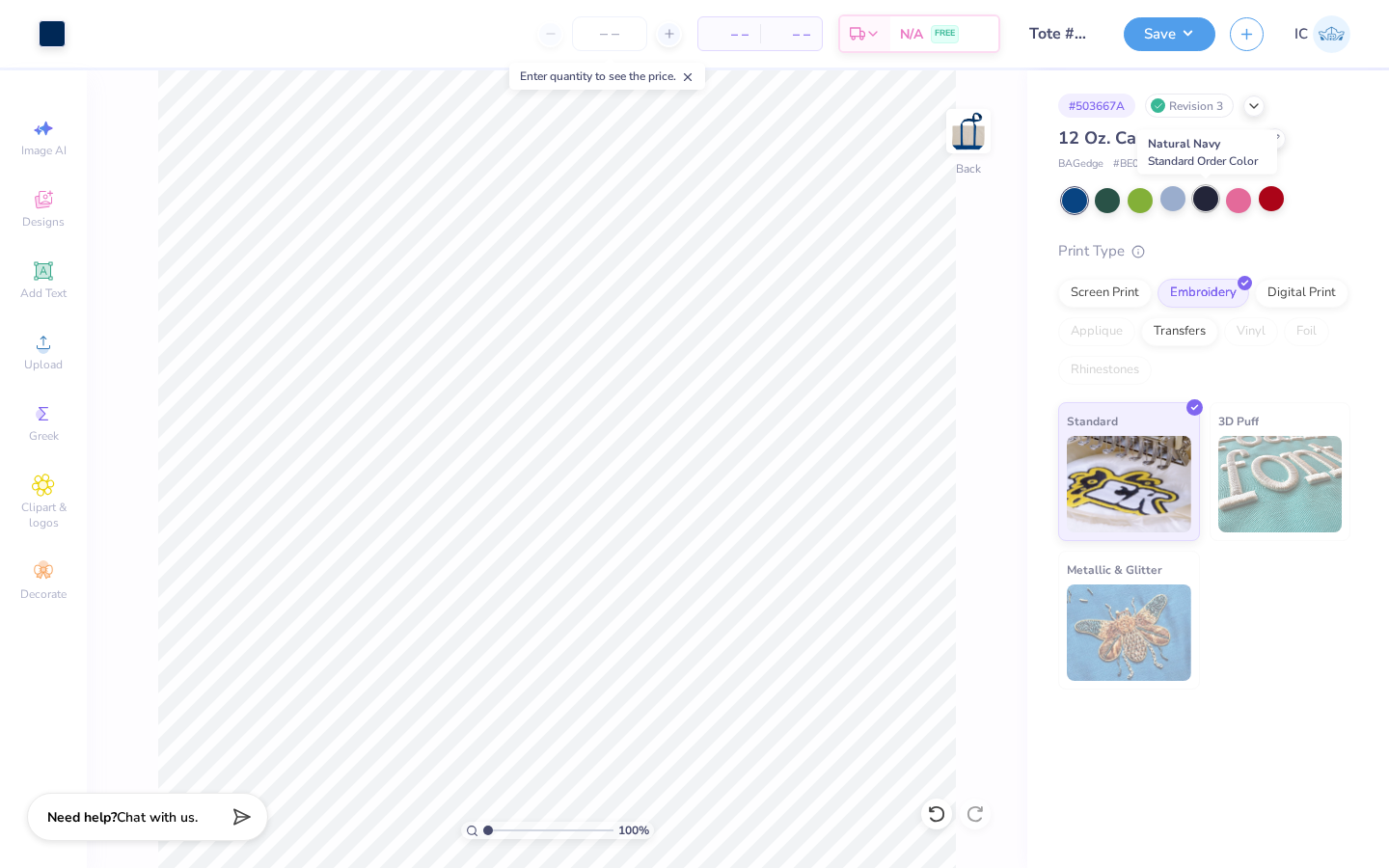 click at bounding box center [1206, 199] 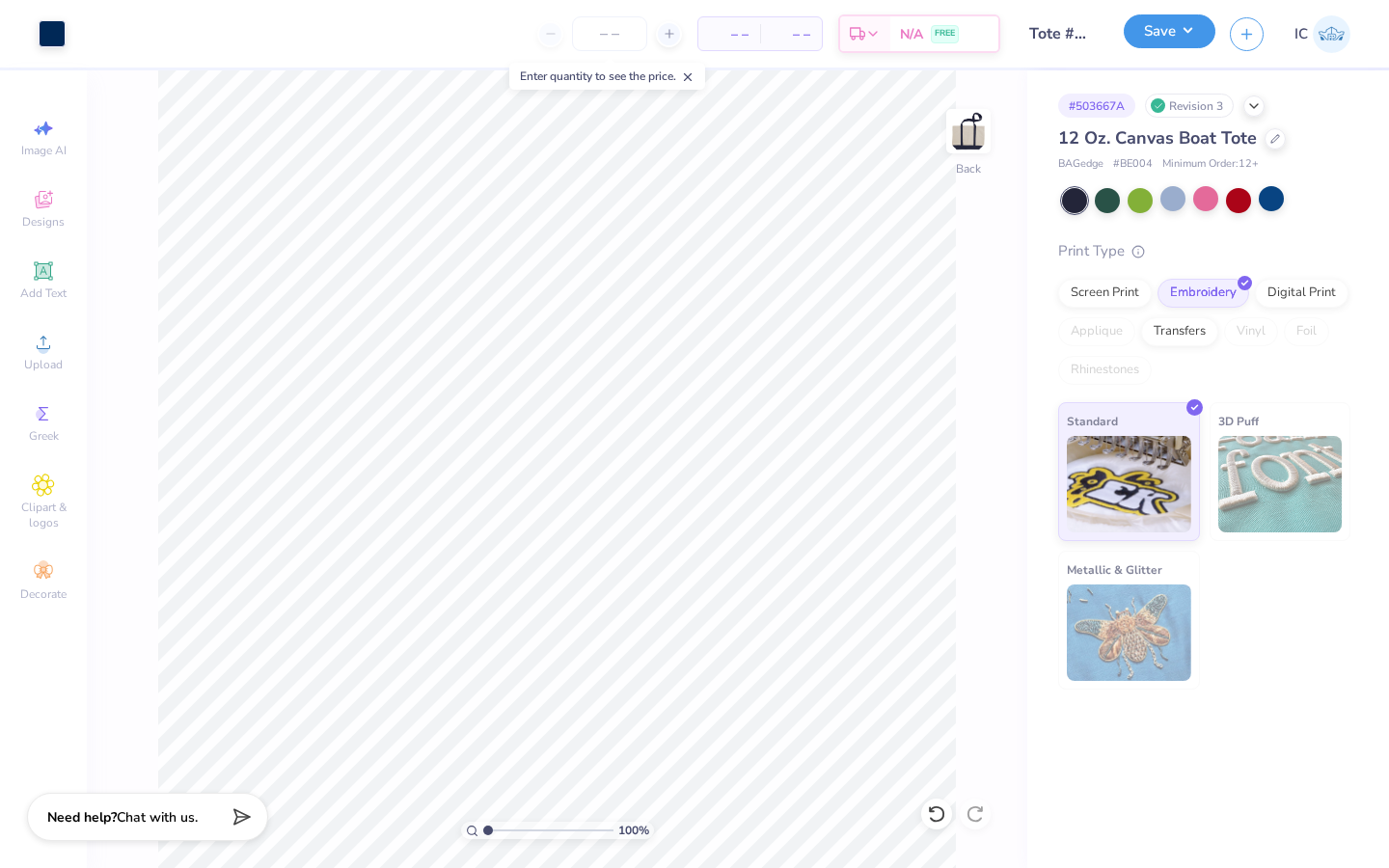 click on "Save" at bounding box center (1169, 31) 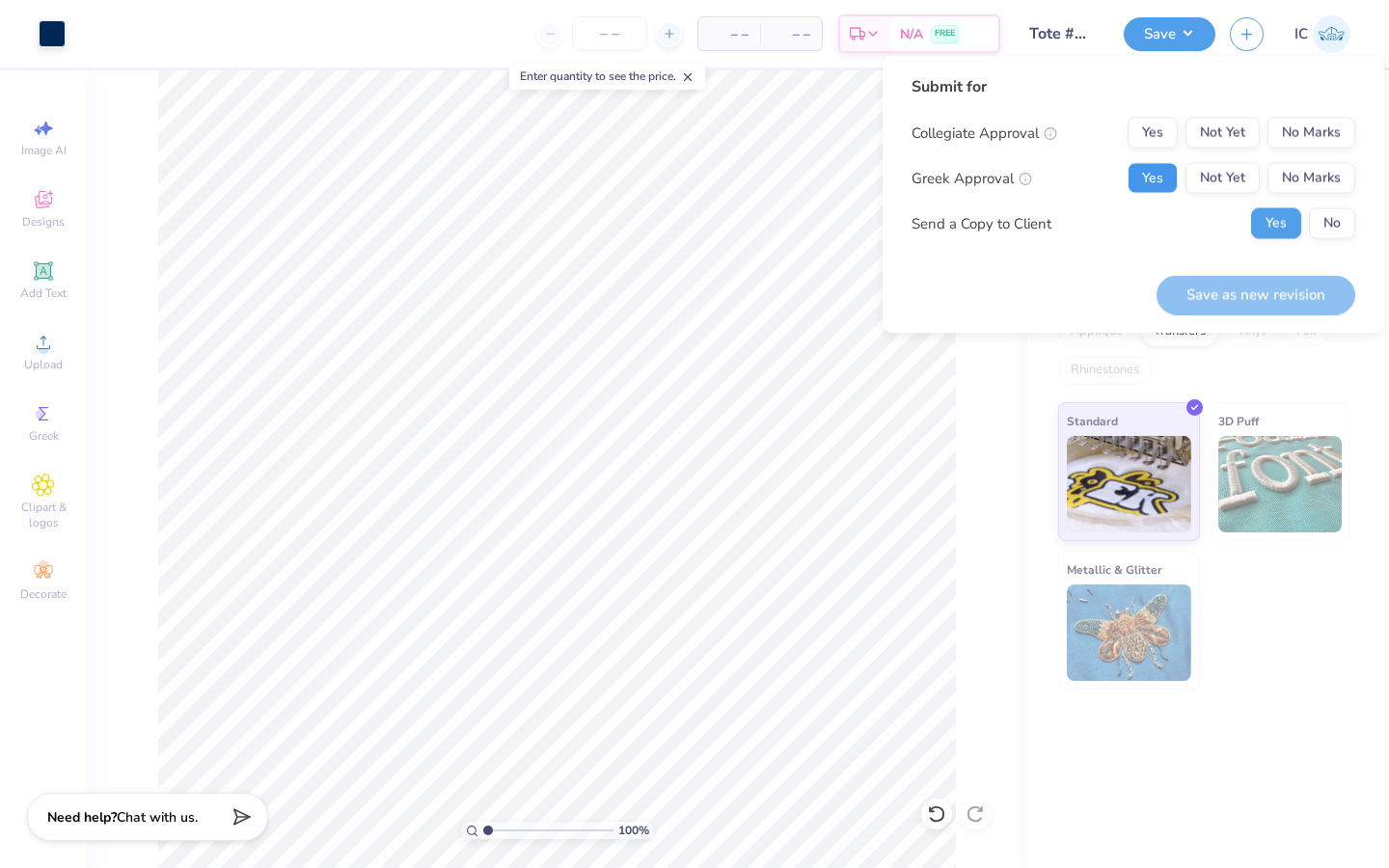 click on "Yes" at bounding box center [1153, 178] 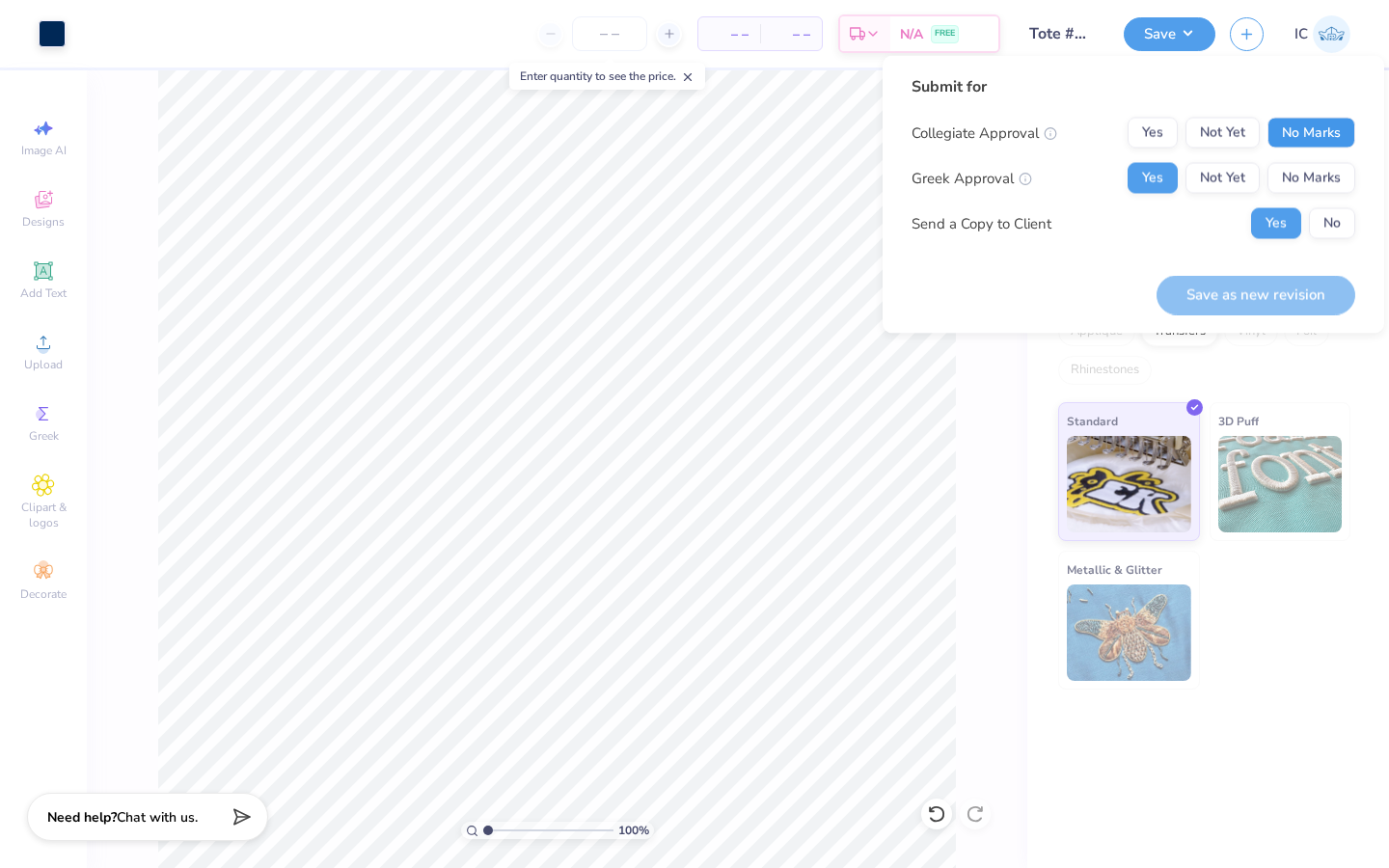 click on "No Marks" at bounding box center [1311, 133] 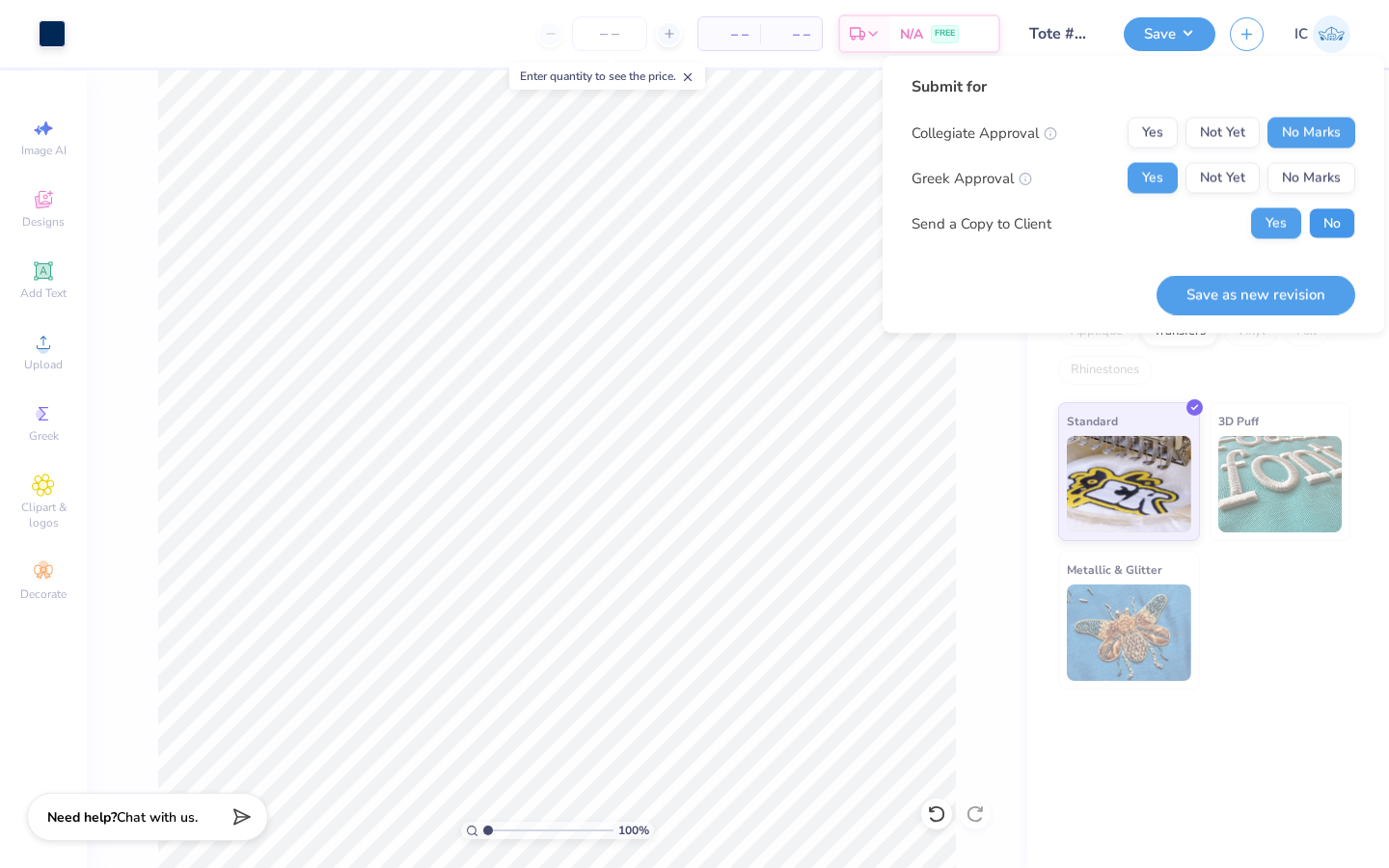 click on "No" at bounding box center [1332, 224] 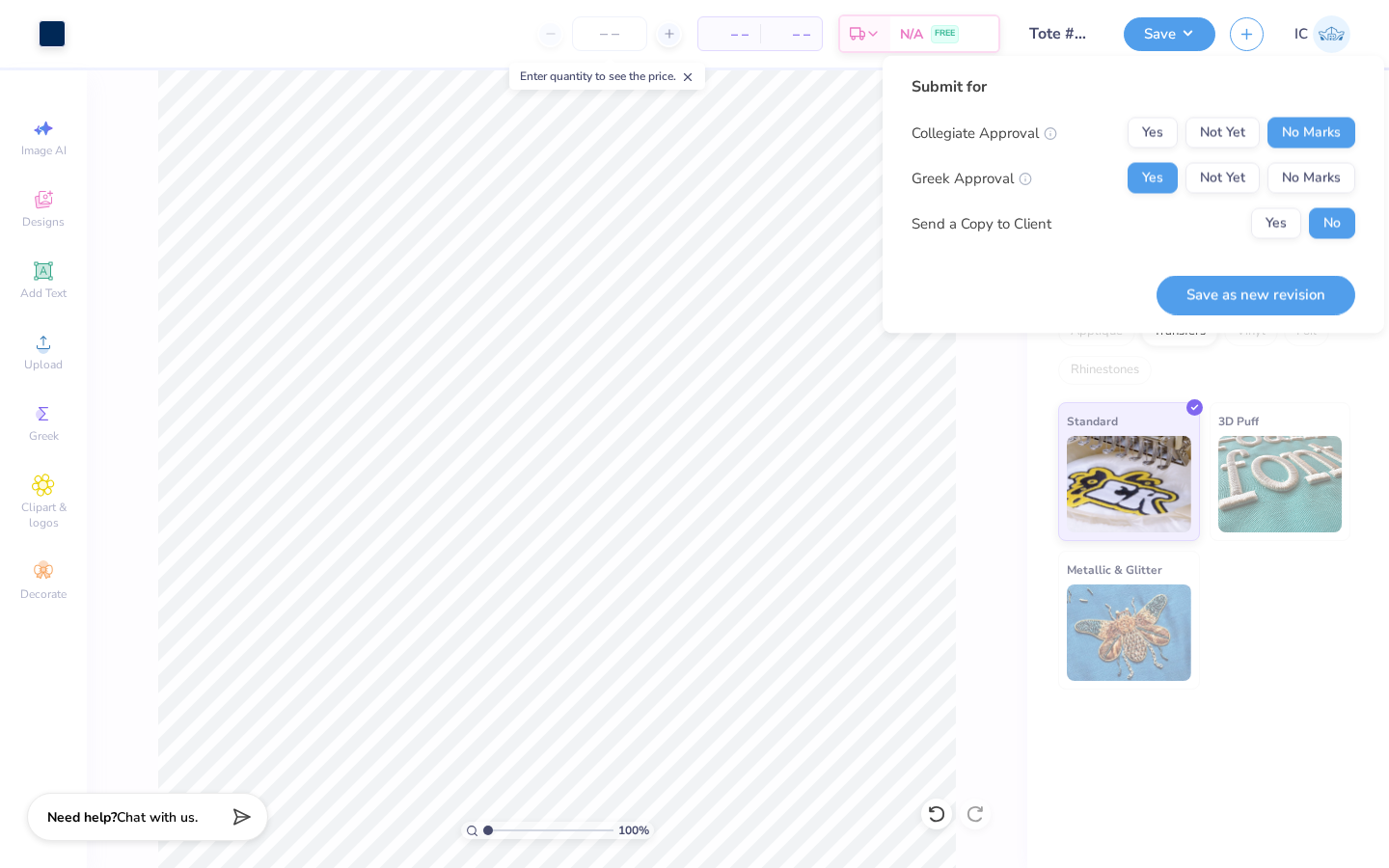 click on "Save as new revision" at bounding box center [1256, 284] 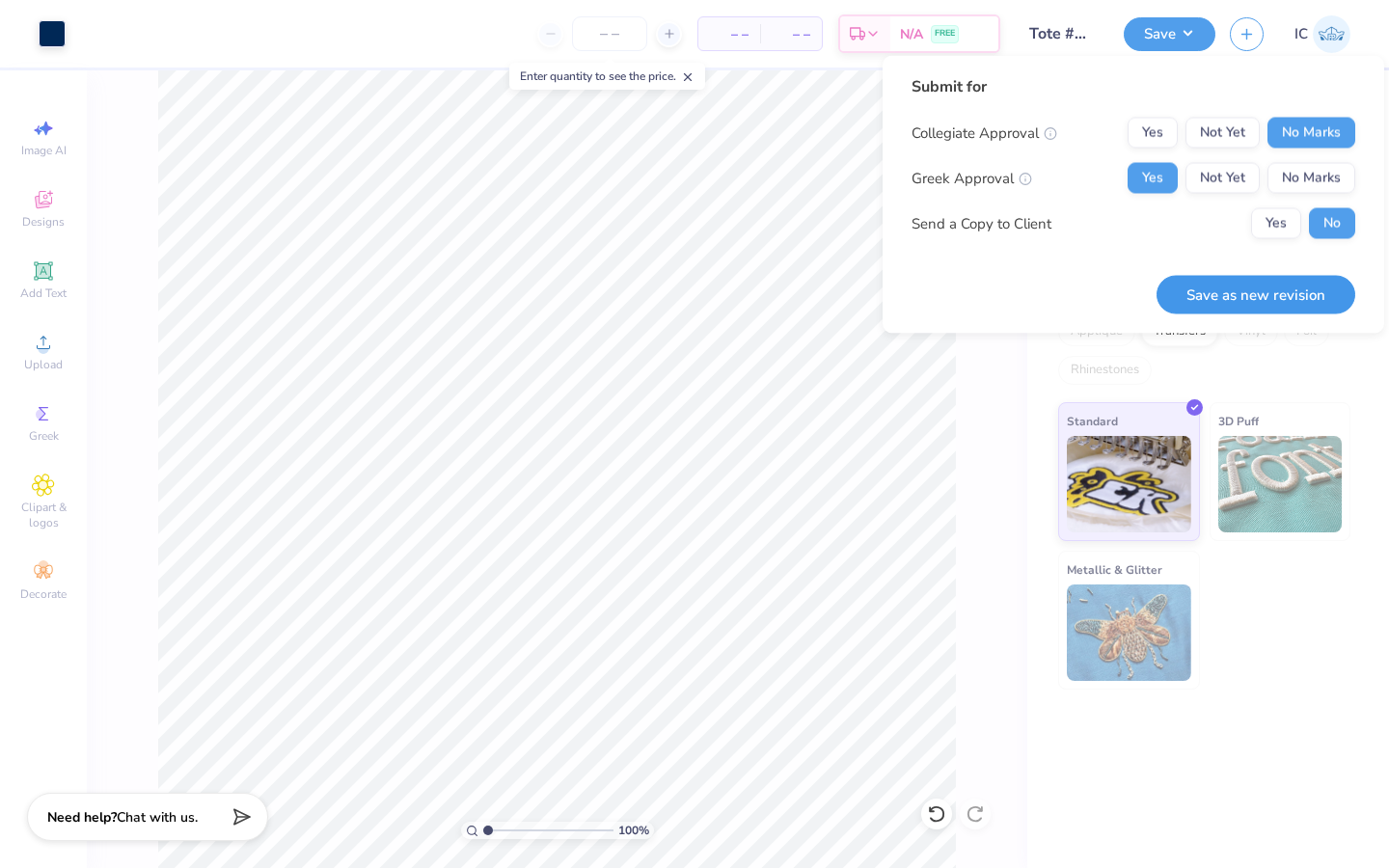 click on "Save as new revision" at bounding box center (1256, 294) 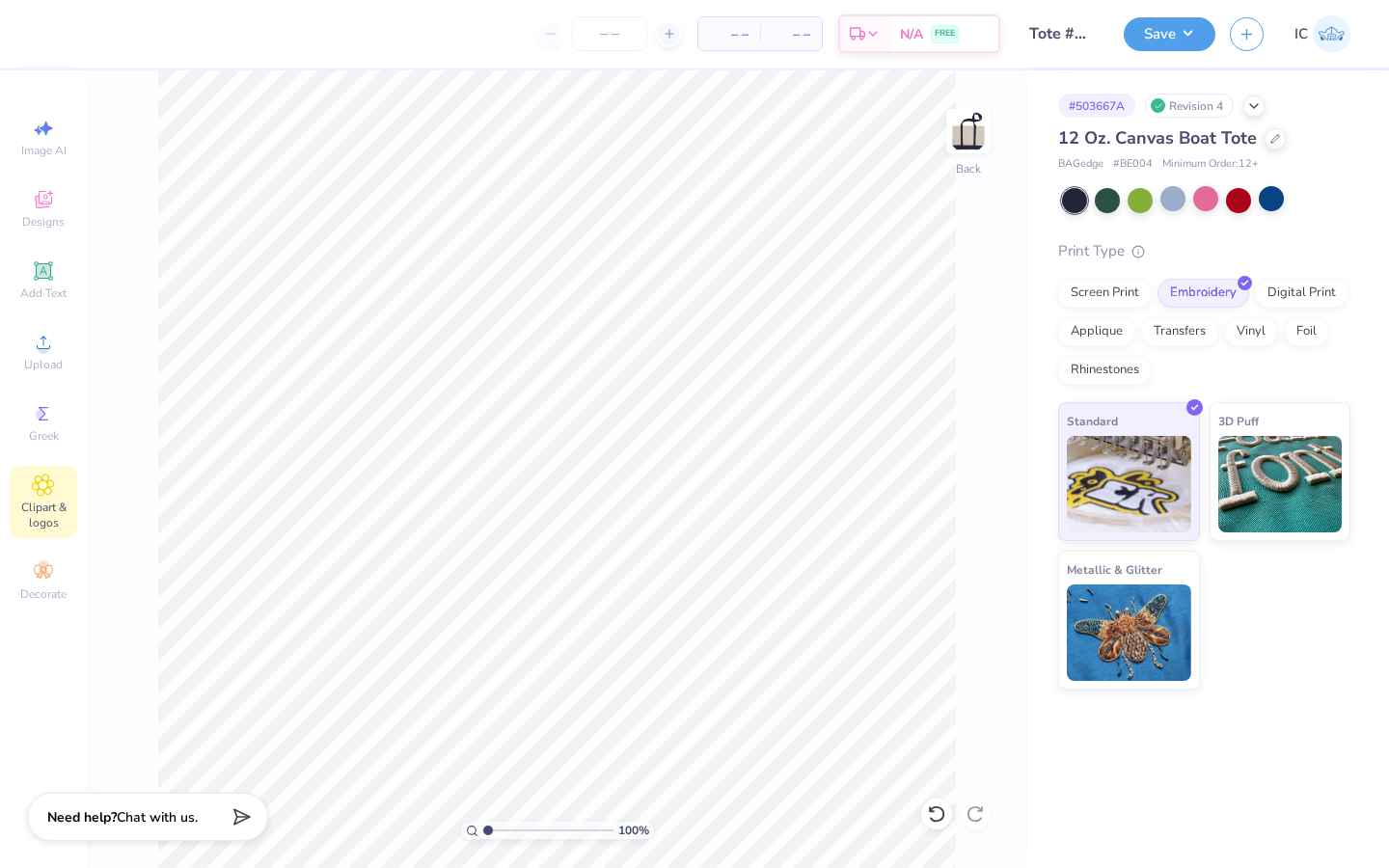 click 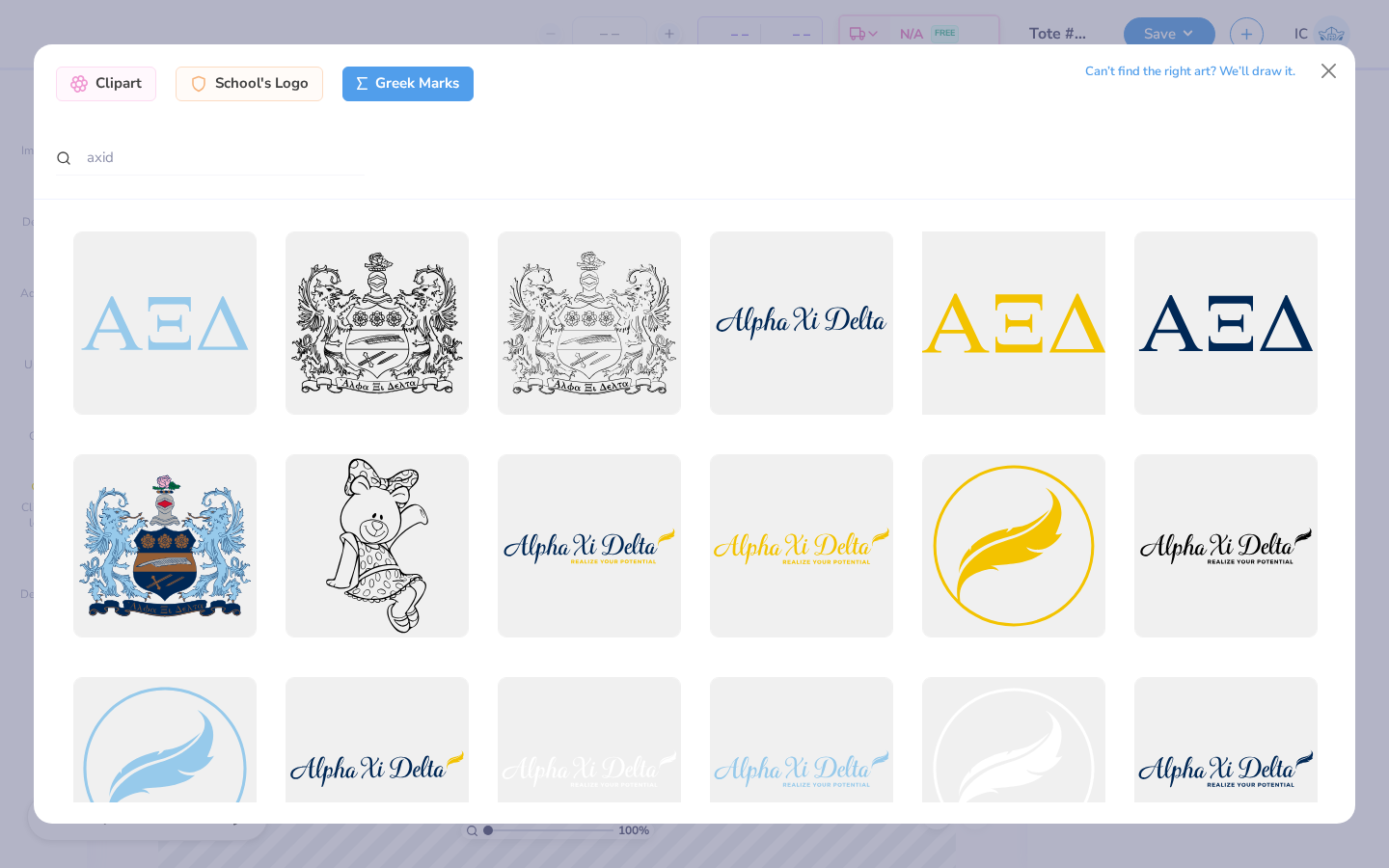 click at bounding box center [1013, 322] 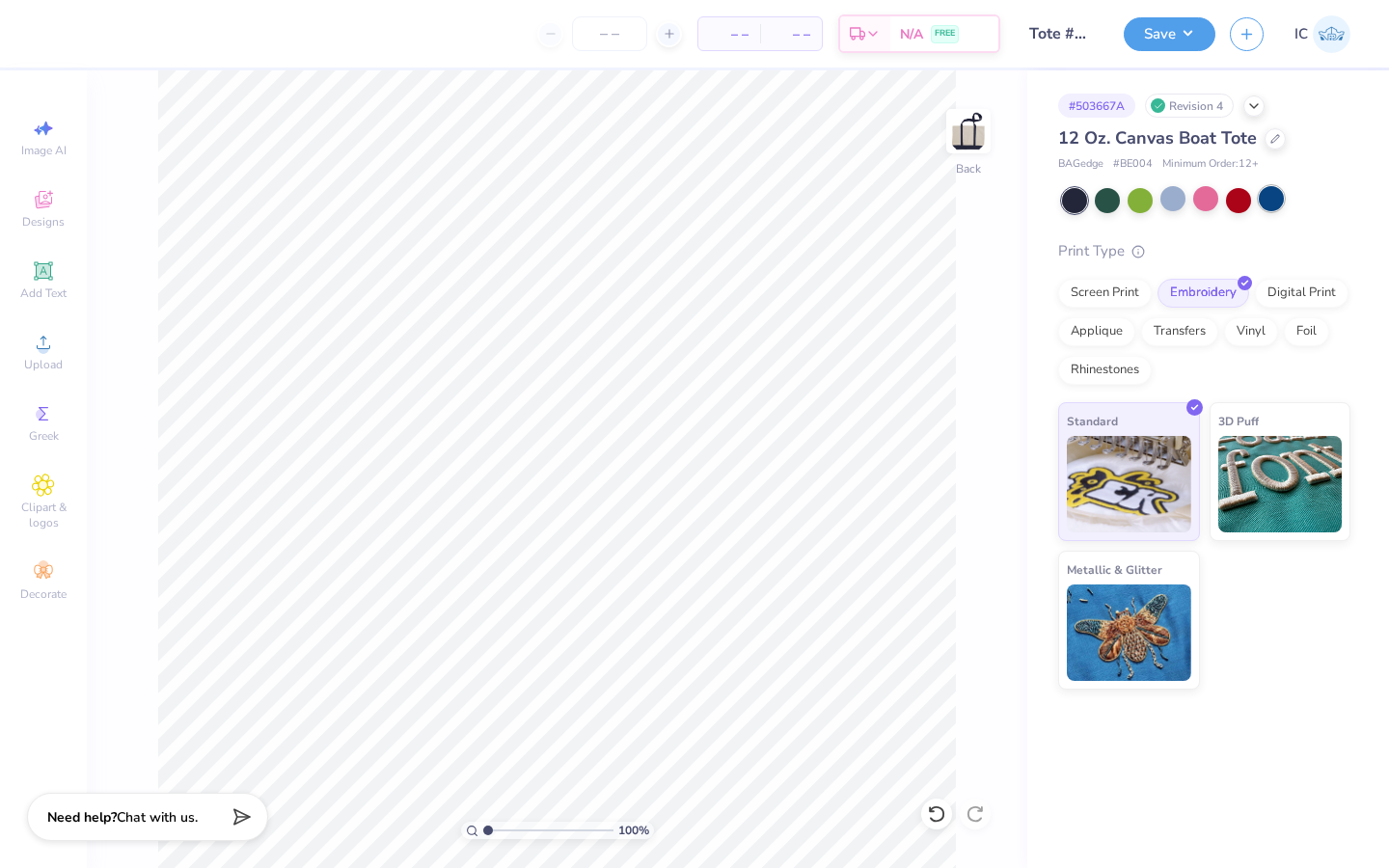 click at bounding box center [1271, 199] 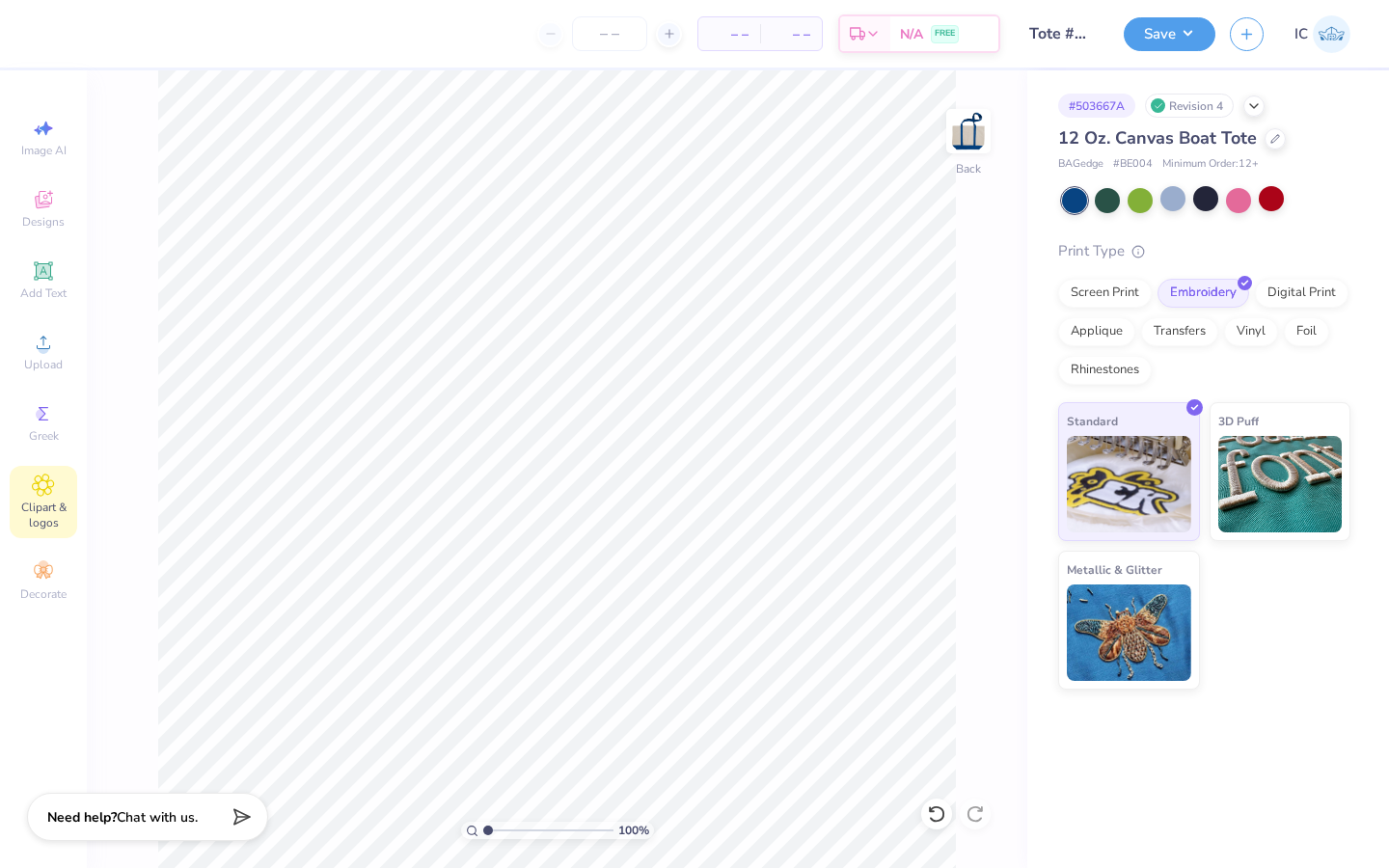click 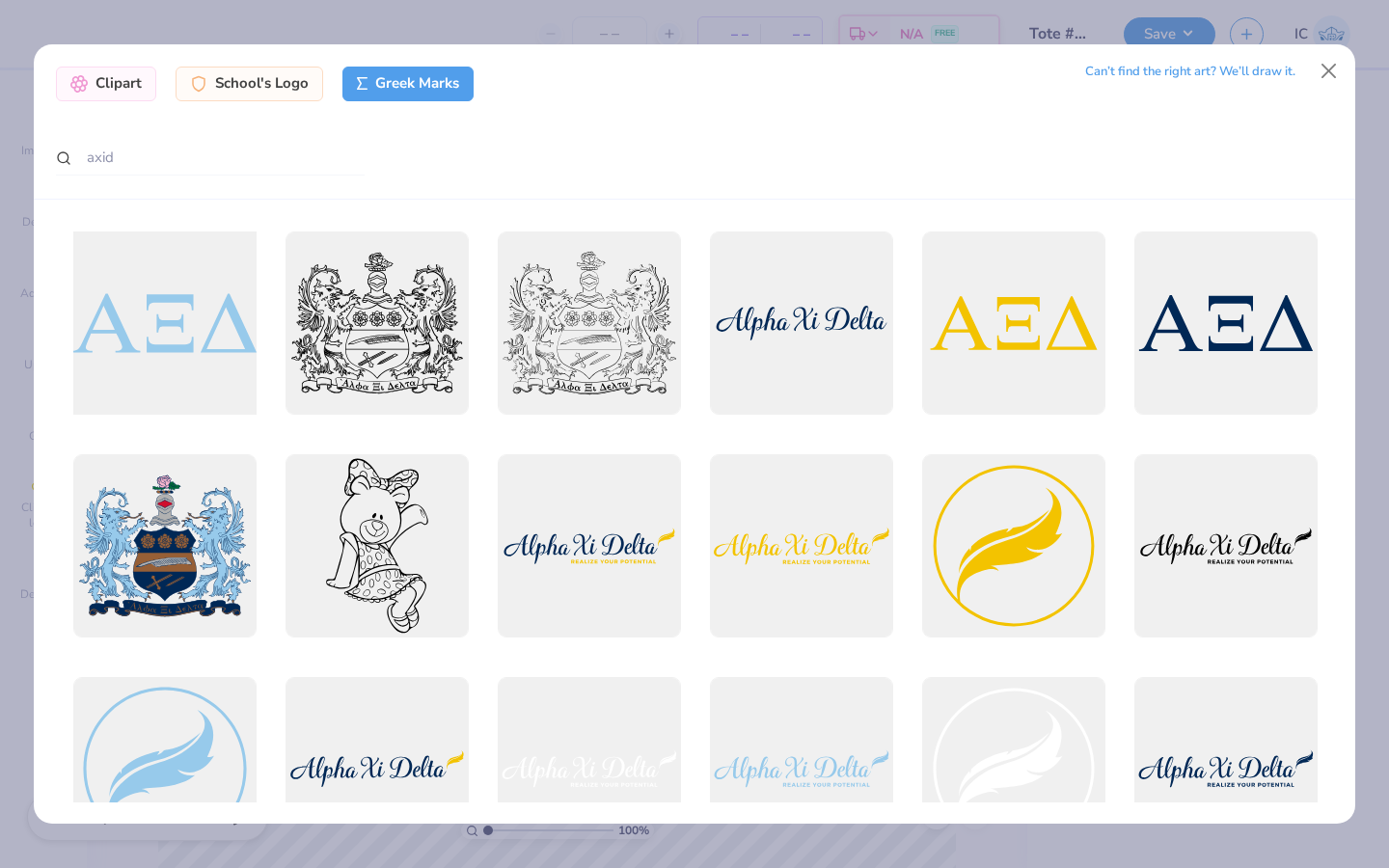 click at bounding box center (164, 322) 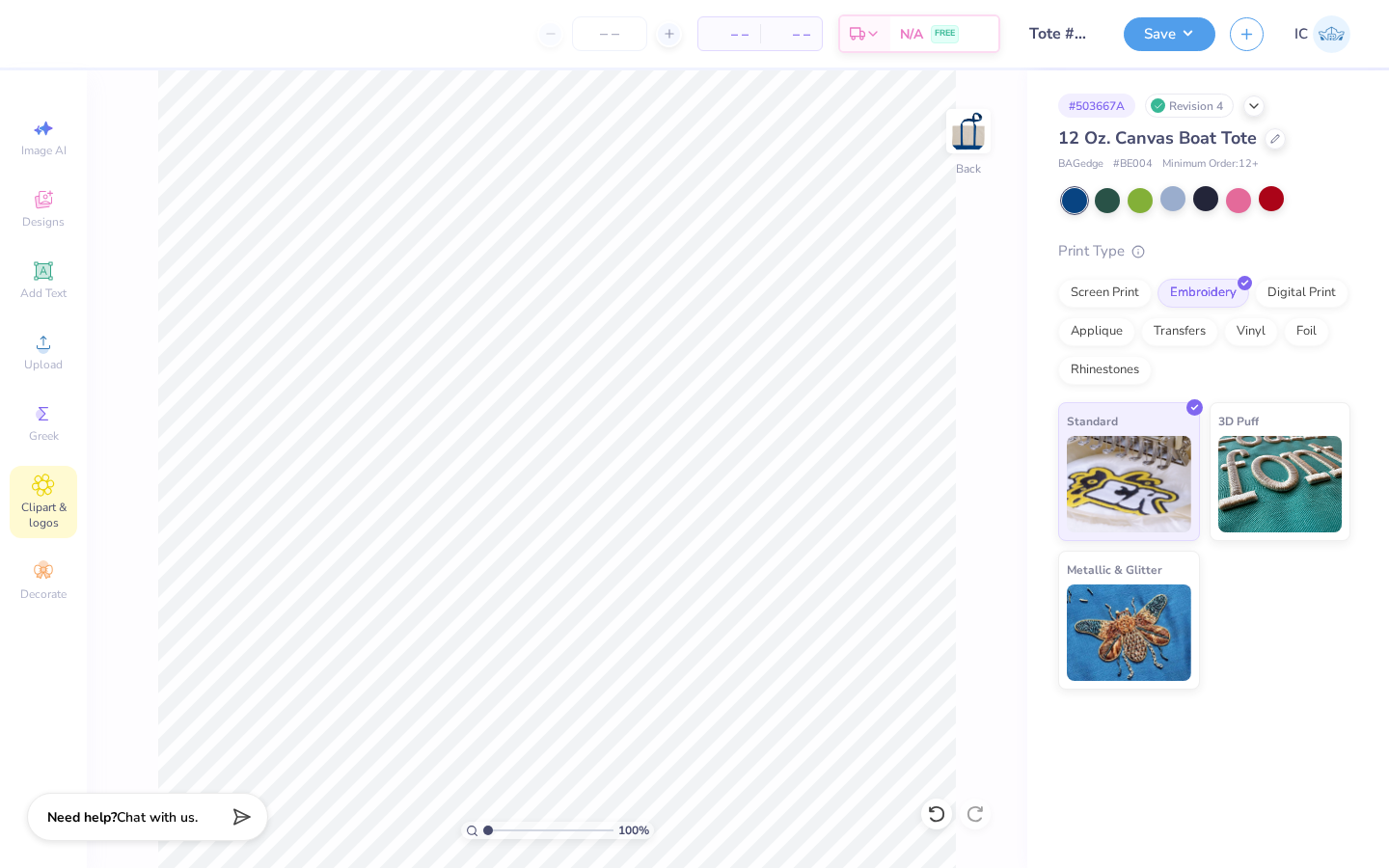 click on "Clipart & logos" at bounding box center [43, 515] 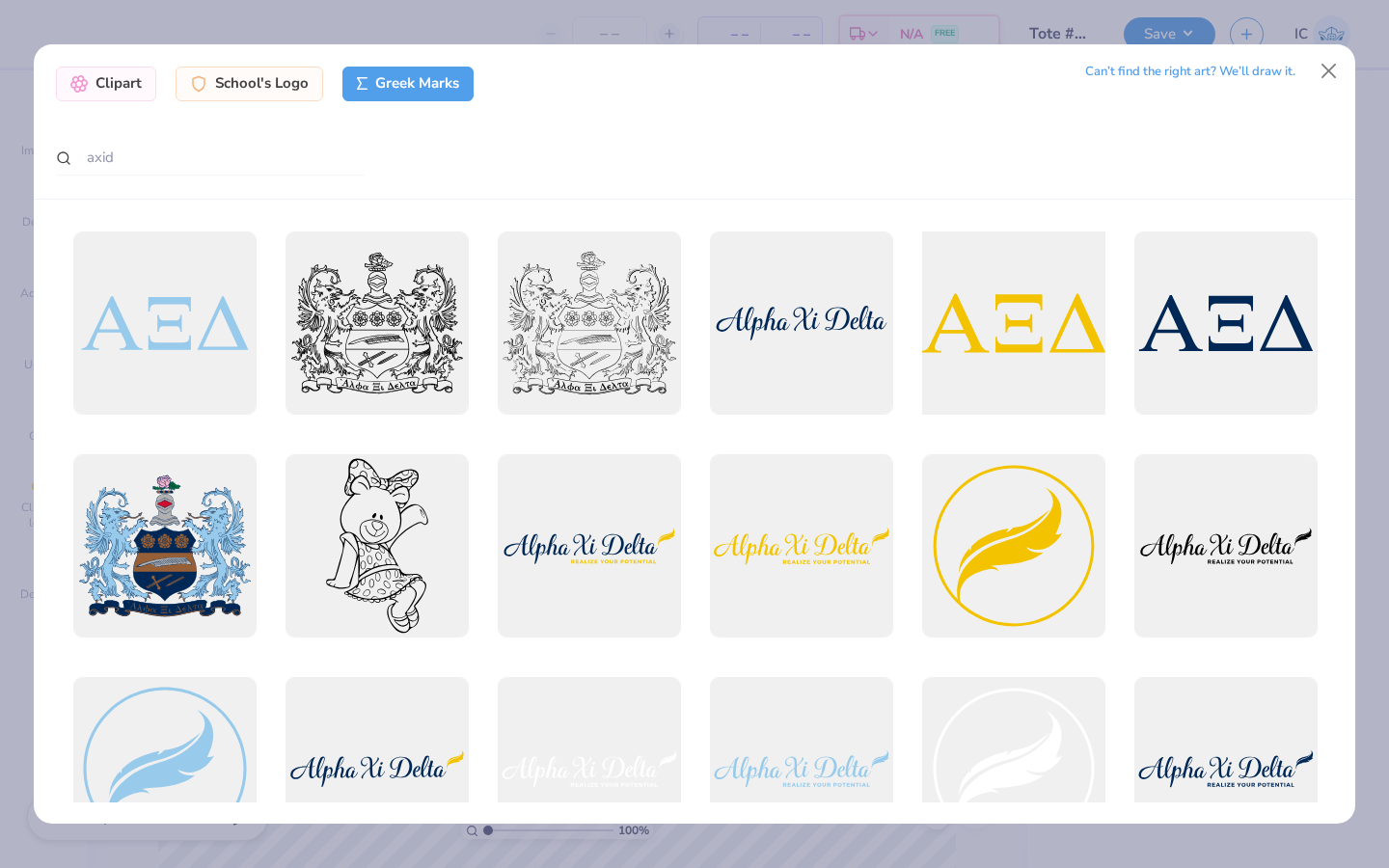 click at bounding box center (1013, 322) 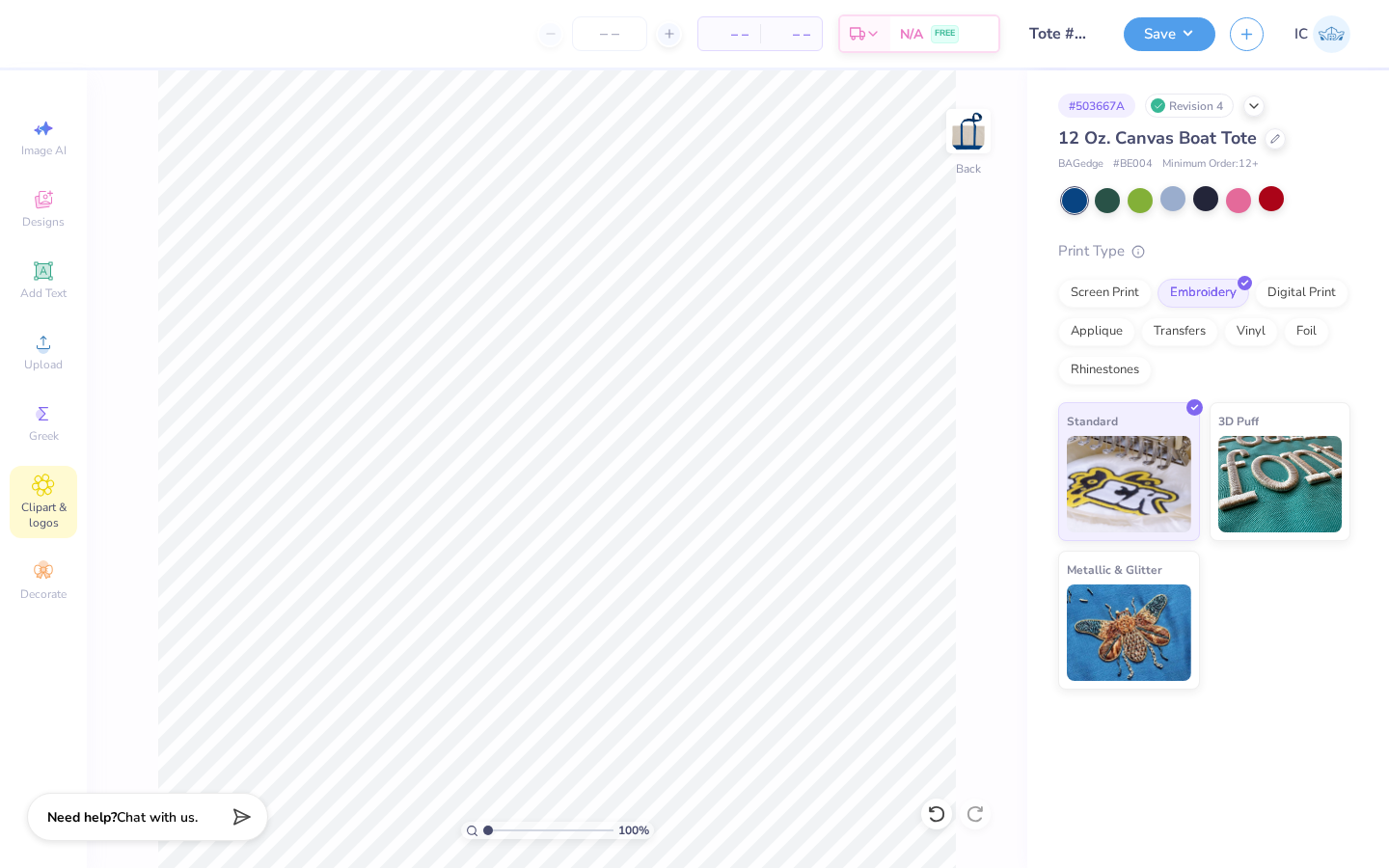 click on "Clipart & logos" at bounding box center (43, 502) 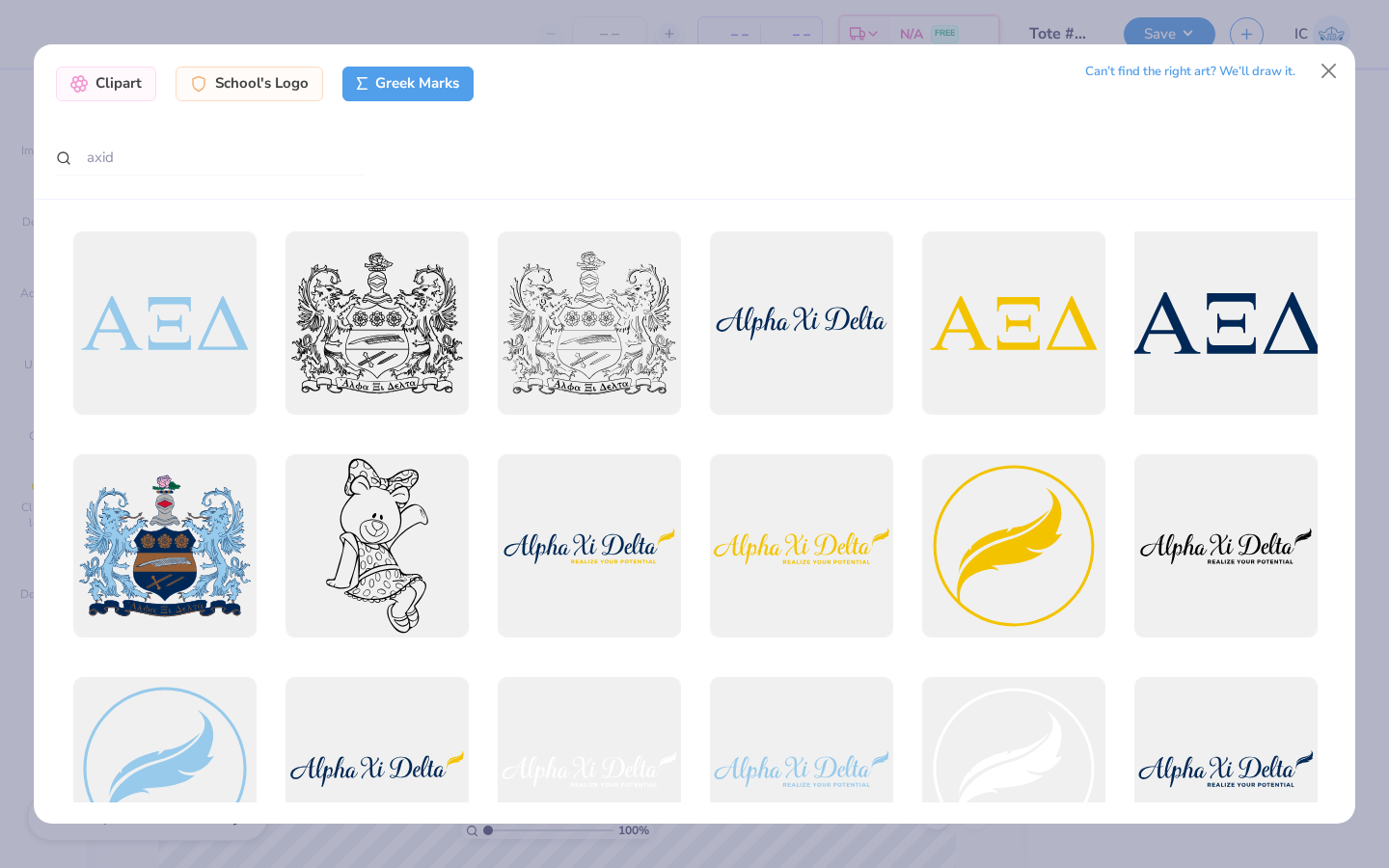 click at bounding box center [1225, 322] 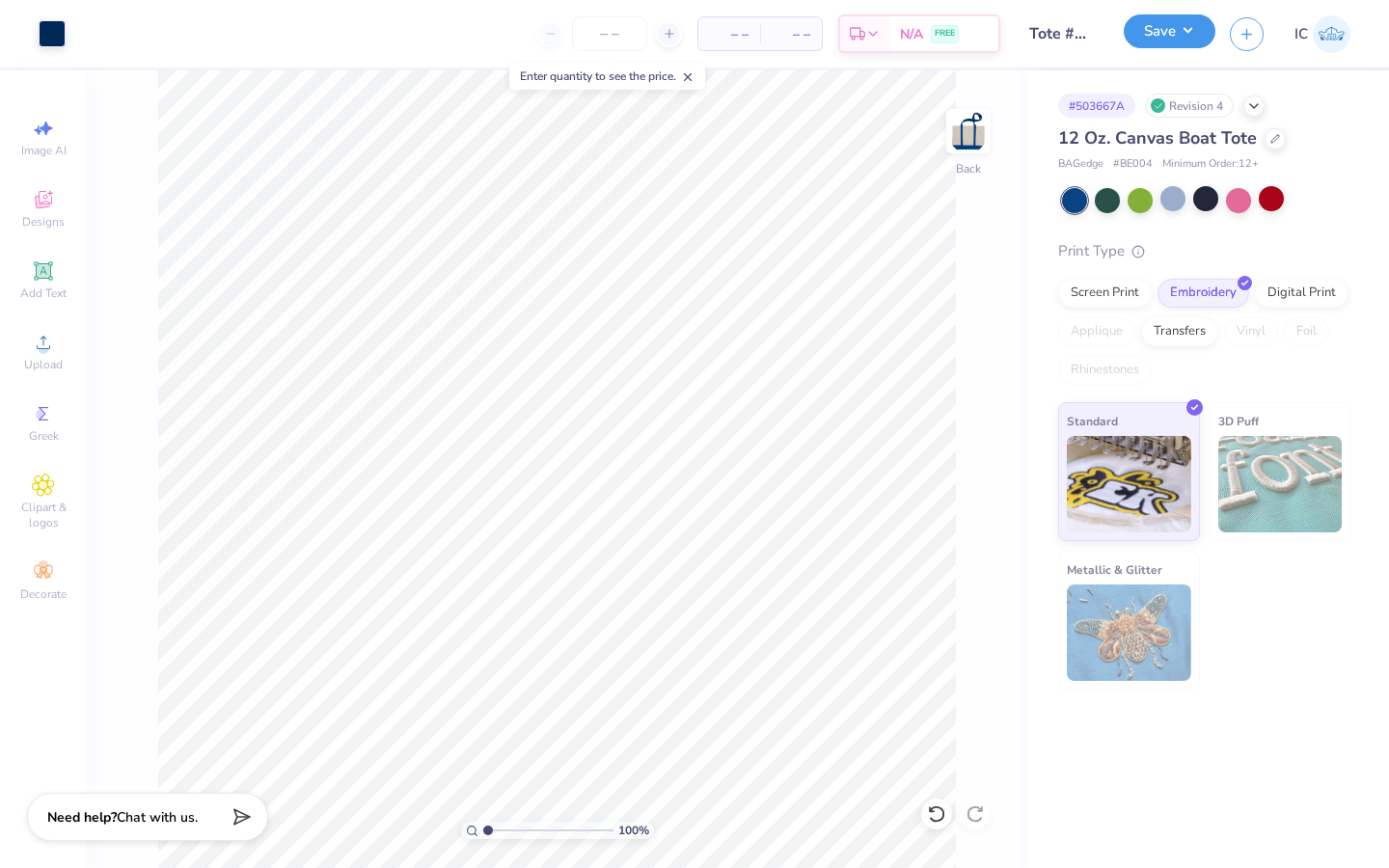 click on "Save" at bounding box center (1169, 31) 